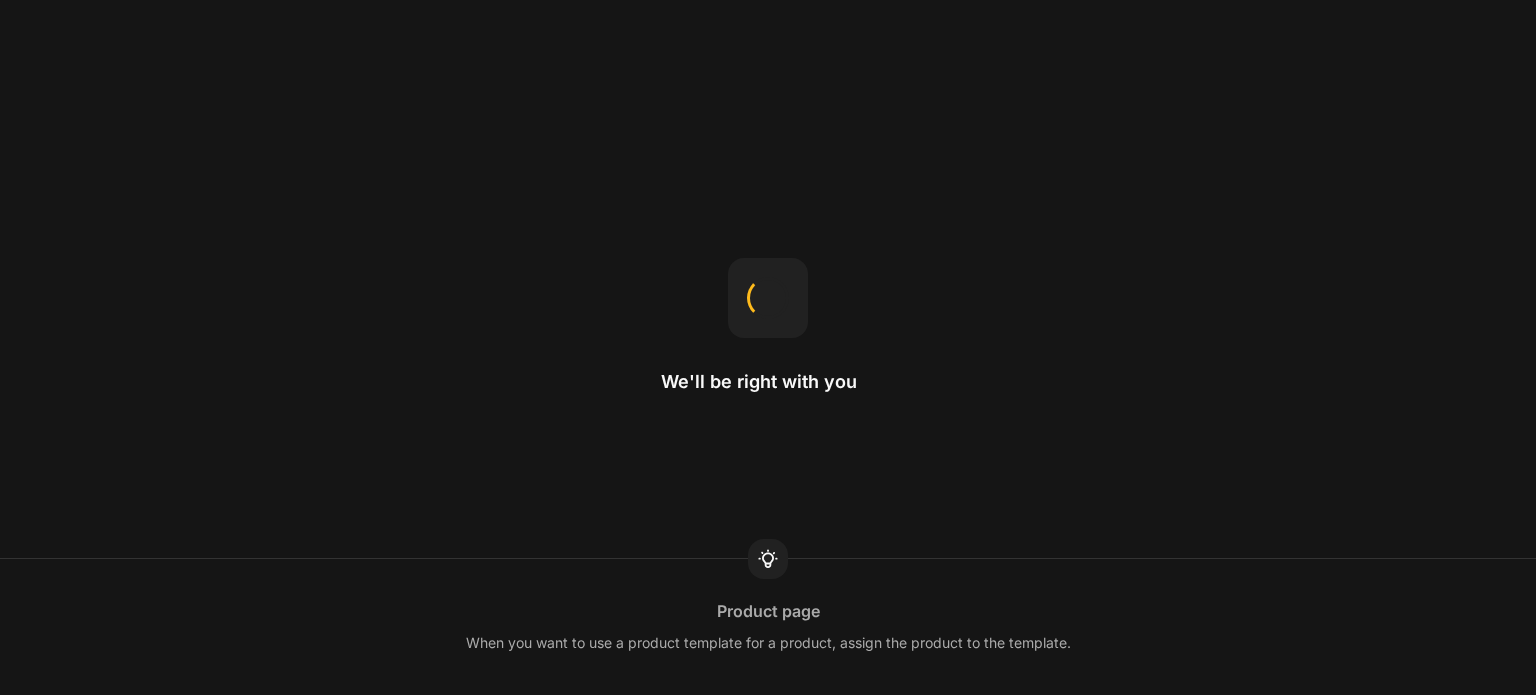 scroll, scrollTop: 0, scrollLeft: 0, axis: both 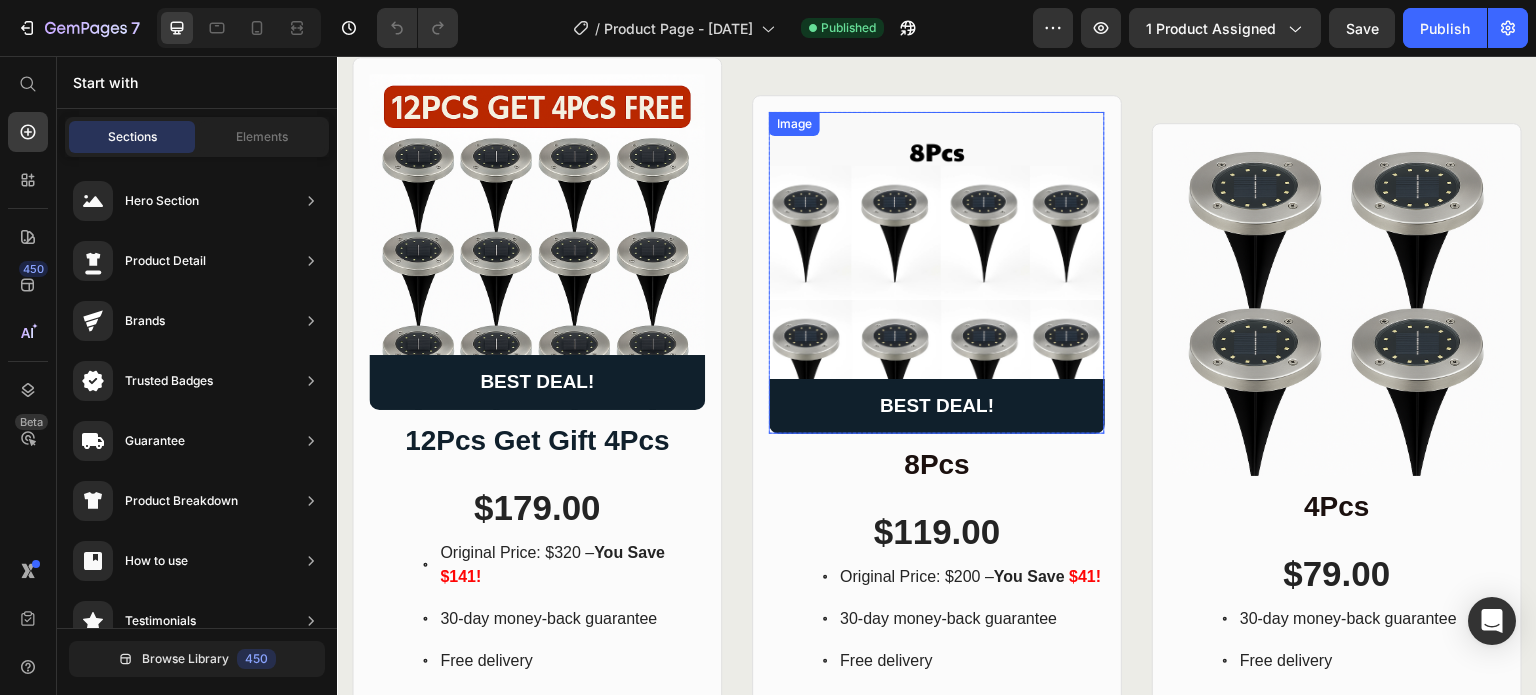 click at bounding box center [937, 273] 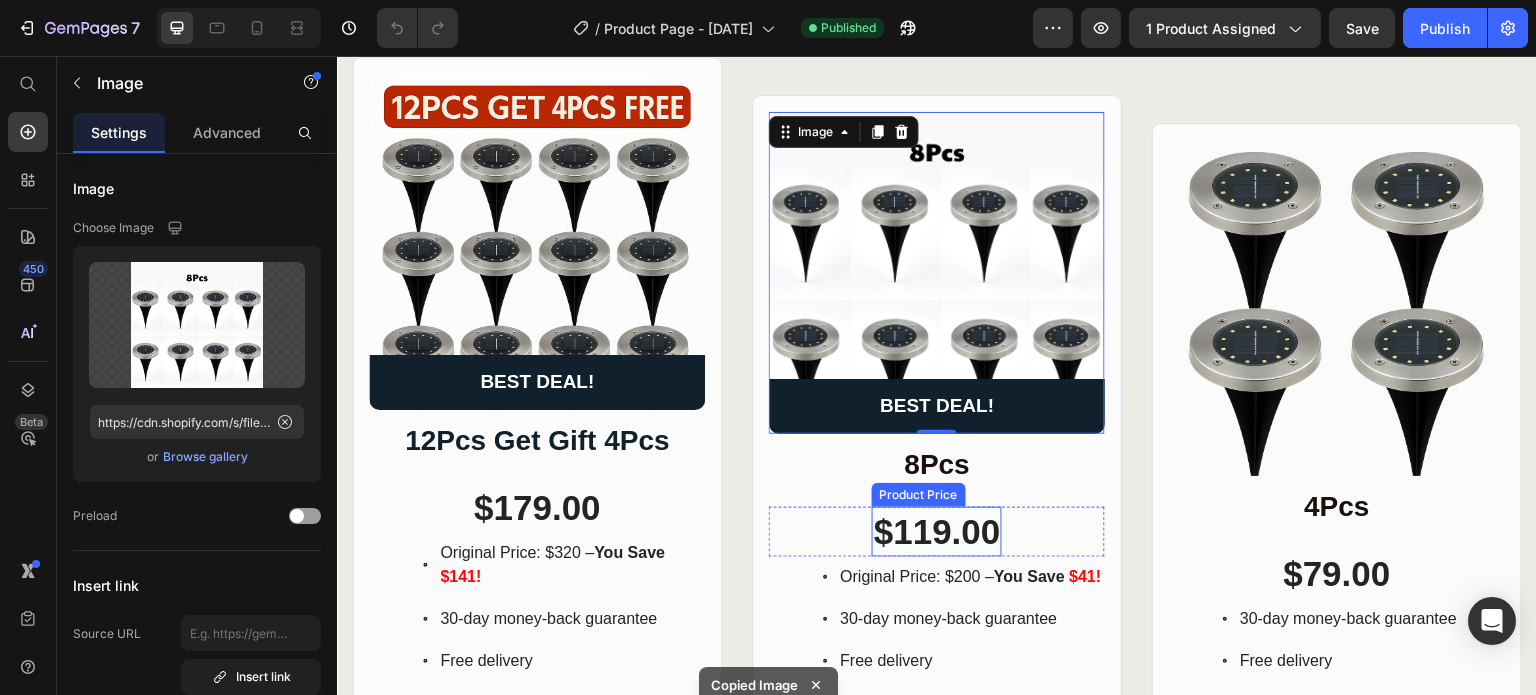 click on "$119.00" at bounding box center (937, 532) 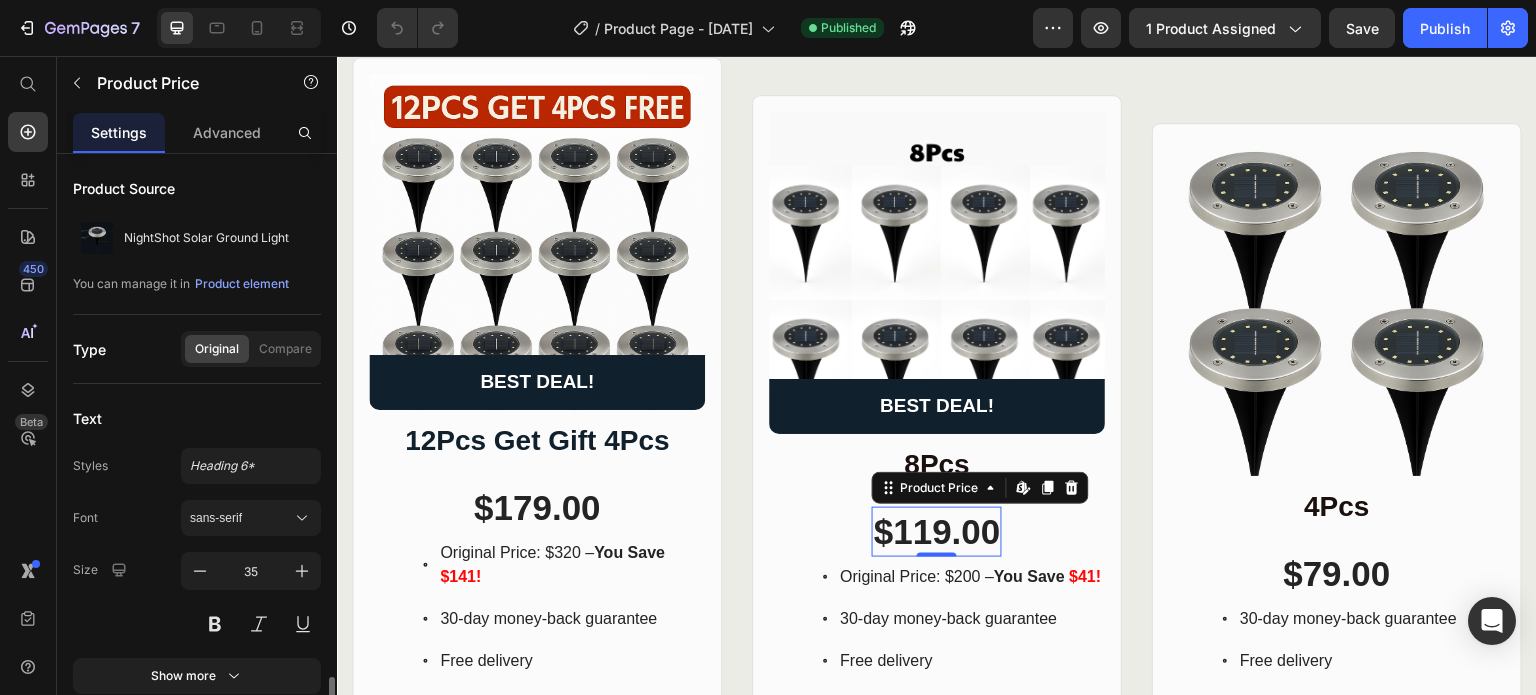scroll, scrollTop: 316, scrollLeft: 0, axis: vertical 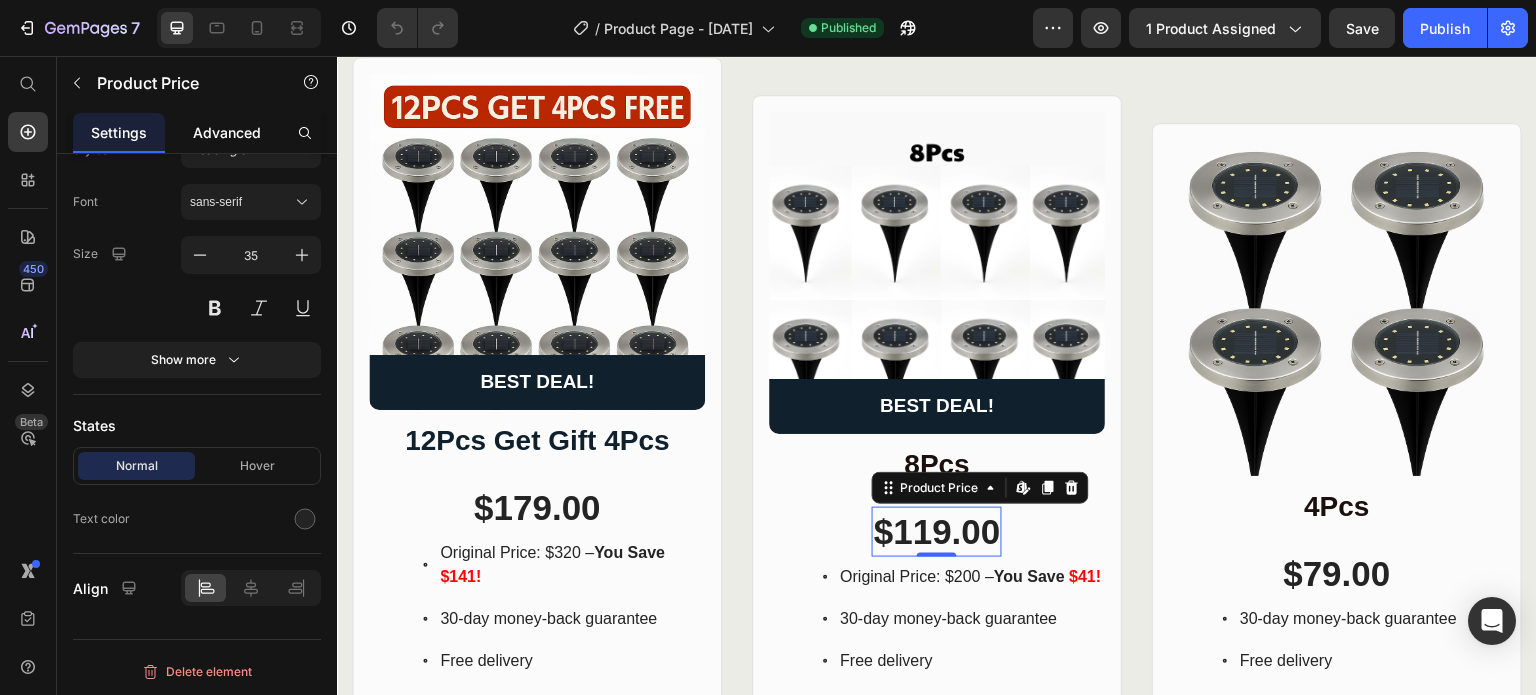 click on "Advanced" at bounding box center [227, 132] 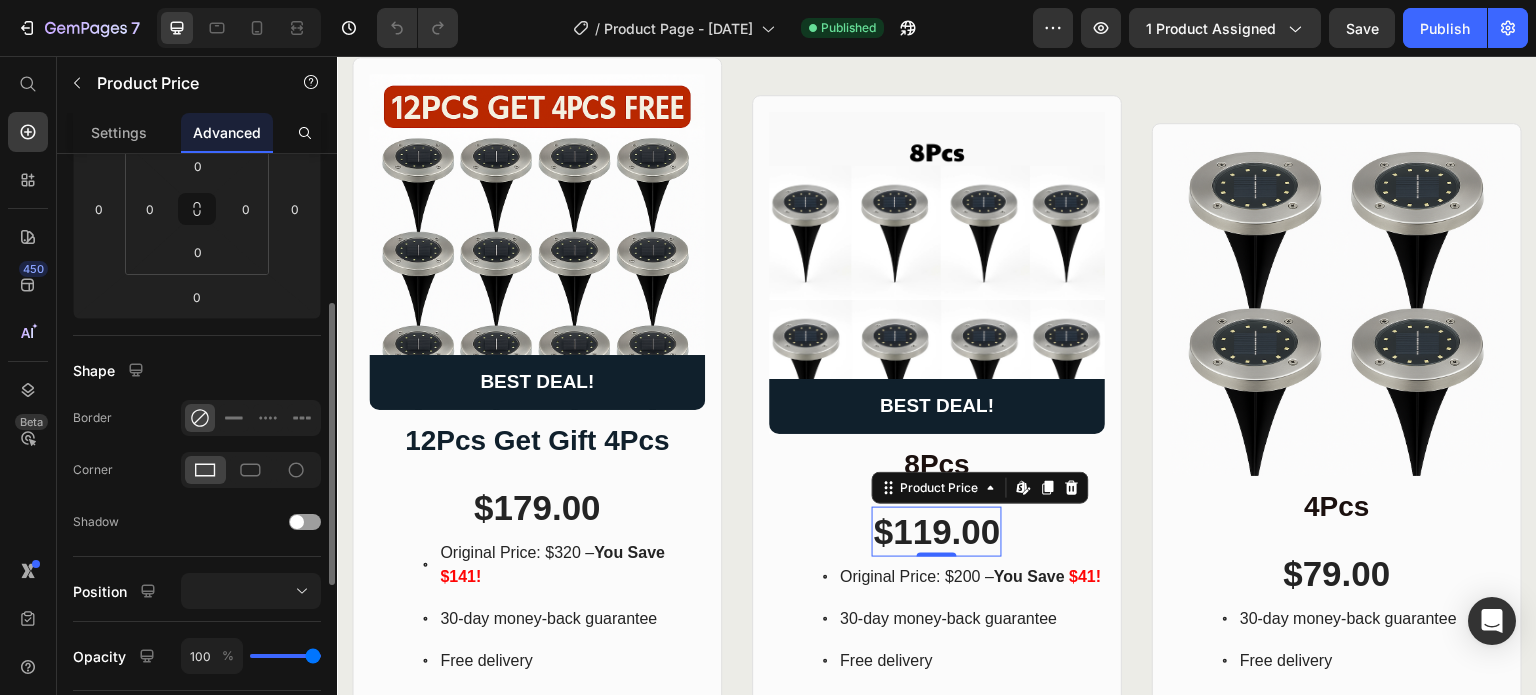 scroll, scrollTop: 0, scrollLeft: 0, axis: both 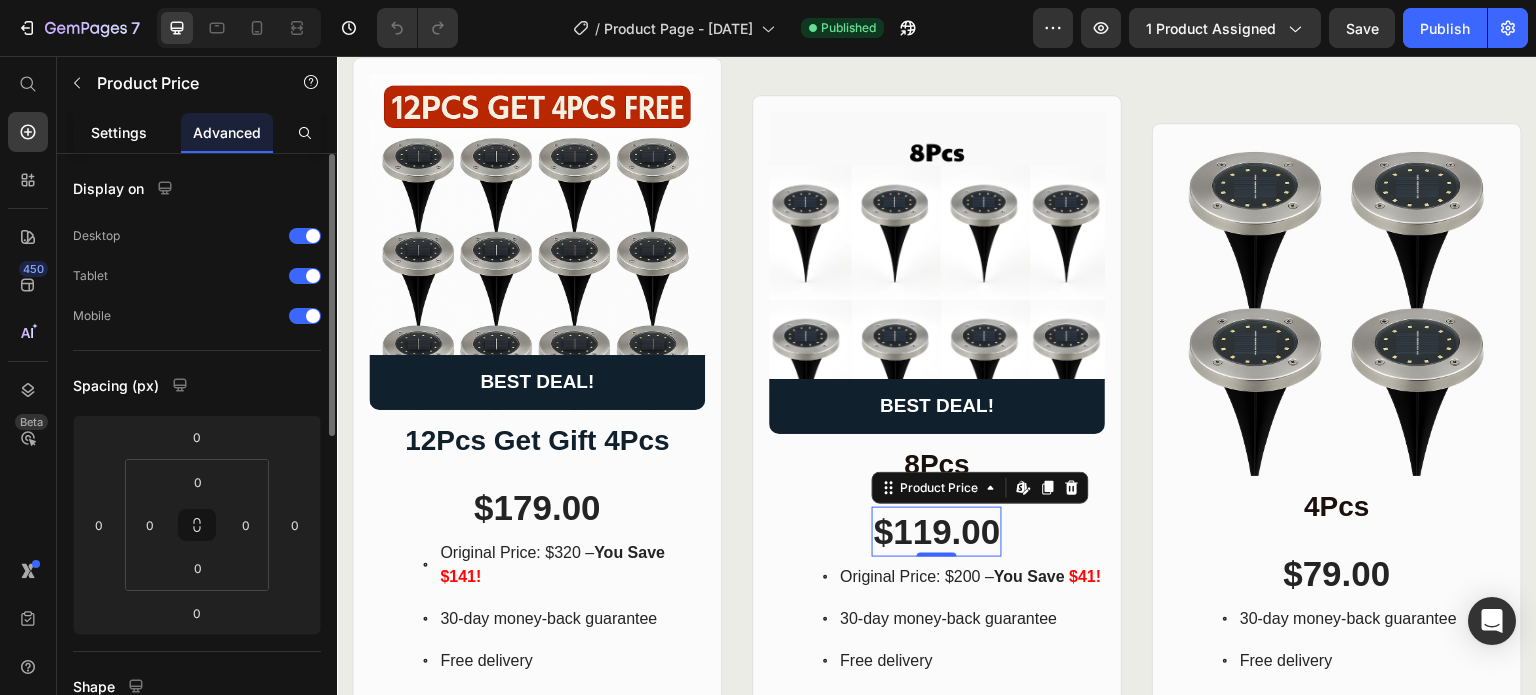 click on "Settings" at bounding box center (119, 132) 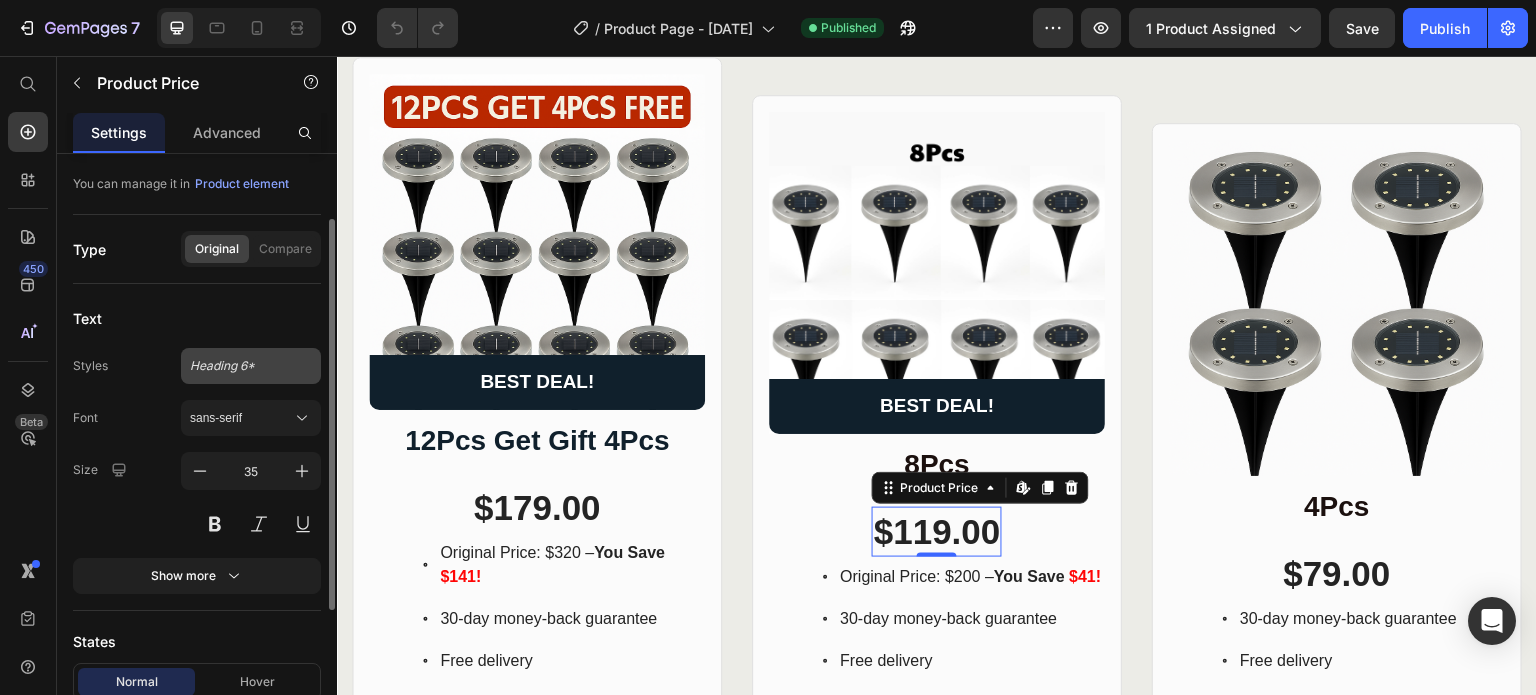 scroll, scrollTop: 0, scrollLeft: 0, axis: both 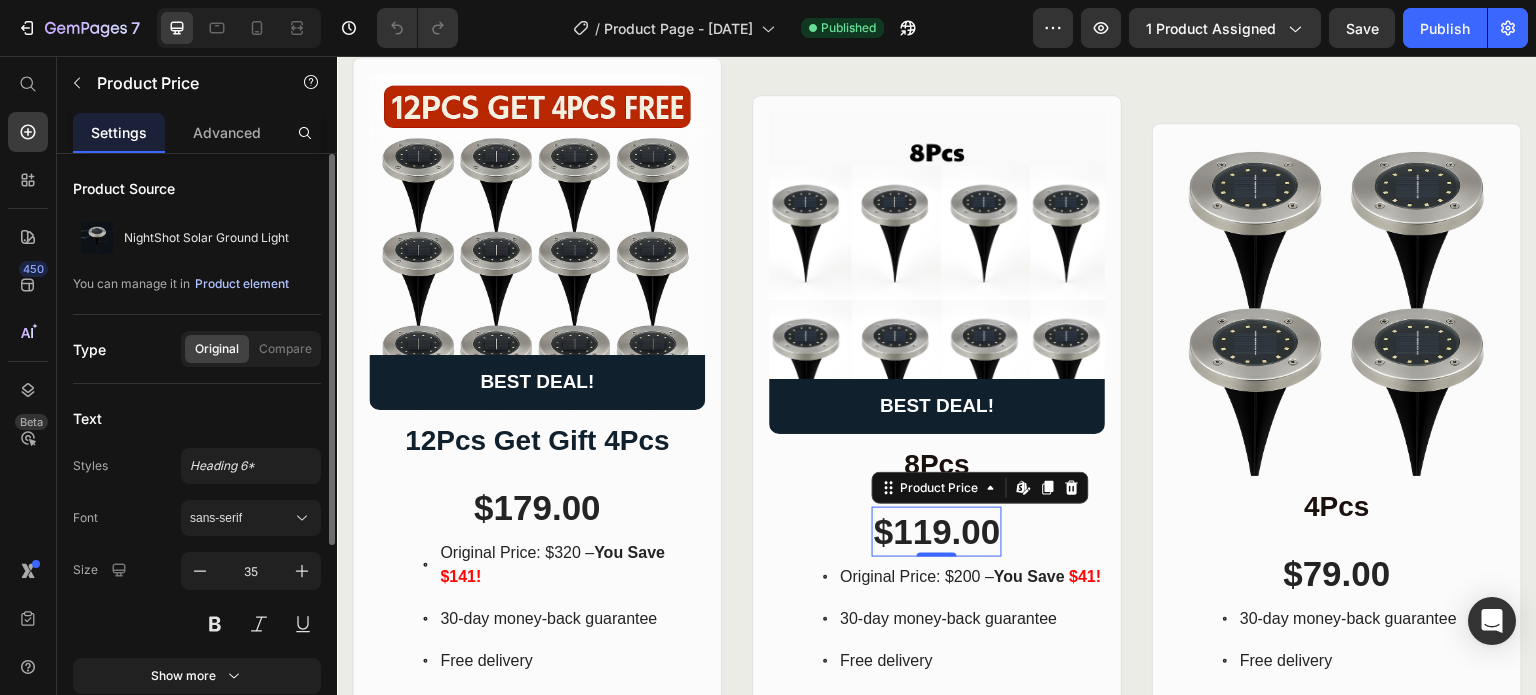 click on "Product element" at bounding box center (242, 284) 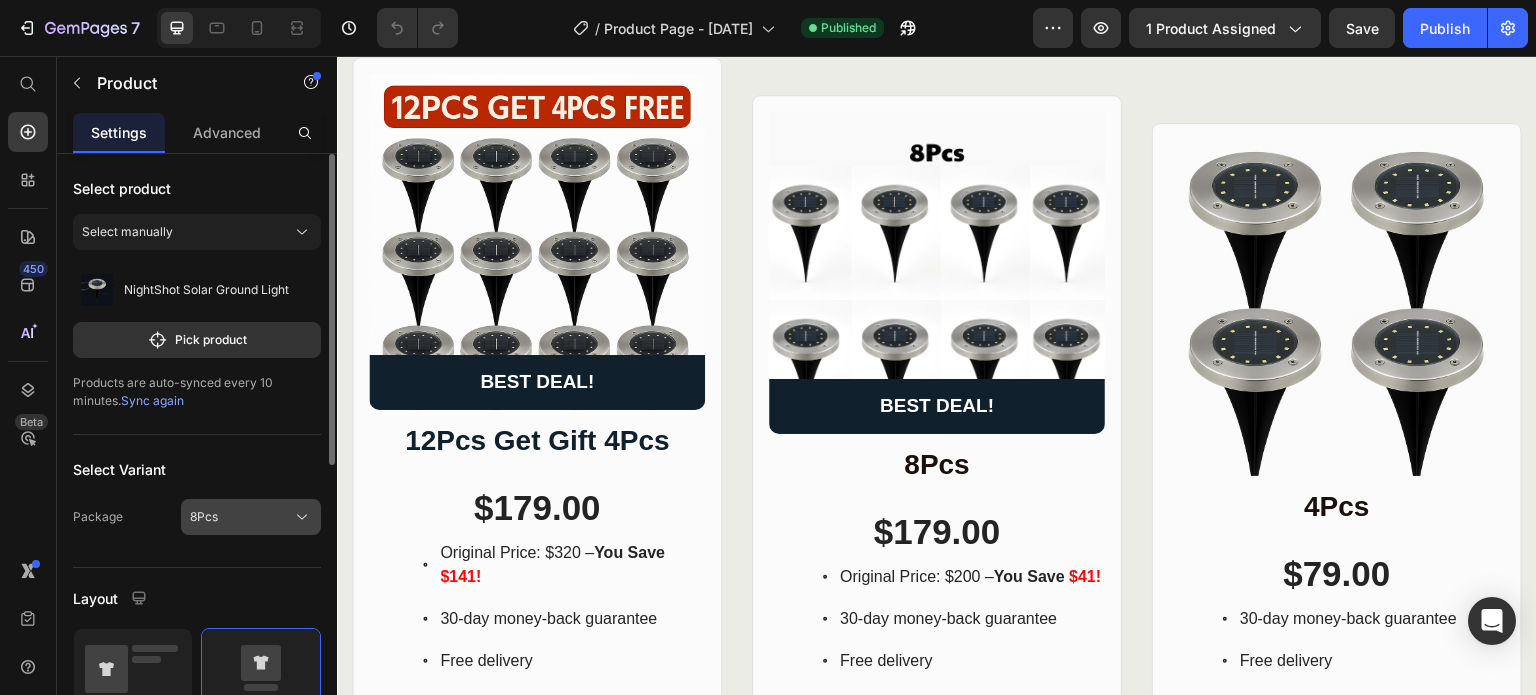 click on "8Pcs" 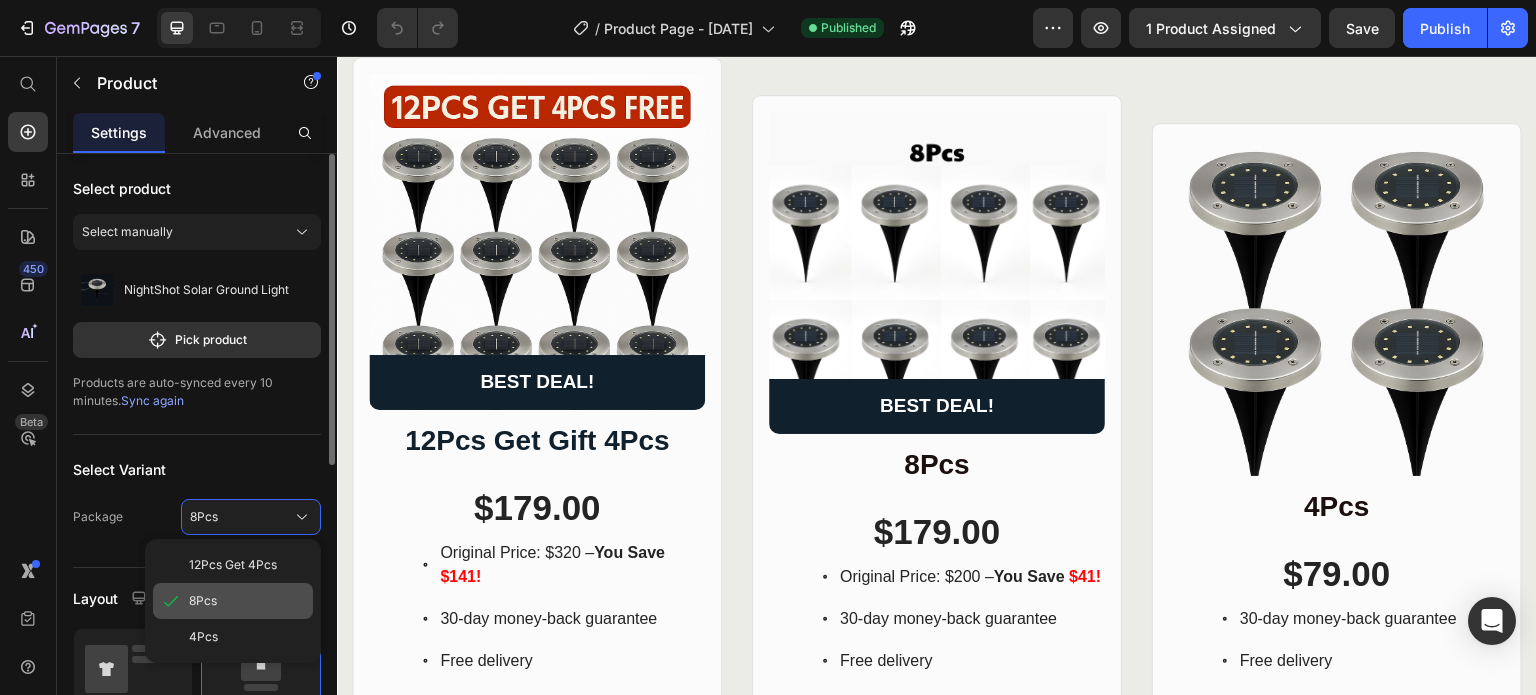 click on "8Pcs" at bounding box center [247, 601] 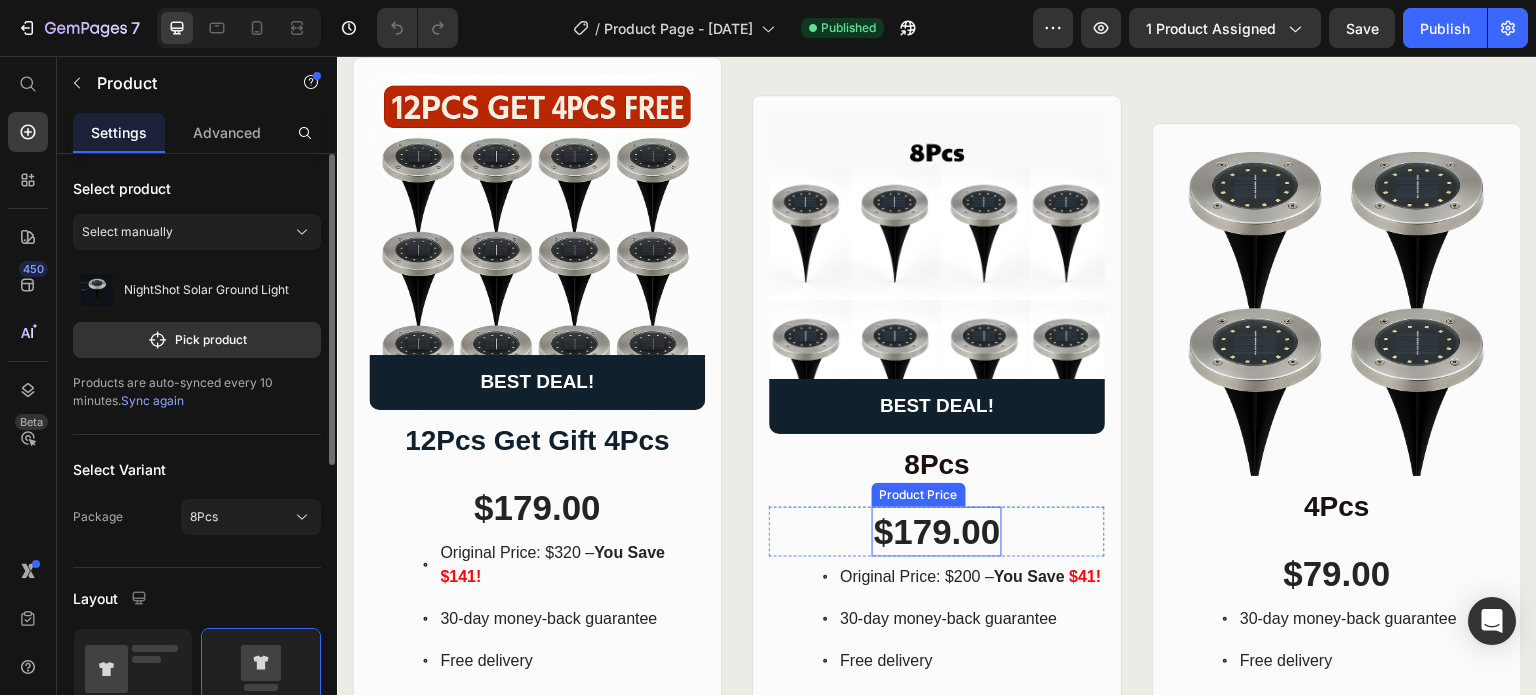 click on "$179.00" at bounding box center (937, 532) 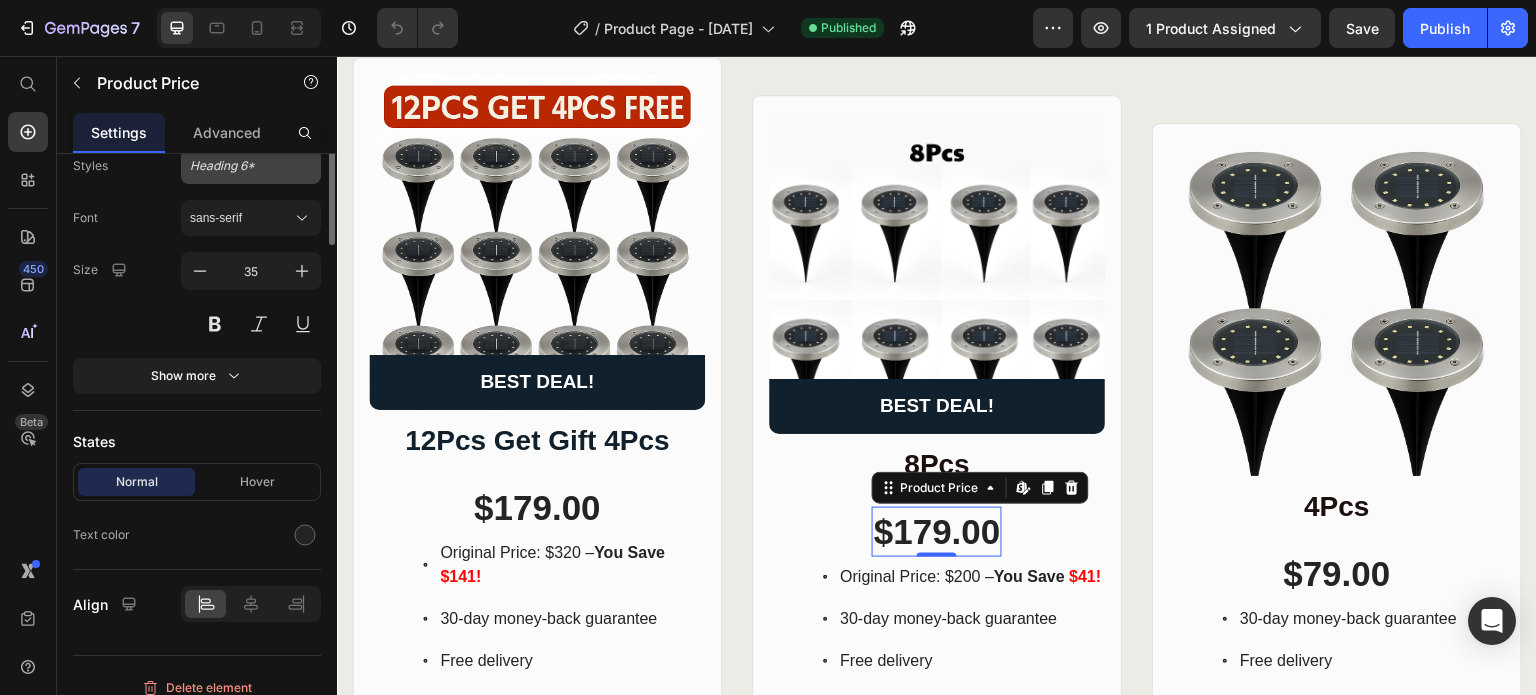 scroll, scrollTop: 0, scrollLeft: 0, axis: both 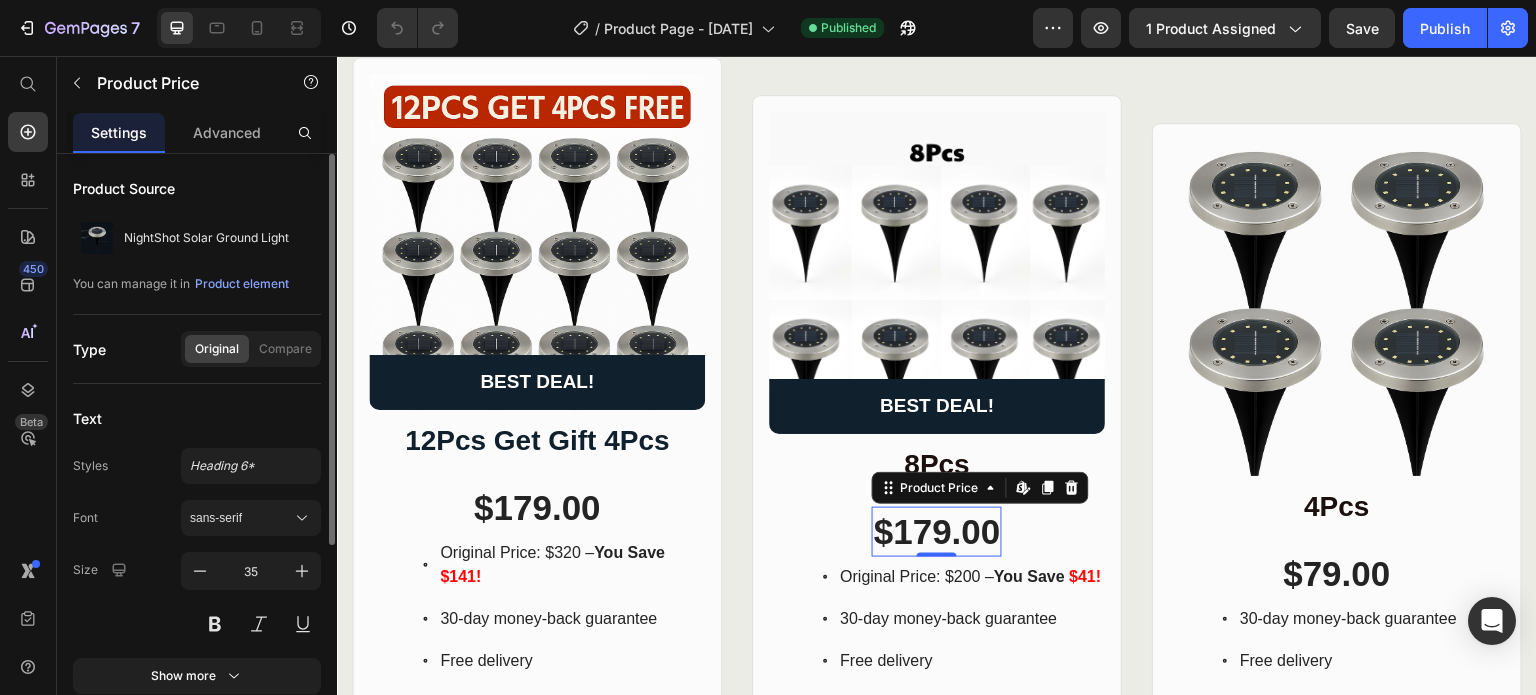 click on "Product Source NightShot Solar Ground Light  You can manage it in   Product element  Type Original Compare Text Styles Heading 6* Font sans-serif Size 35 Show more States Normal Hover Text color Align" at bounding box center (197, 562) 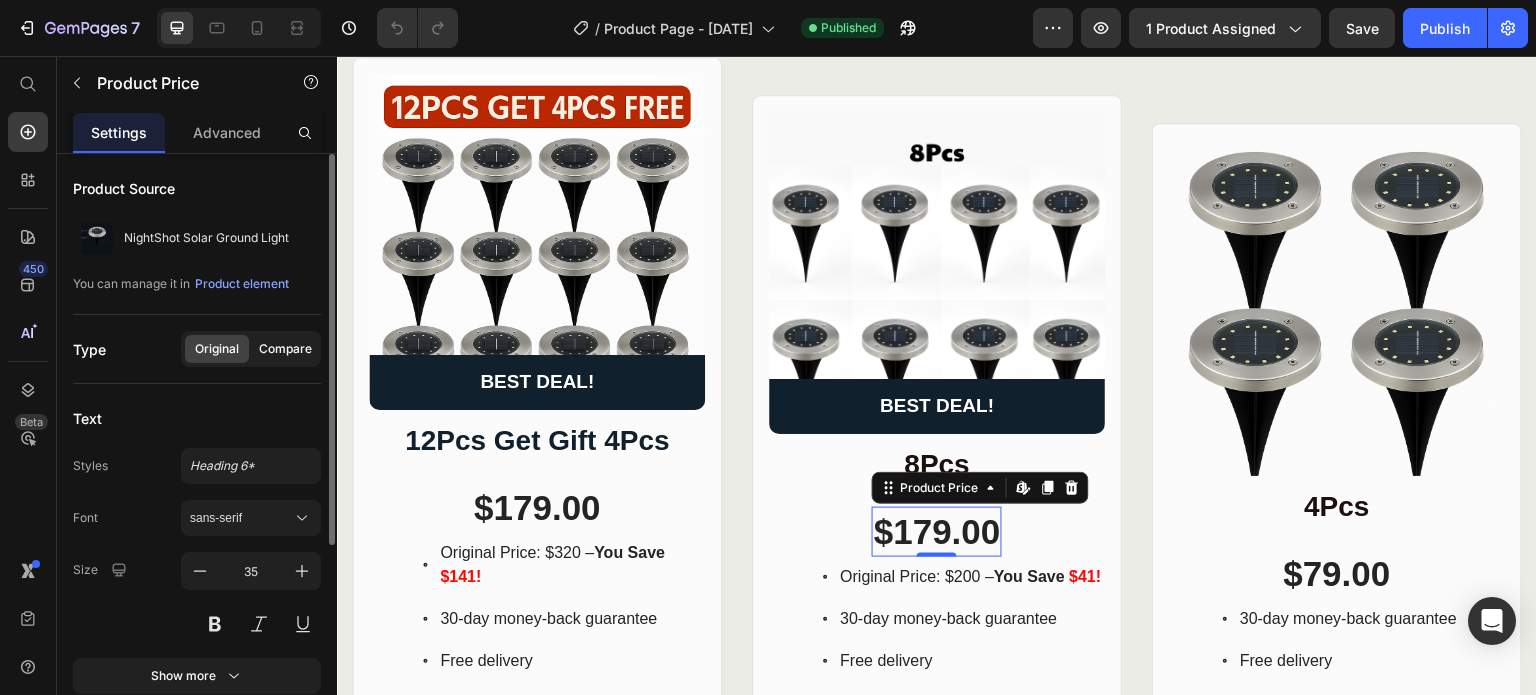 click on "Compare" 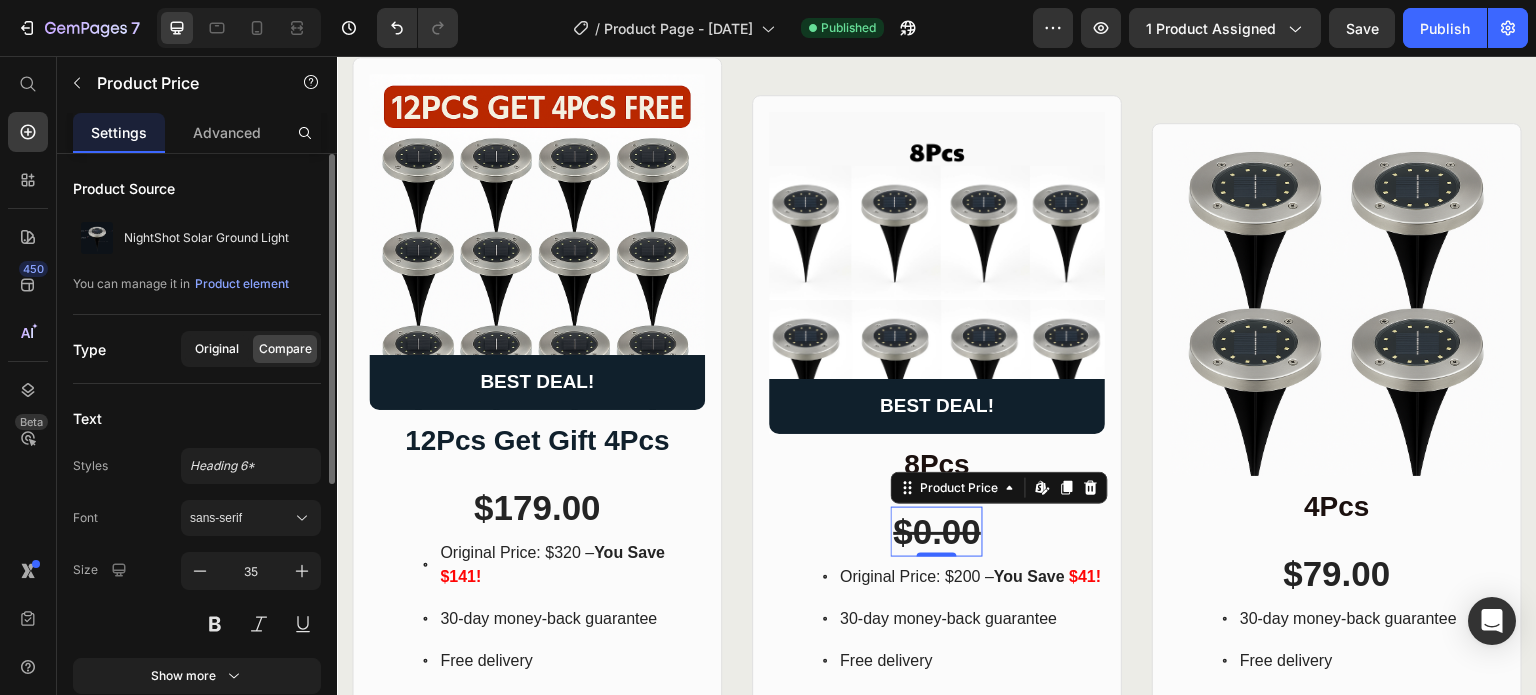 click on "Original" 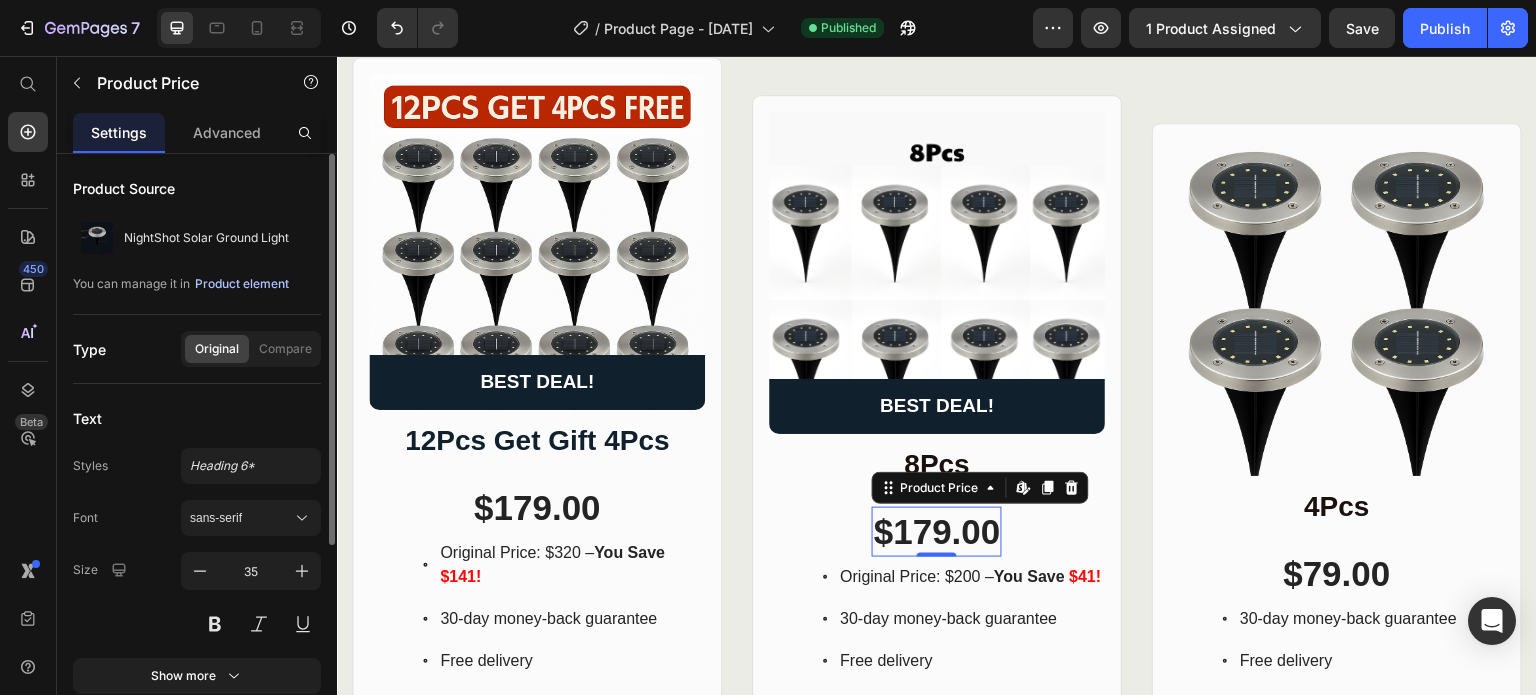 click on "Product element" at bounding box center [242, 284] 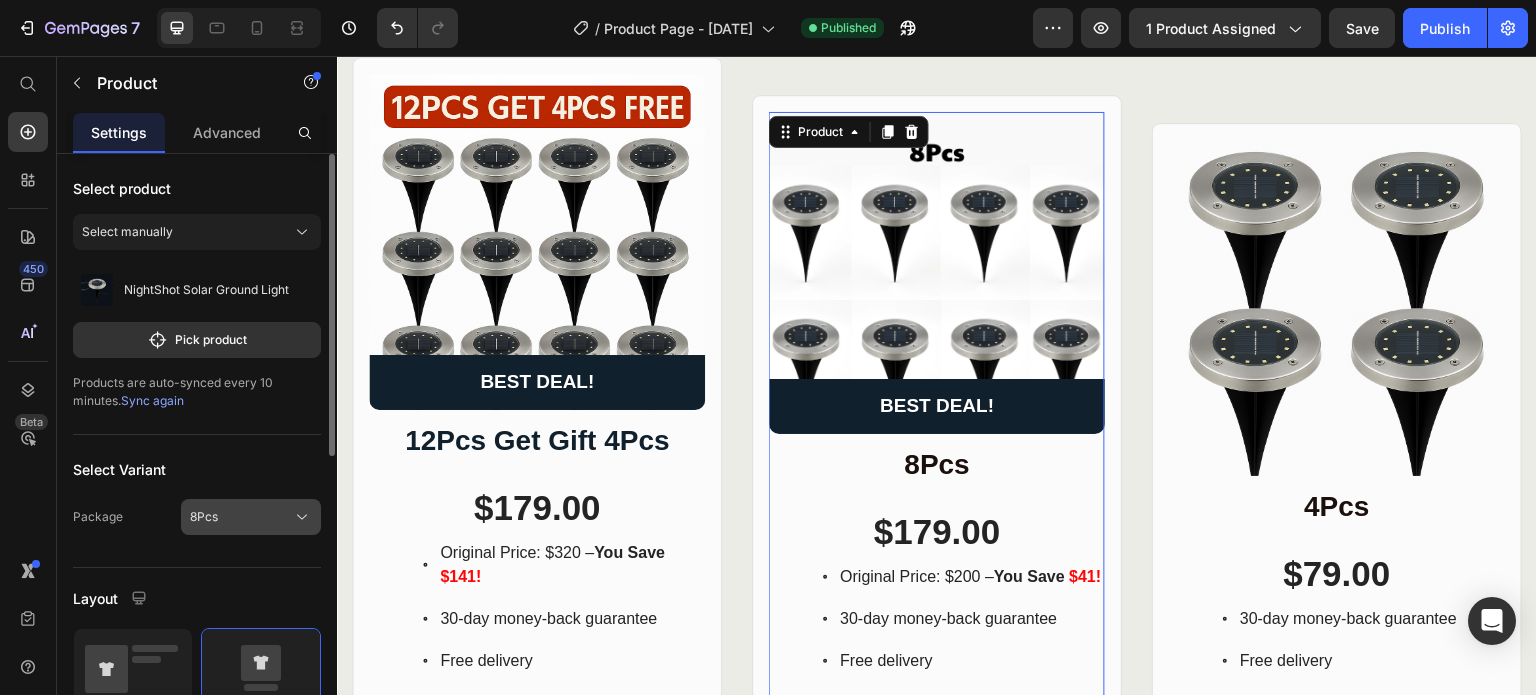 click on "8Pcs" 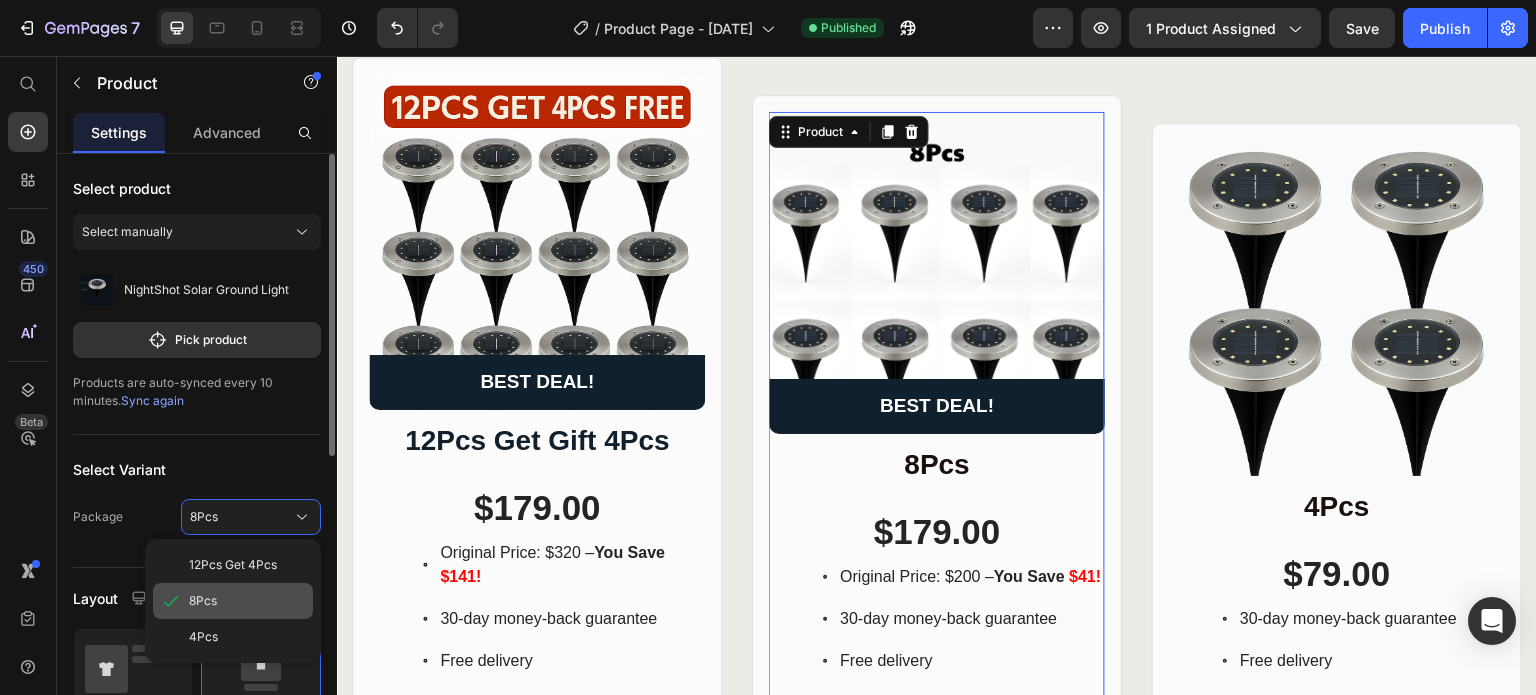 click on "8Pcs" at bounding box center [247, 601] 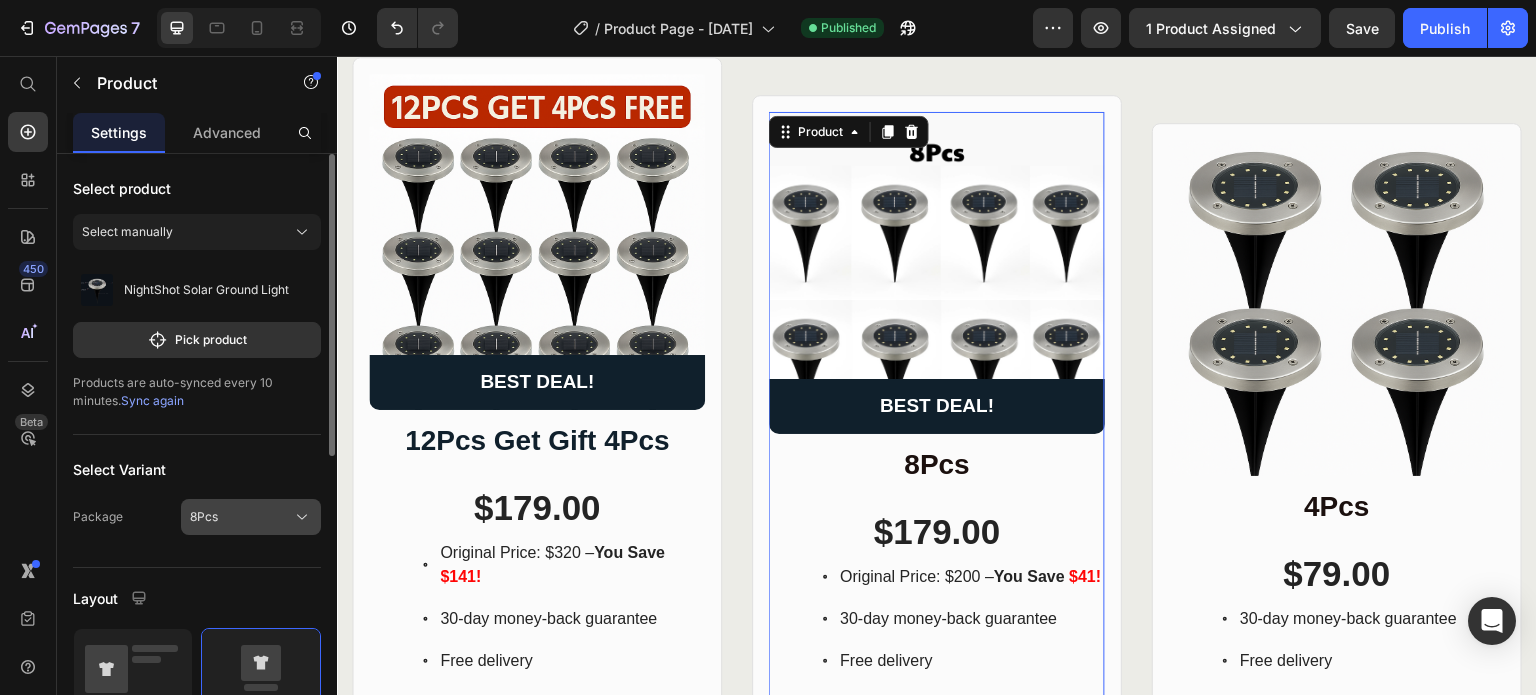 click on "8Pcs" at bounding box center (251, 517) 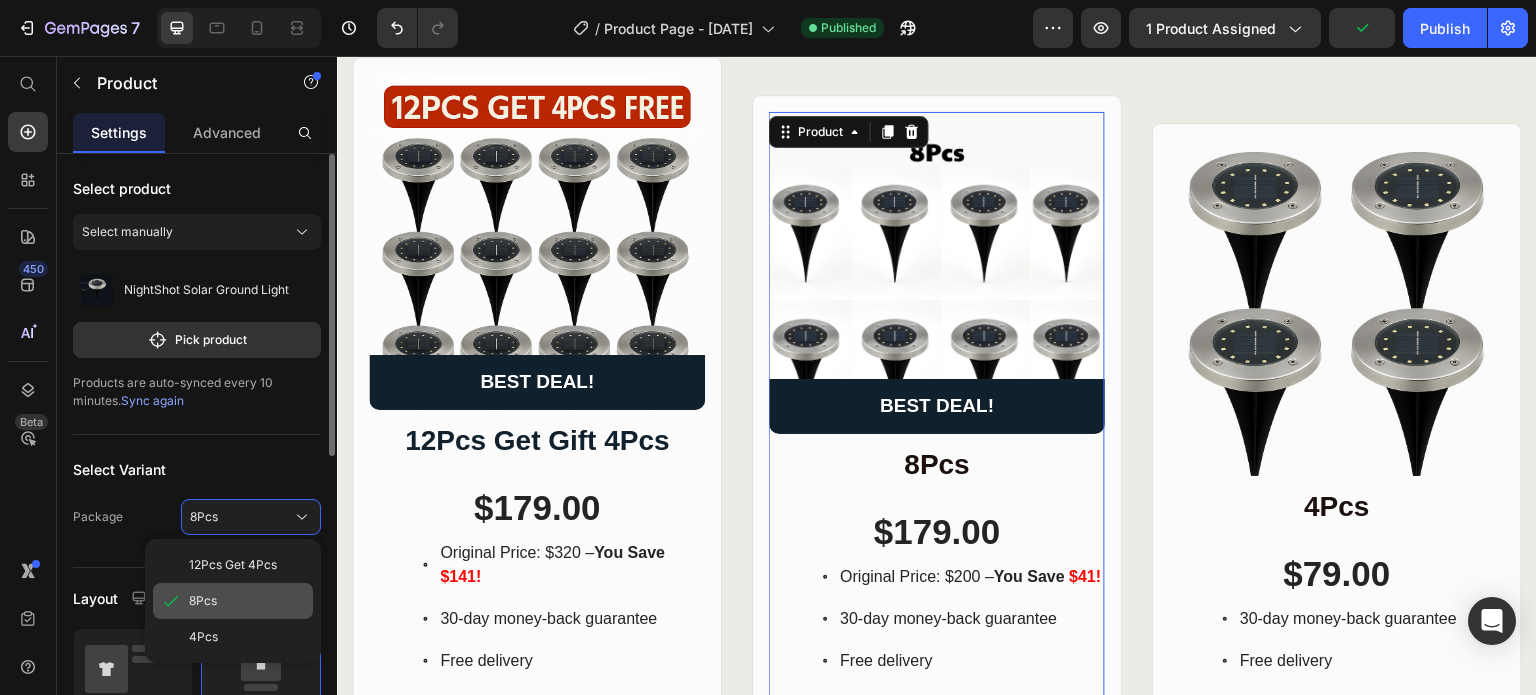 click on "8Pcs" at bounding box center (247, 601) 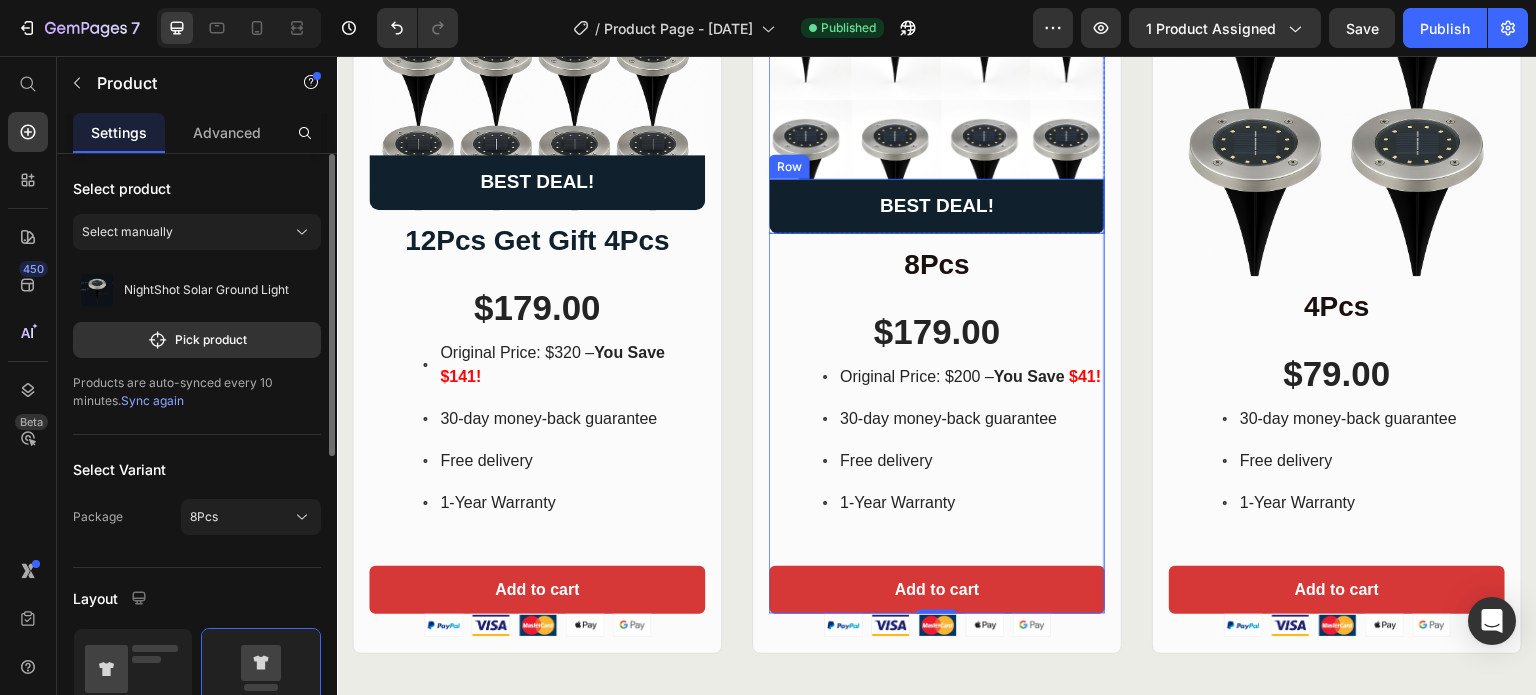 scroll, scrollTop: 1200, scrollLeft: 0, axis: vertical 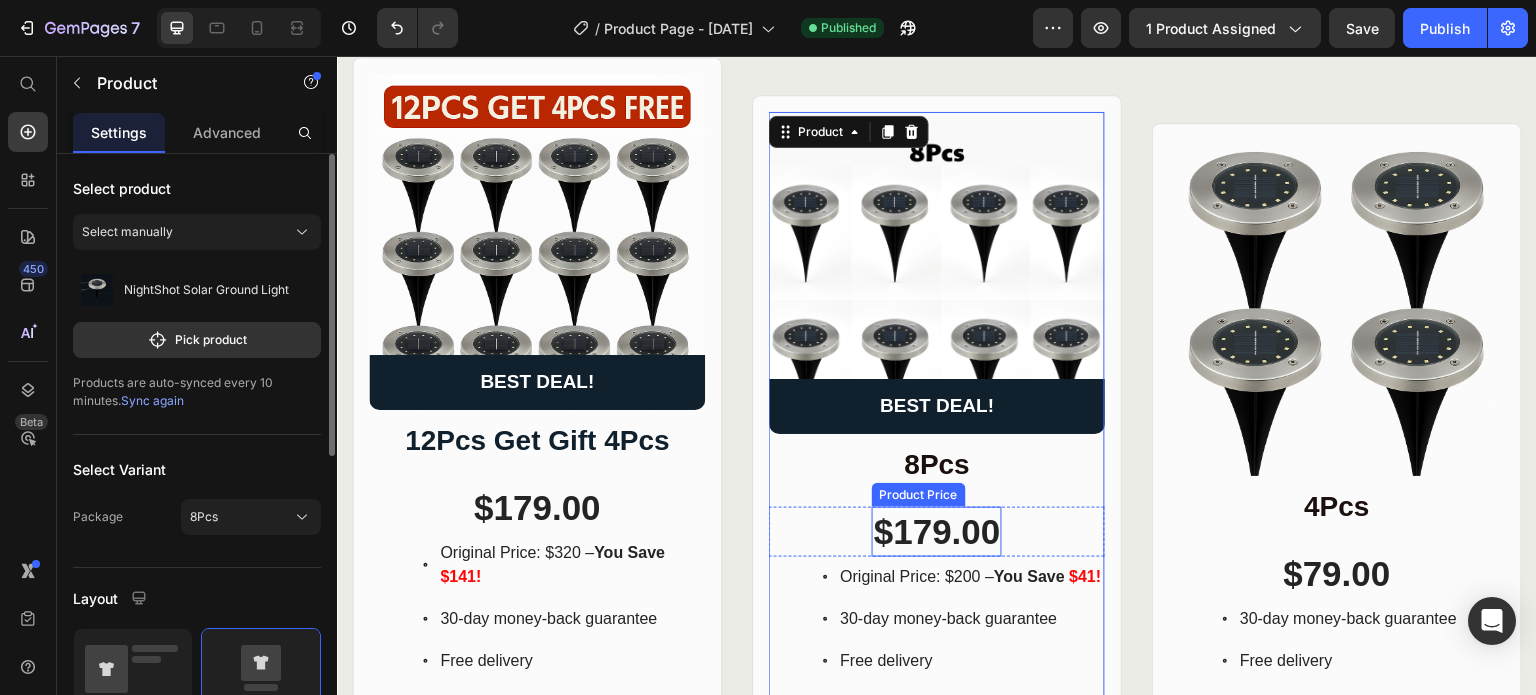click on "$179.00" at bounding box center [937, 532] 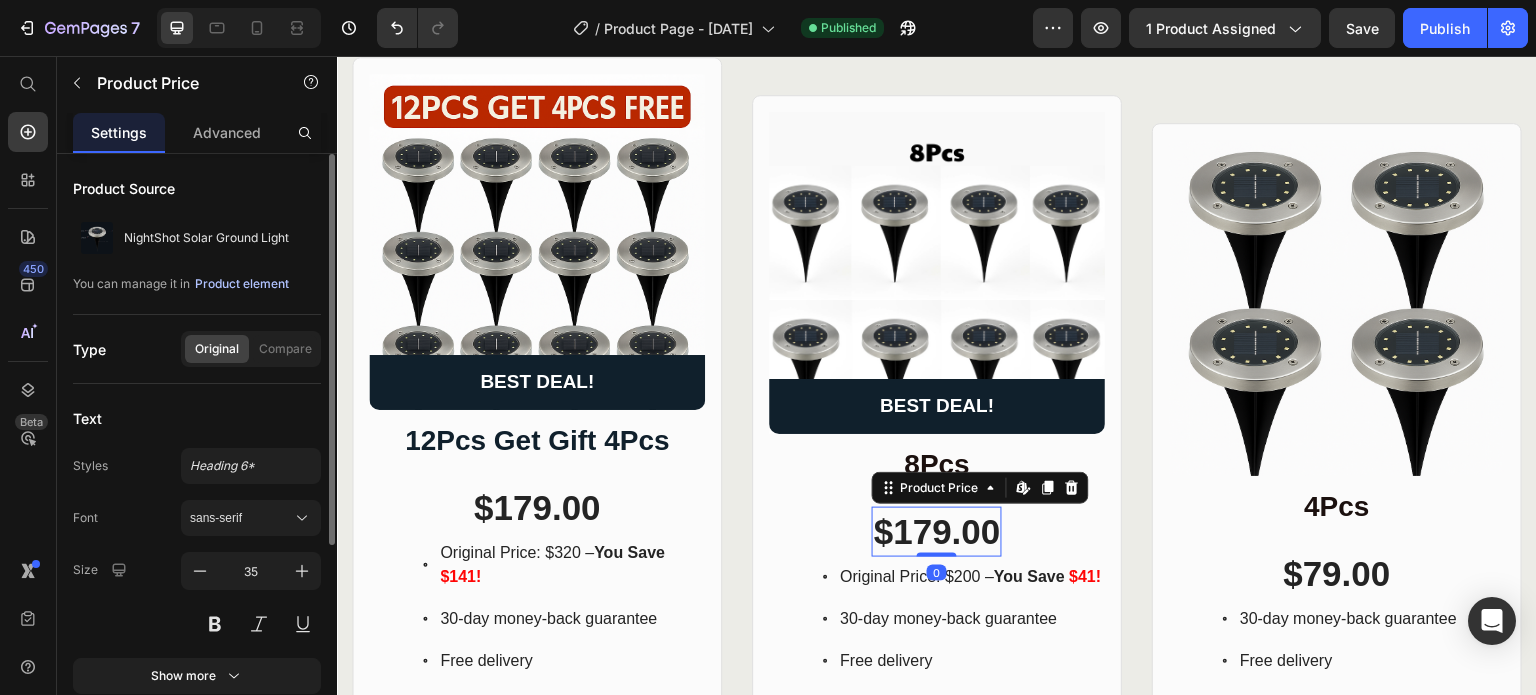 click on "Product element" at bounding box center (242, 284) 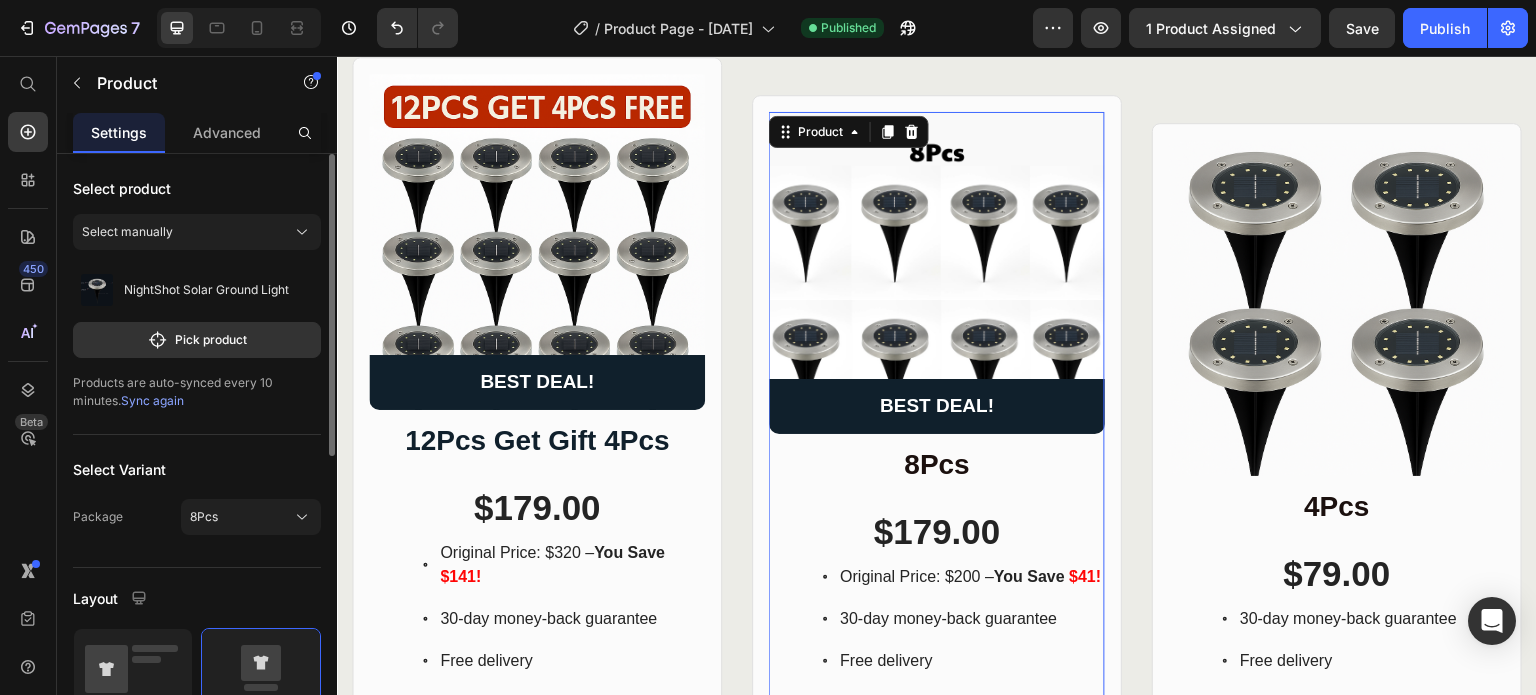 click on "Sync again" at bounding box center [152, 400] 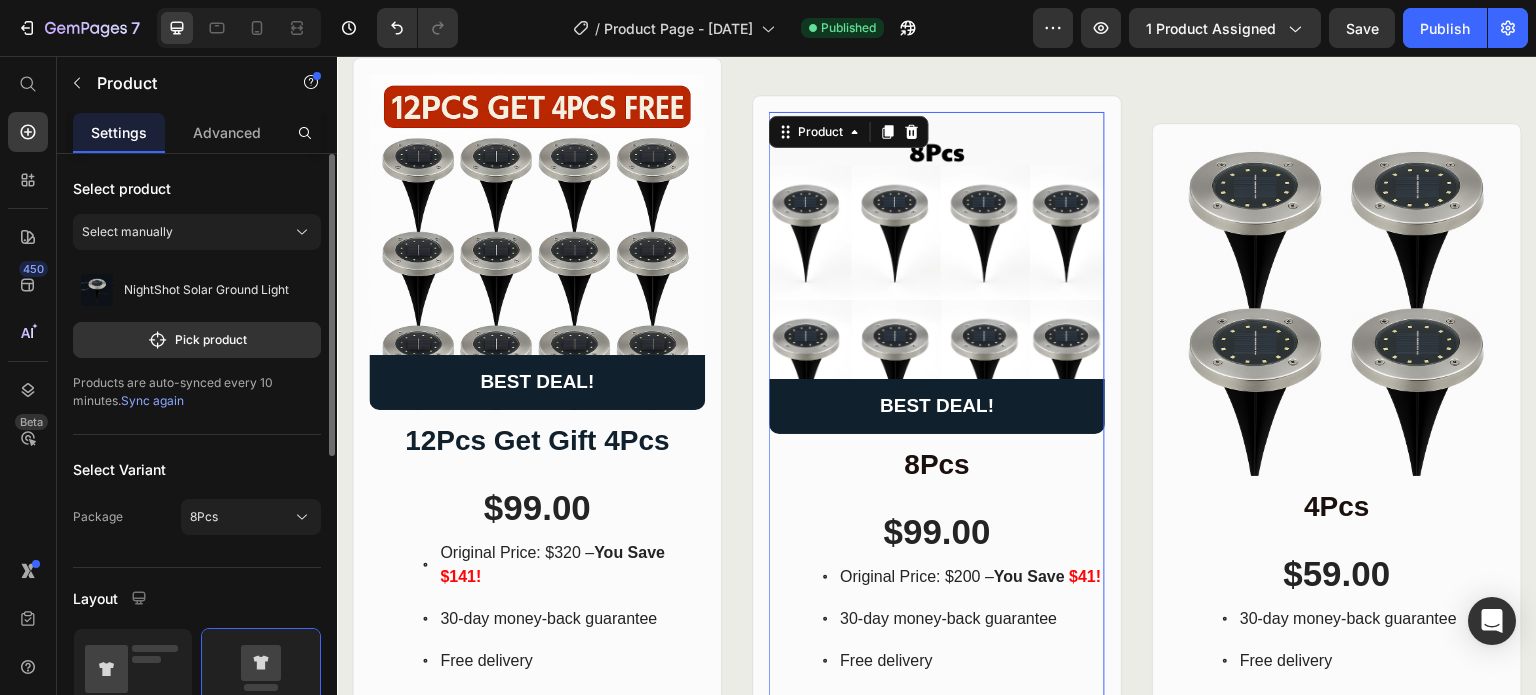 scroll, scrollTop: 1300, scrollLeft: 0, axis: vertical 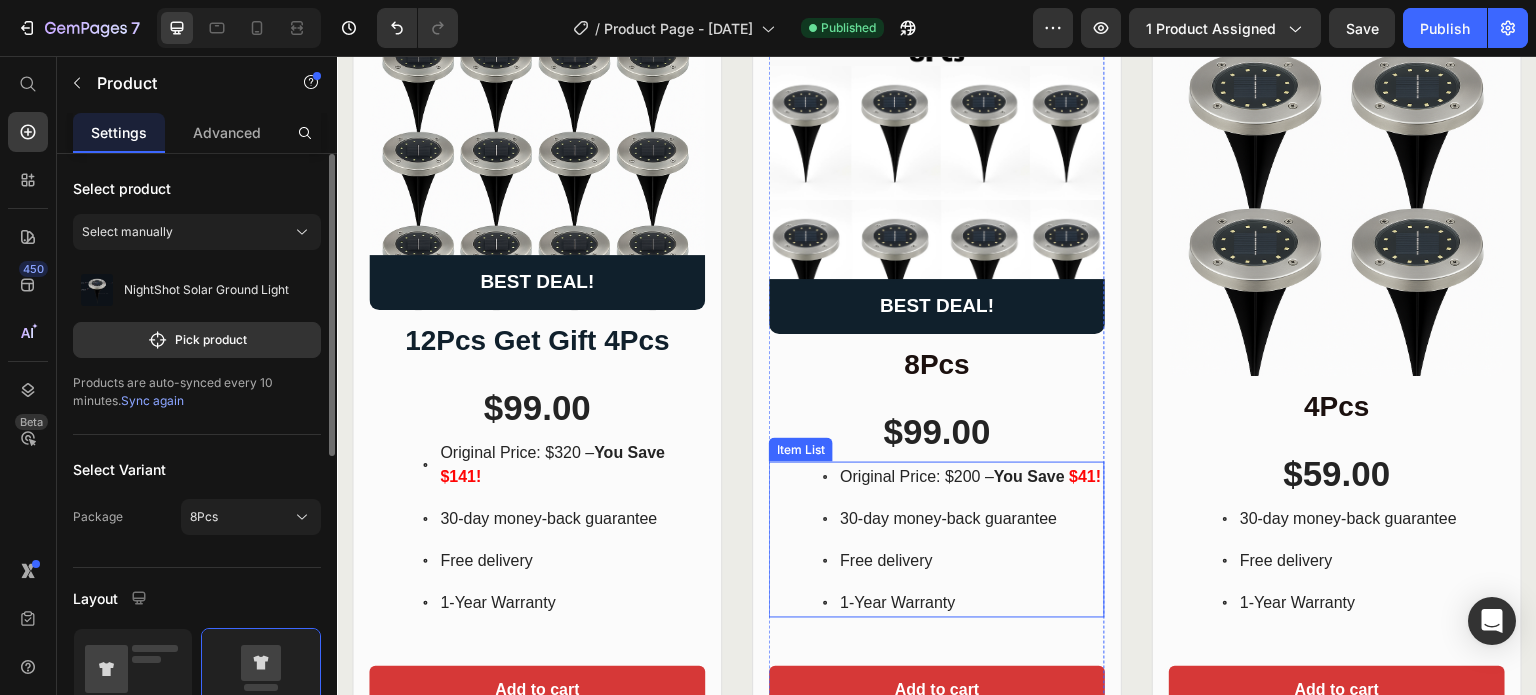 click on "$41!" at bounding box center (1085, 476) 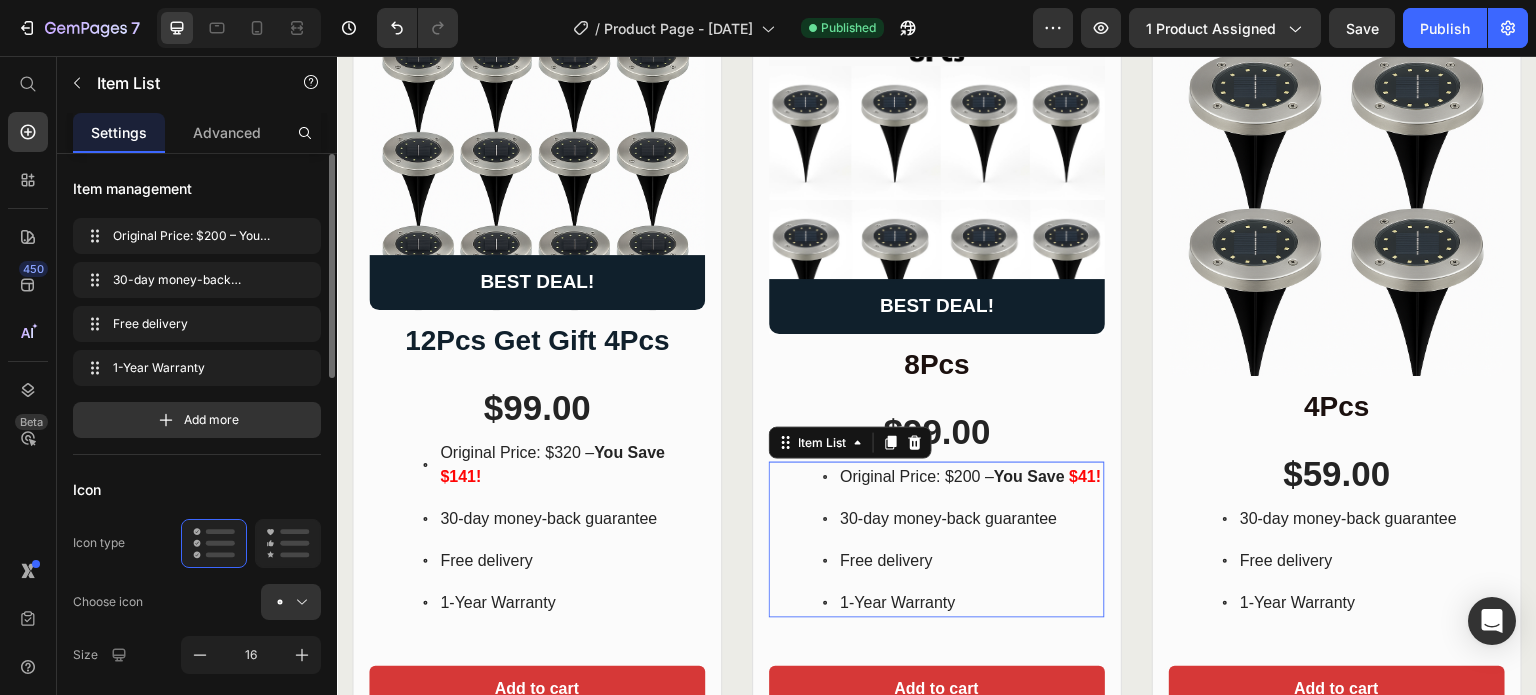 click on "$41!" at bounding box center [1085, 476] 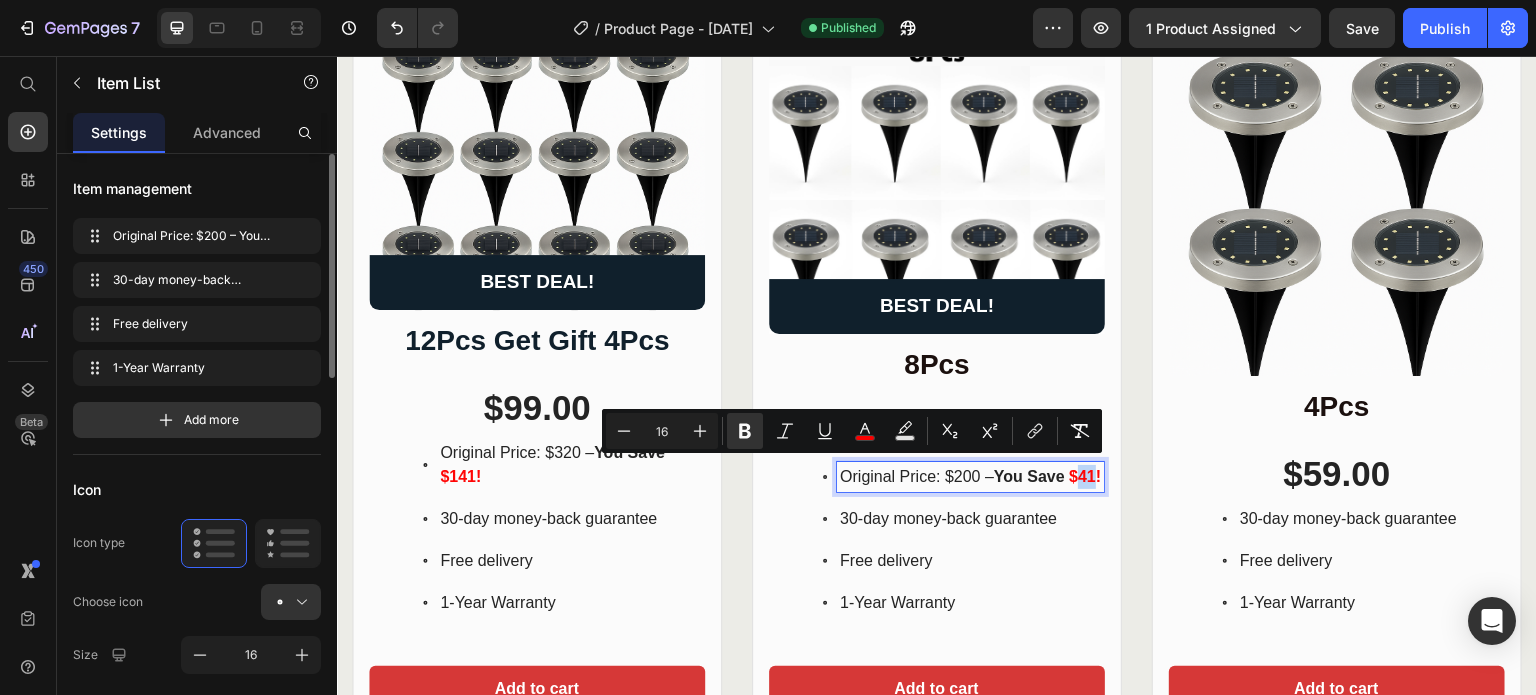 click on "$41!" at bounding box center (1085, 476) 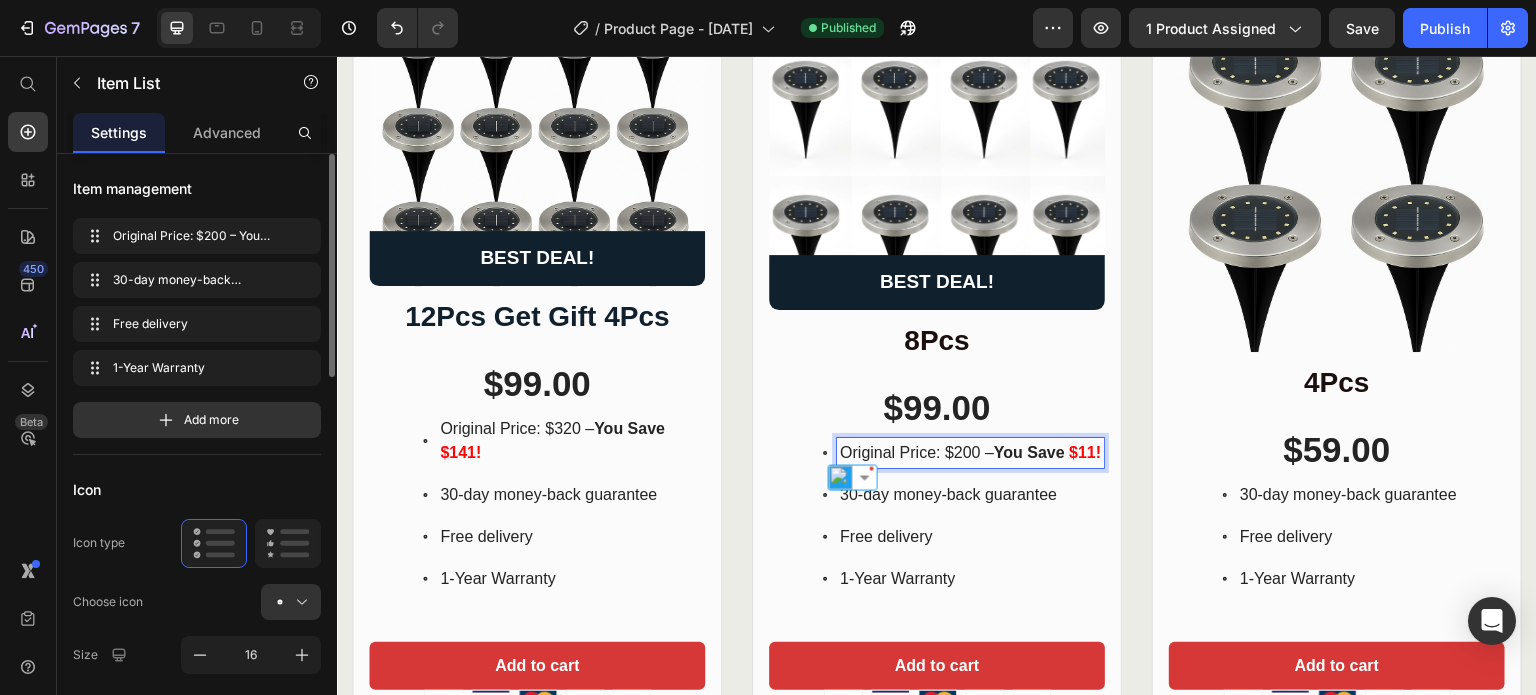 scroll, scrollTop: 1300, scrollLeft: 0, axis: vertical 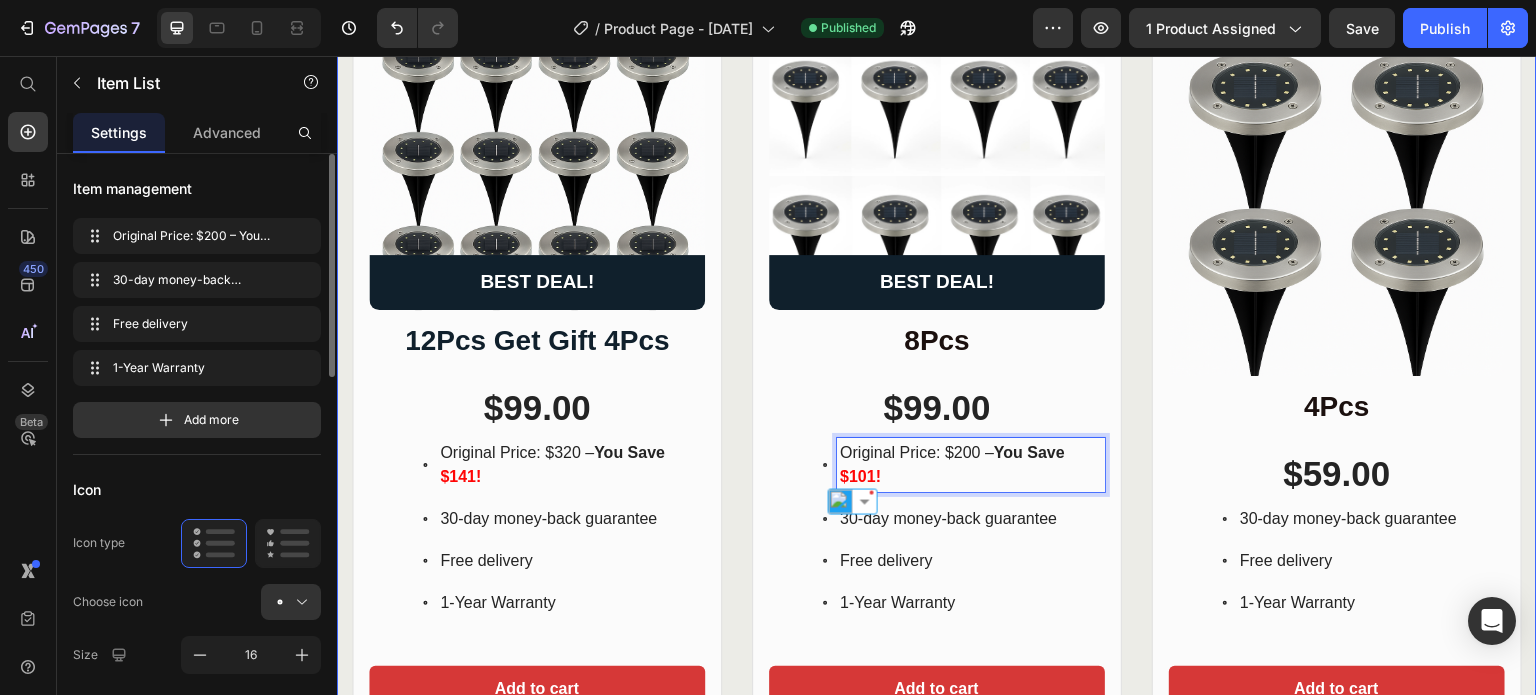 click on "Image Row 4Pcs  Heading $59.00 Product Price Row
30-day money-back guarantee
Free delivery
1-Year Warranty Item List Add to cart Add to Cart Row Product Image Image Image Image Image Row Row Image BEST DEAL! Text Block Row Row 8Pcs Heading $99.00 Product Price Row
Original Price: $200 –  You Save   $101!
30-day money-back guarantee
Free delivery
1-Year Warranty Item List   24 Add to cart Add to Cart Row Product Image Image Image Image Image Row Row Image BEST DEAL! Text Block Row Row 12Pcs Get Gift 4Pcs Heading $99.00 Product Price Row
Original Price: $320 –  You Save   $141!
30-day money-back guarantee
Free delivery
1-Year Warranty Item List Add to cart Add to Cart Row Product Image Image Image Image Image Row Row Row" at bounding box center (937, 356) 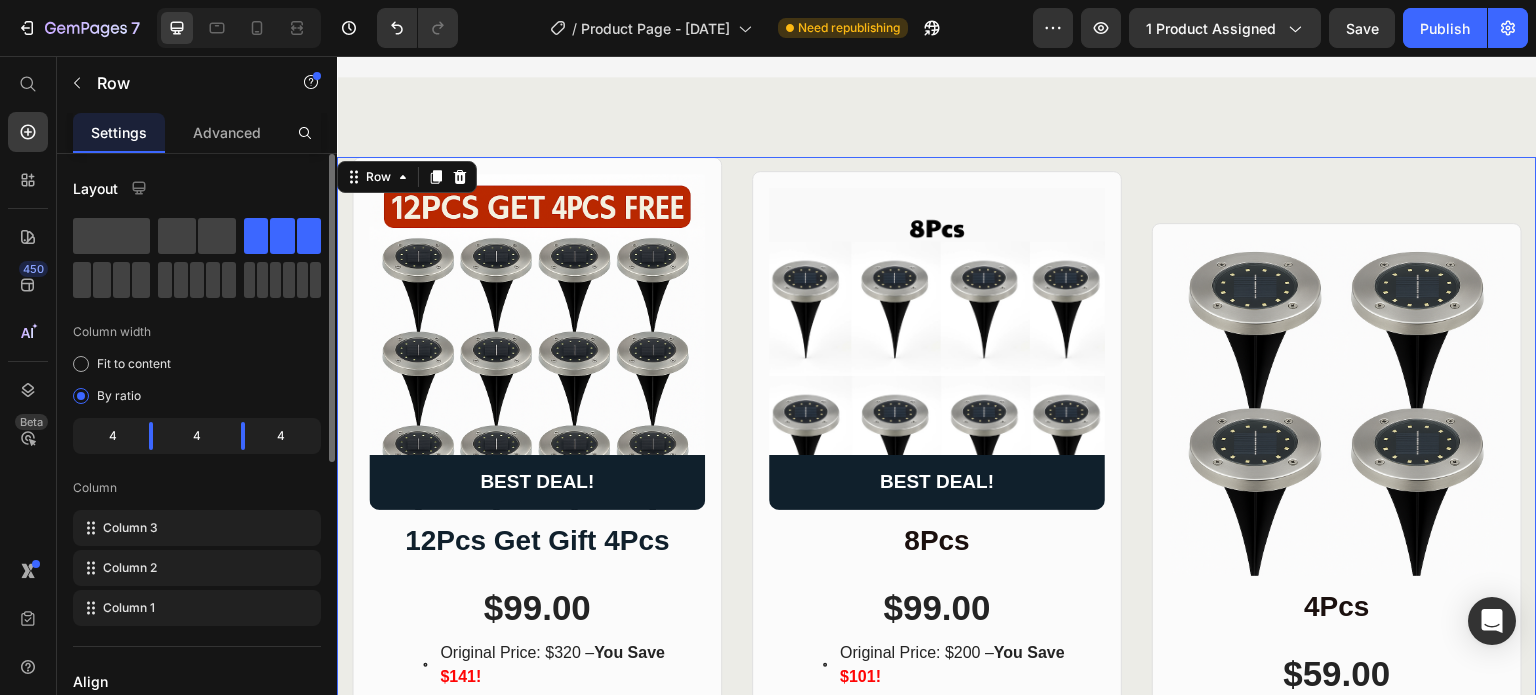 scroll, scrollTop: 1200, scrollLeft: 0, axis: vertical 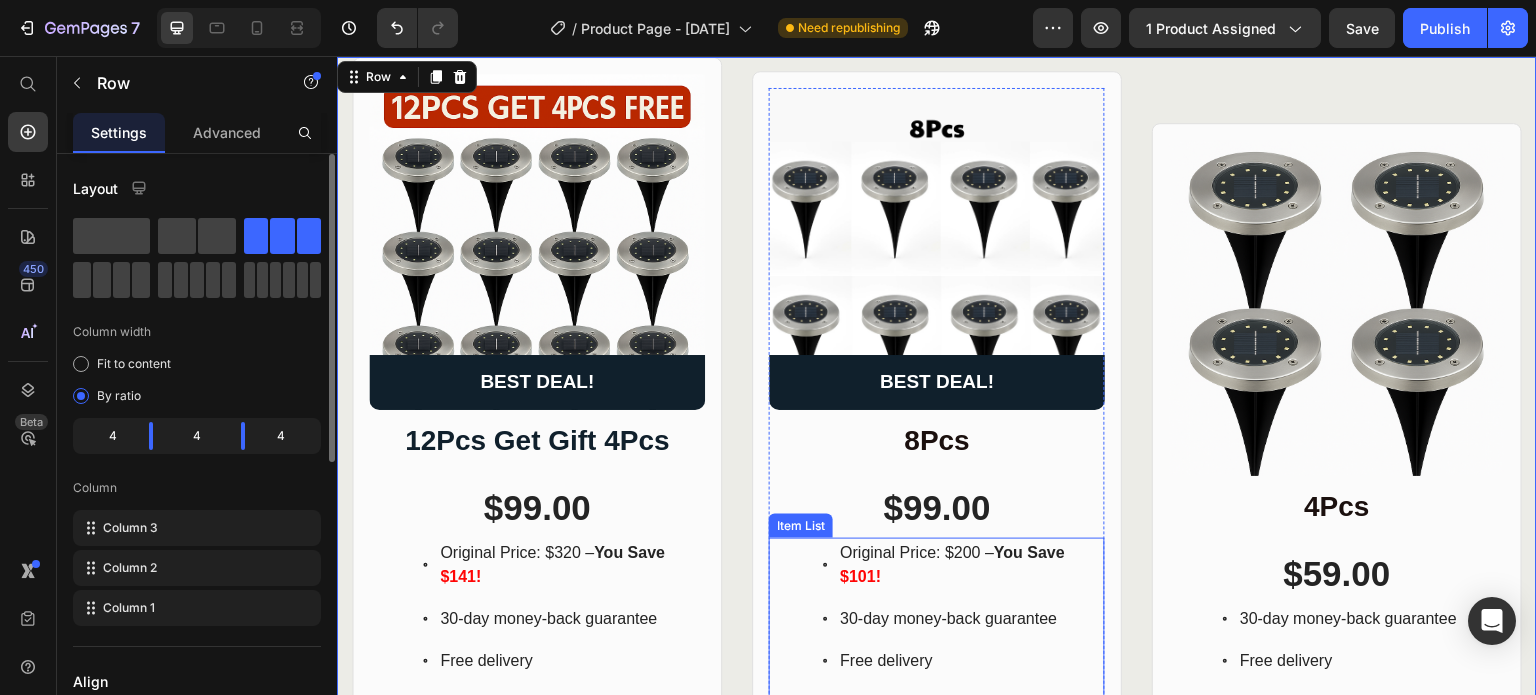 click on "Original Price: $200 –  You Save   $101!
30-day money-back guarantee
Free delivery
1-Year Warranty" at bounding box center [937, 628] 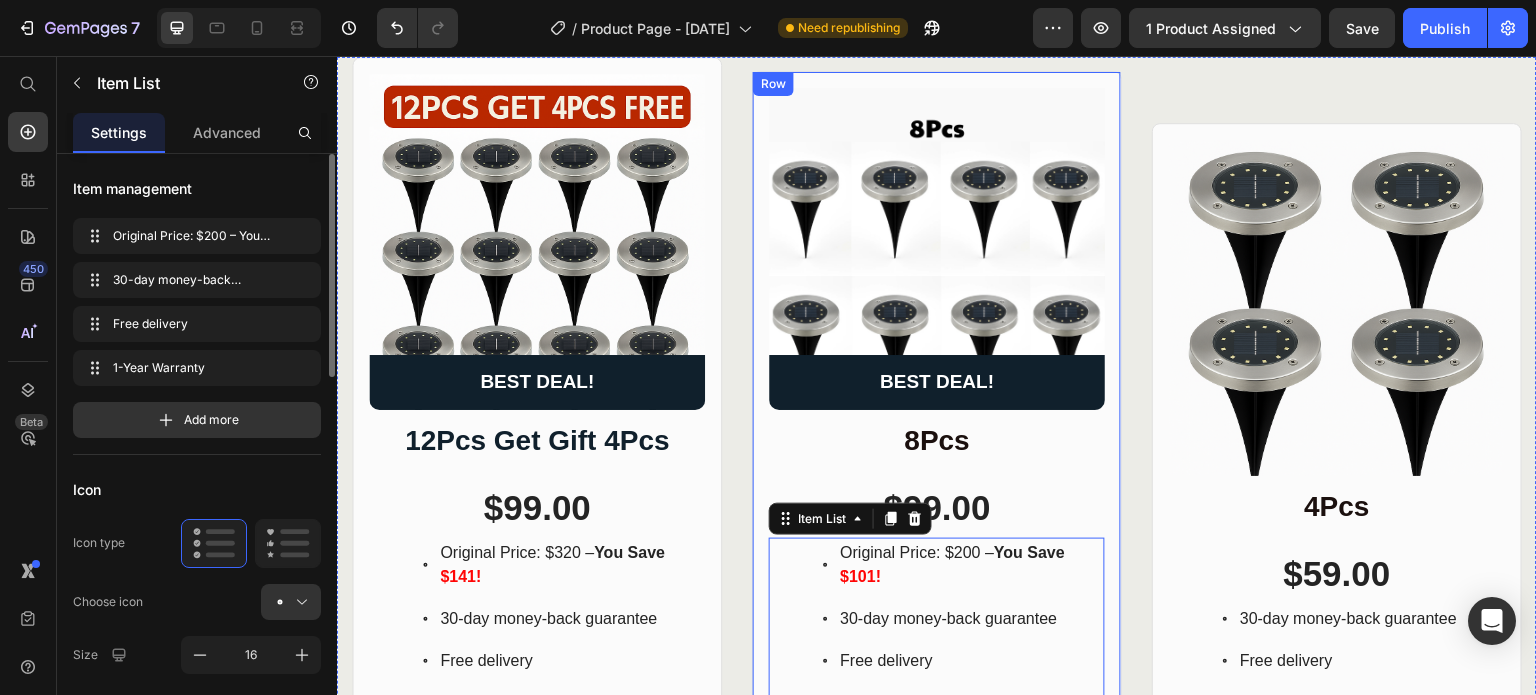 click on "Image BEST DEAL! Text Block Row Row 8Pcs Heading $99.00 Product Price Row
Original Price: $200 –  You Save   $101!
30-day money-back guarantee
Free delivery
1-Year Warranty Item List   24 Add to cart Add to Cart Row Product Image Image Image Image Image Row Row" at bounding box center (937, 462) 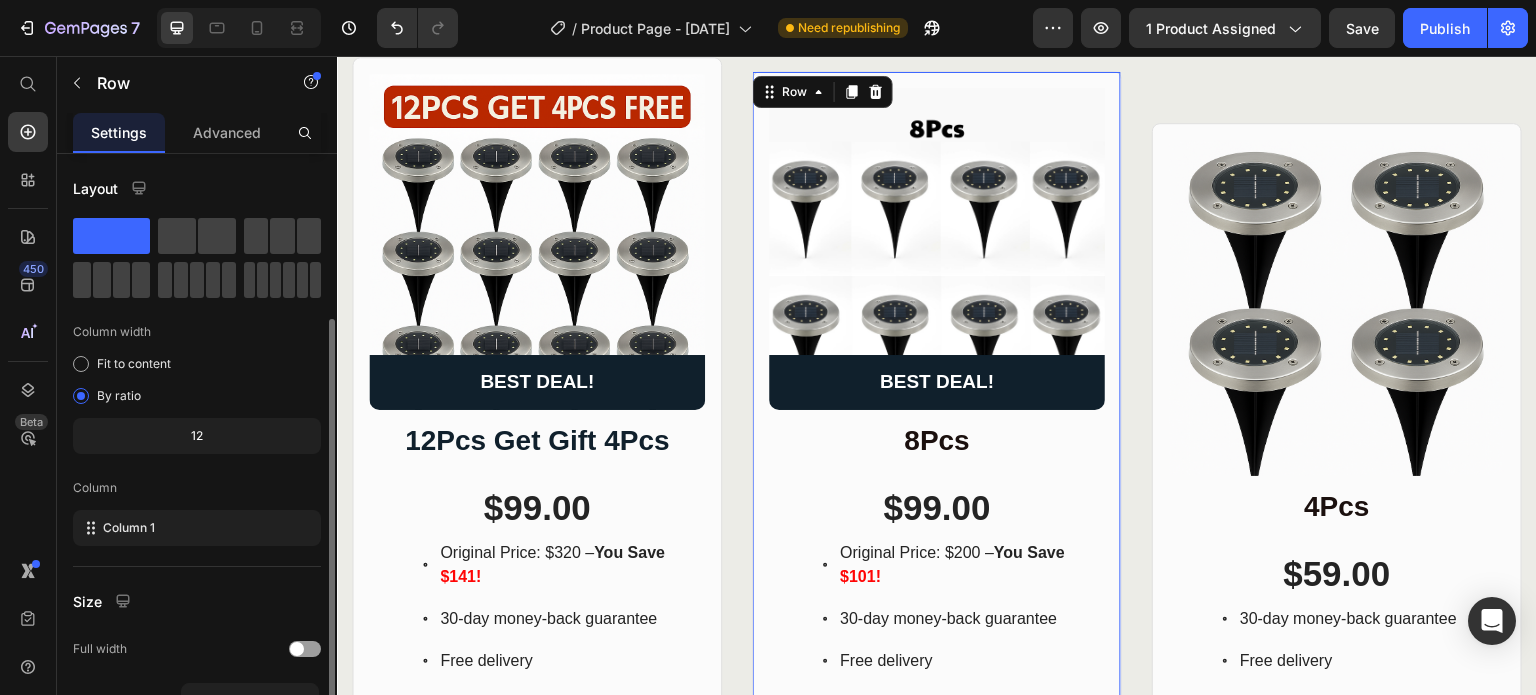 scroll, scrollTop: 200, scrollLeft: 0, axis: vertical 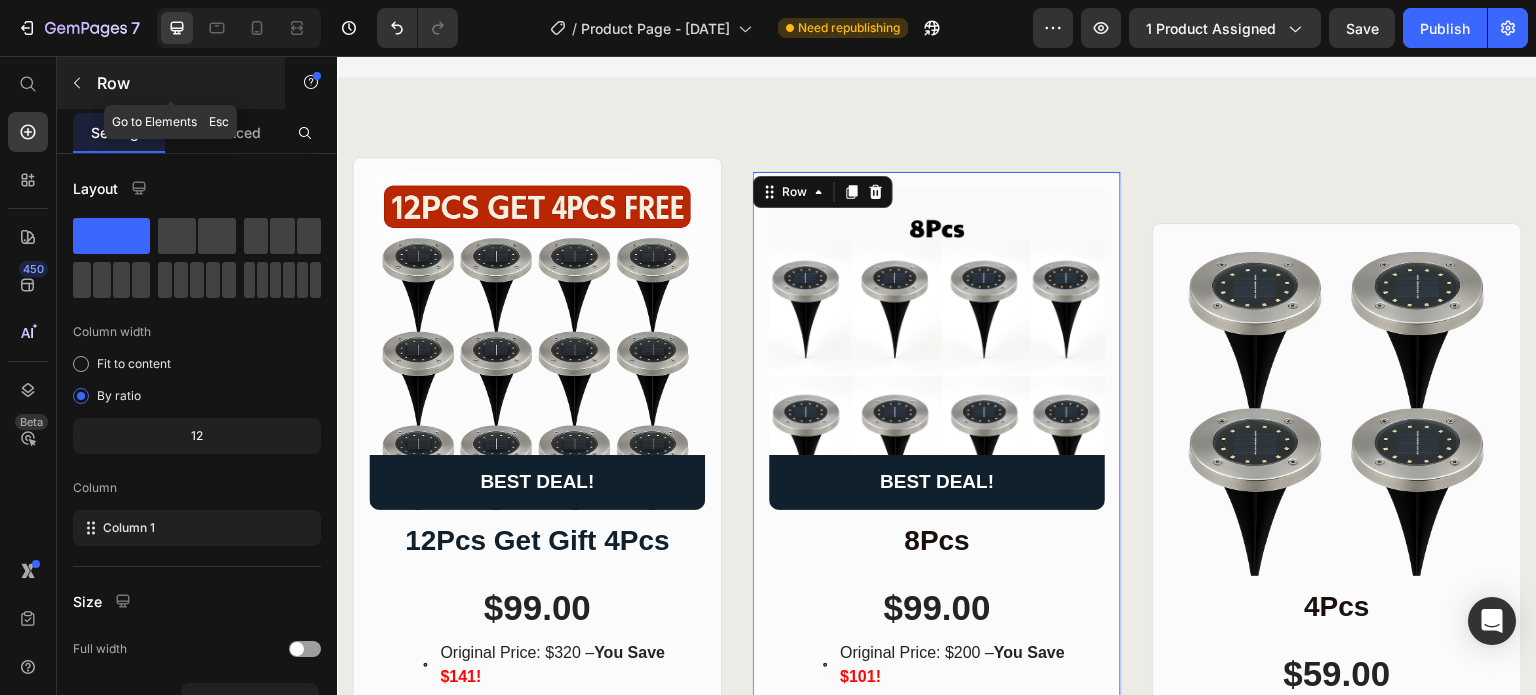 click 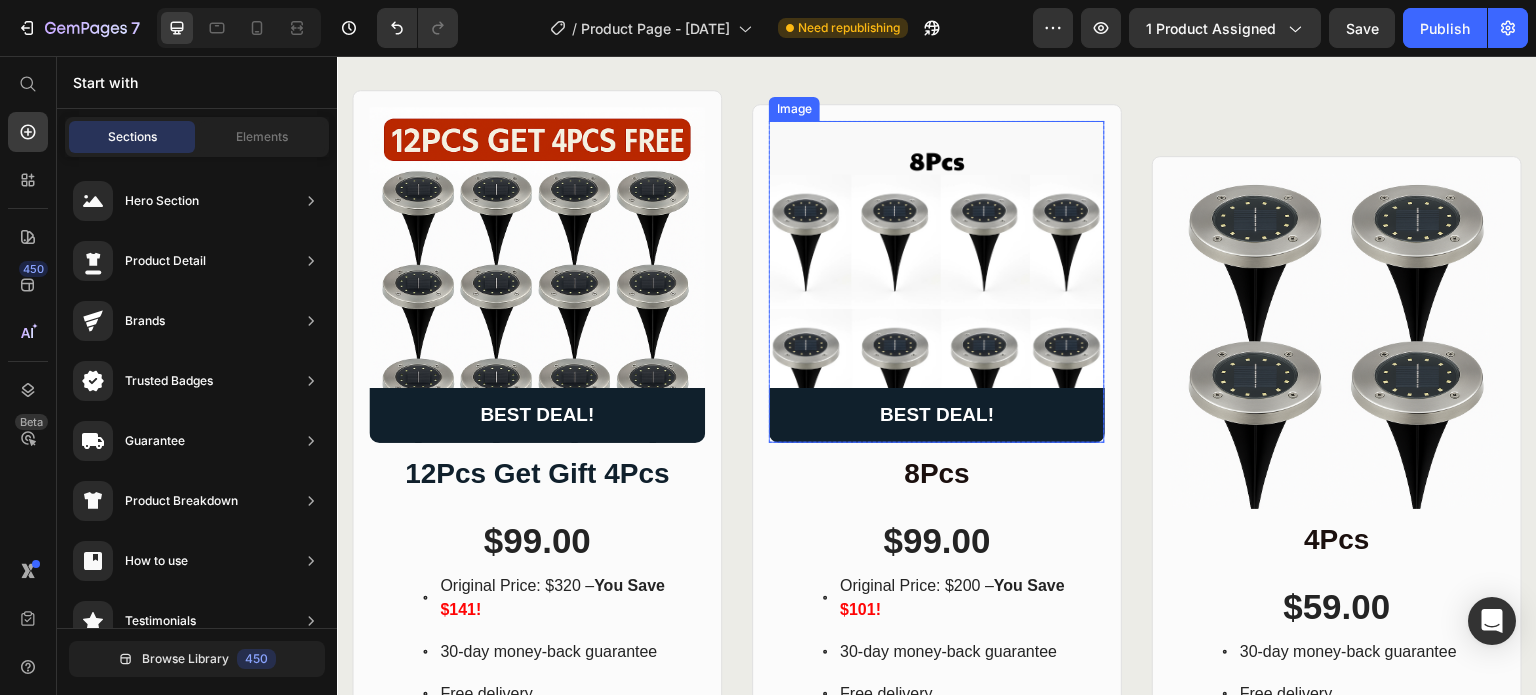 scroll, scrollTop: 1200, scrollLeft: 0, axis: vertical 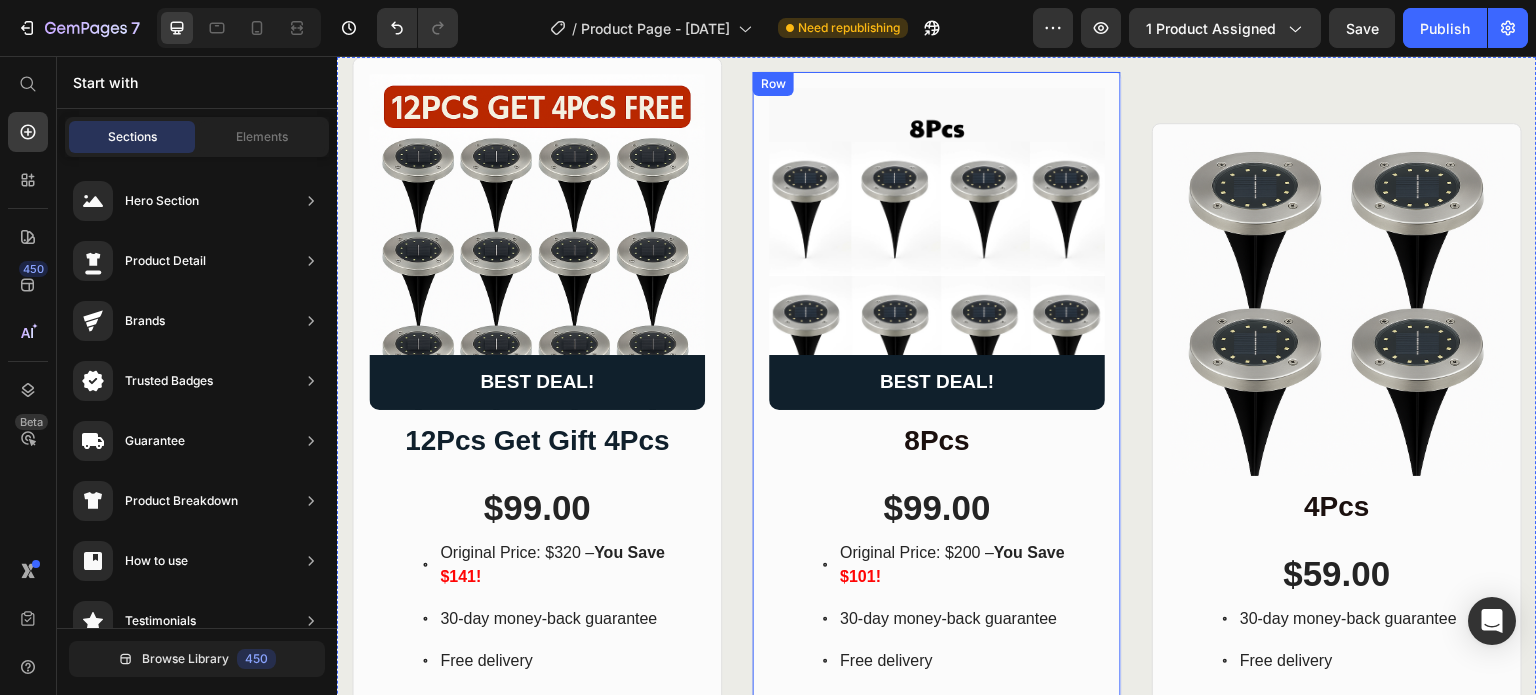 click on "Image BEST DEAL! Text Block Row Row 8Pcs Heading $99.00 Product Price Row
Original Price: $200 –  You Save   $101!
30-day money-back guarantee
Free delivery
1-Year Warranty Item List Add to cart Add to Cart Row Product Image Image Image Image Image Row Row" at bounding box center [937, 462] 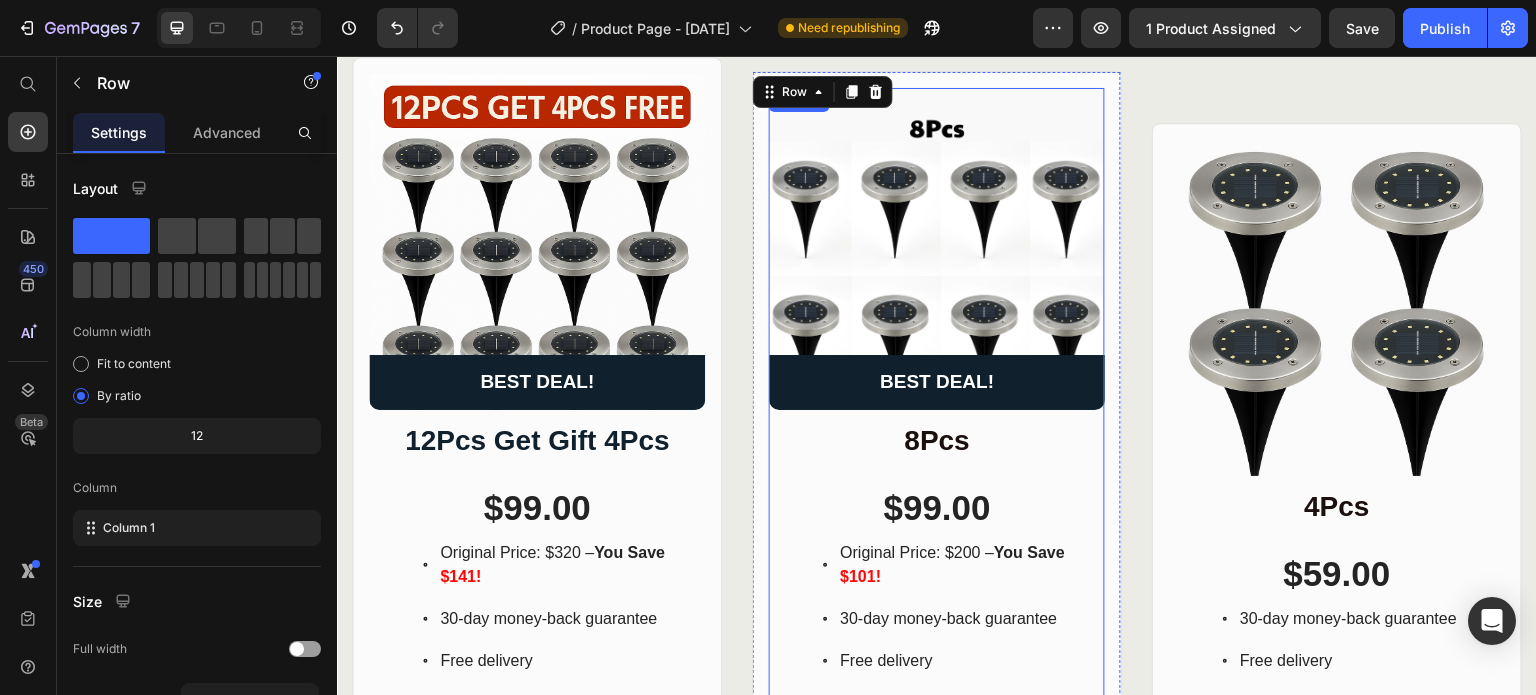 click on "8Pcs Heading $99.00 Product Price Row
Original Price: $200 –  You Save   $101!
30-day money-back guarantee
Free delivery
1-Year Warranty Item List Add to cart Add to Cart Row" at bounding box center [937, 618] 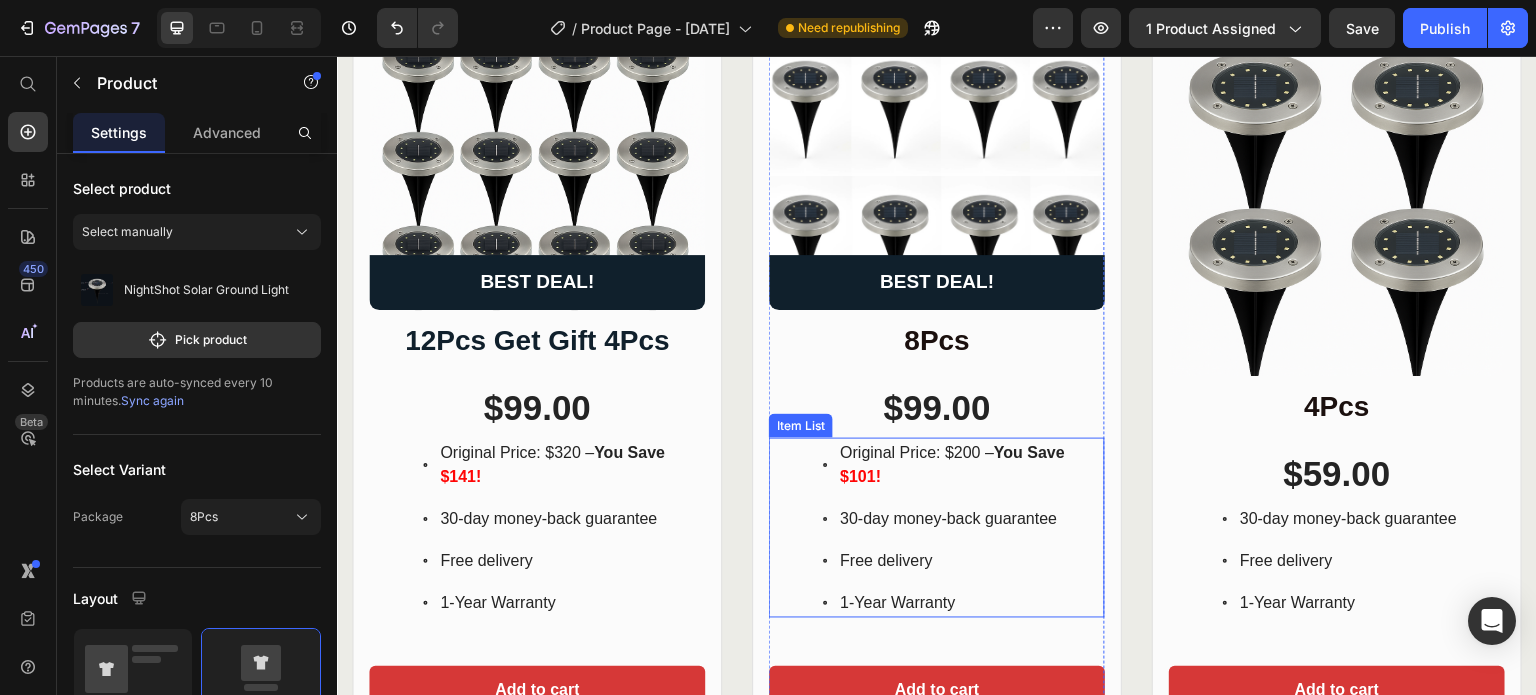 scroll, scrollTop: 1100, scrollLeft: 0, axis: vertical 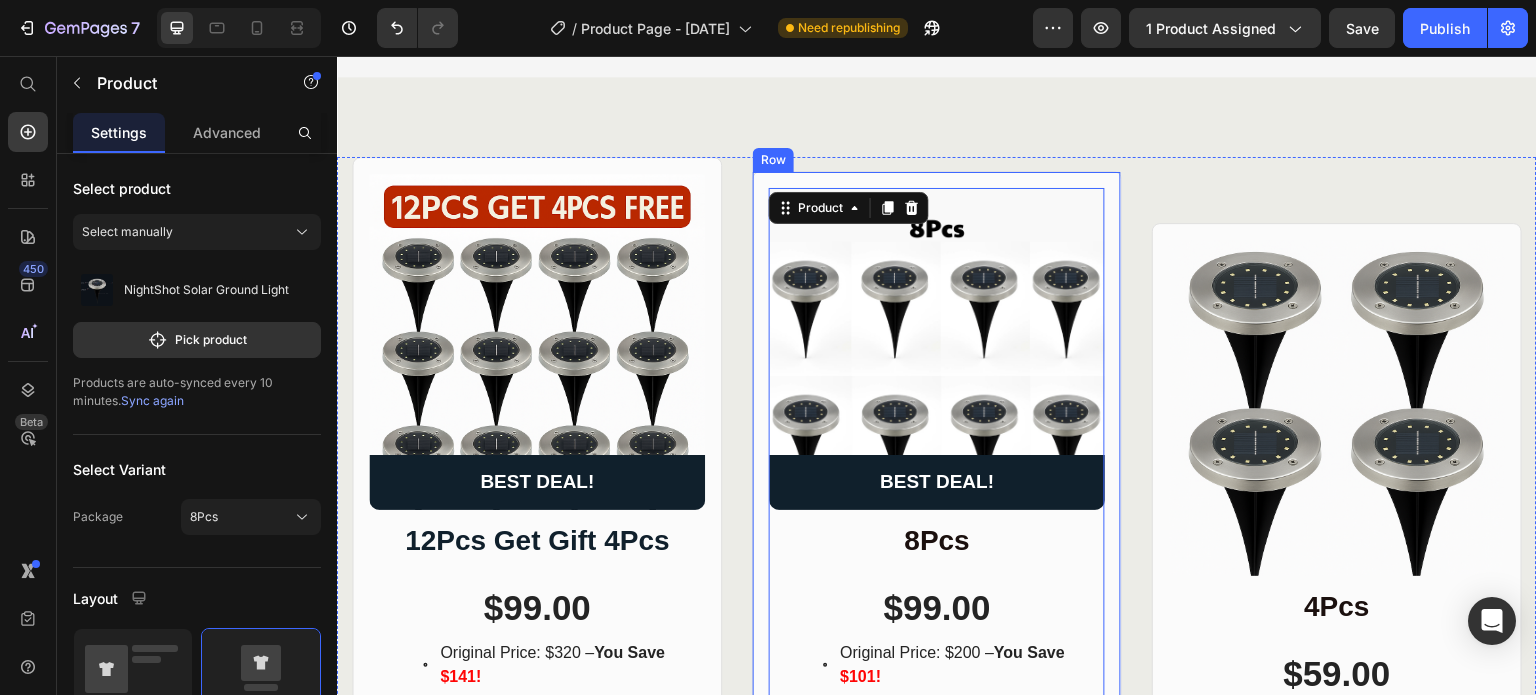 click on "Image BEST DEAL! Text Block Row Row 8Pcs Heading $99.00 Product Price Row
Original Price: $200 –  You Save   $101!
30-day money-back guarantee
Free delivery
1-Year Warranty Item List Add to cart Add to Cart Row Product   0 Image Image Image Image Image Row Row" at bounding box center [937, 562] 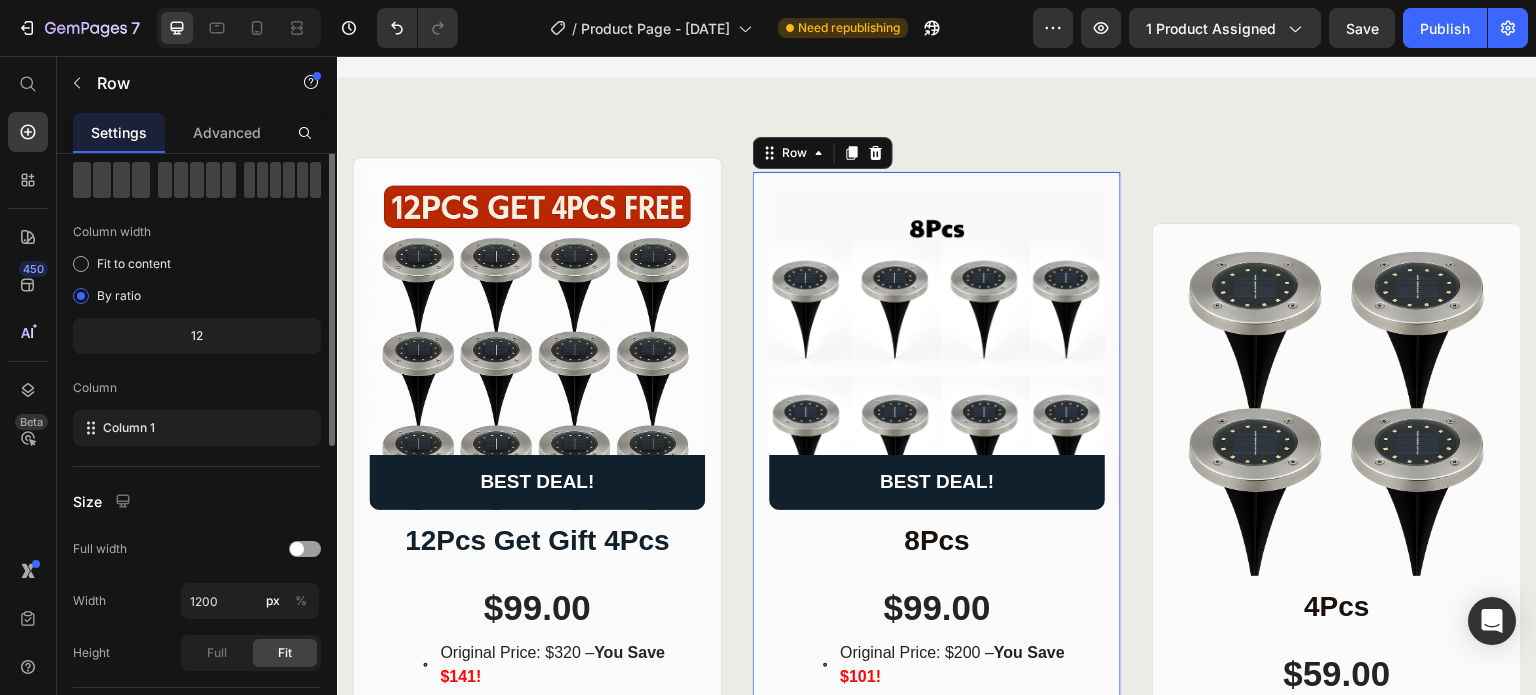 scroll, scrollTop: 0, scrollLeft: 0, axis: both 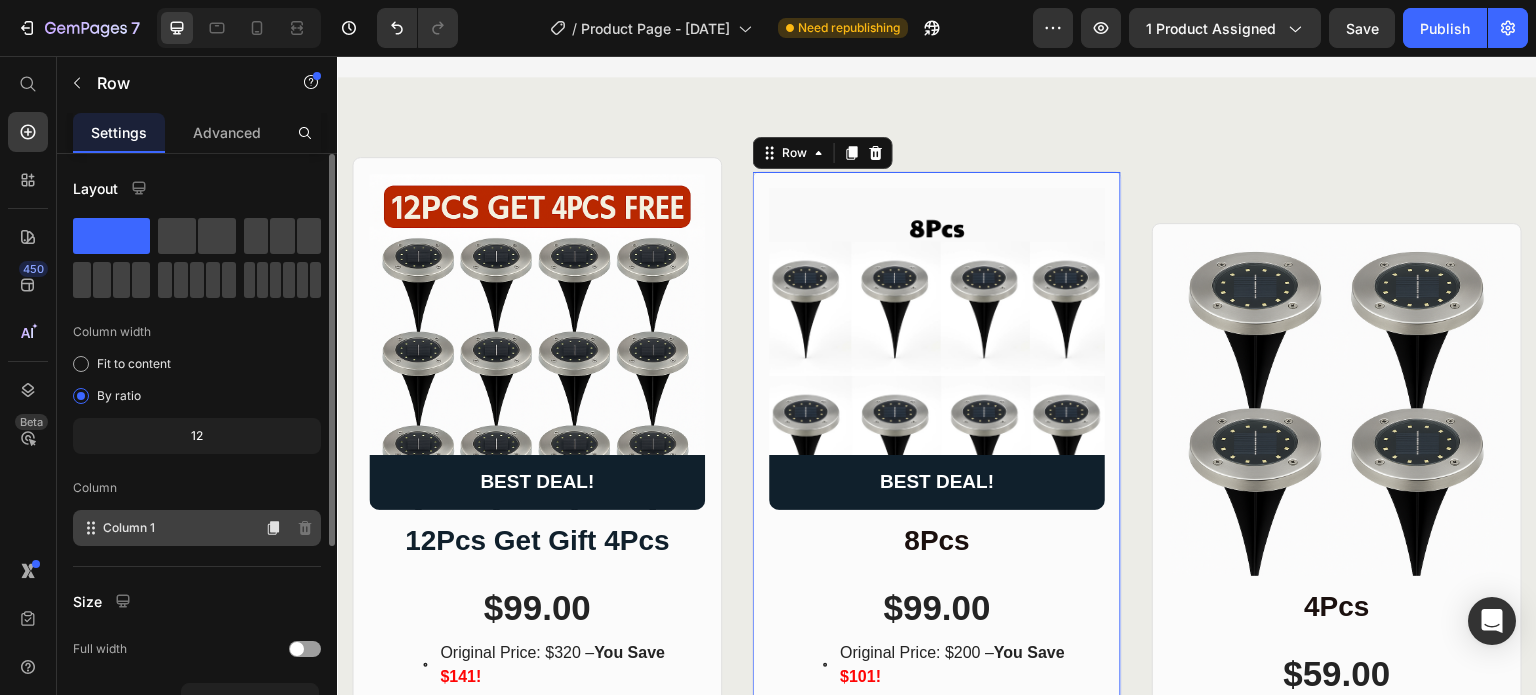 click 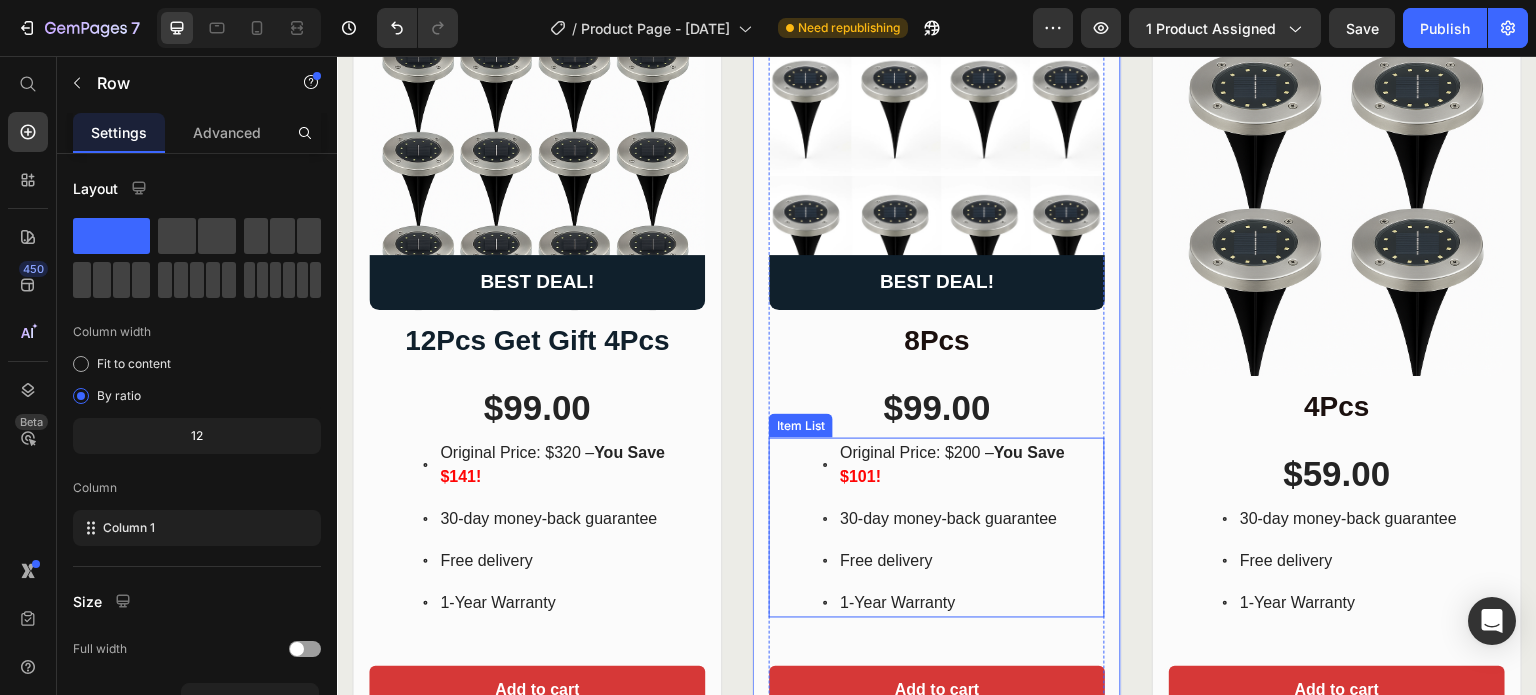 scroll, scrollTop: 1100, scrollLeft: 0, axis: vertical 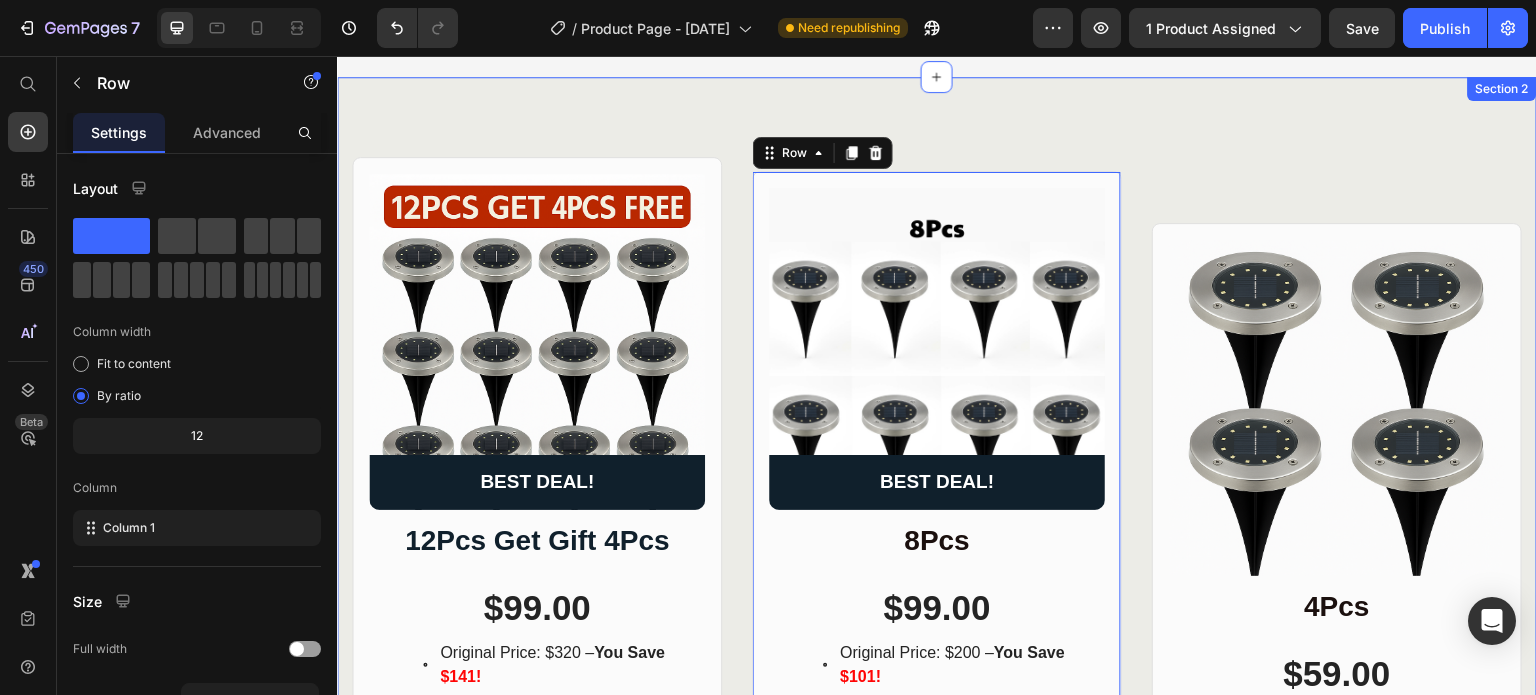 click on "Image Row 4Pcs  Heading $59.00 Product Price Row
30-day money-back guarantee
Free delivery
1-Year Warranty Item List Add to cart Add to Cart Row Product Image Image Image Image Image Row Row Image BEST DEAL! Text Block Row Row 8Pcs Heading $99.00 Product Price Row
Original Price: $200 –  You Save   $101!
30-day money-back guarantee
Free delivery
1-Year Warranty Item List Add to cart Add to Cart Row Product Image Image Image Image Image Row Row   0 Image BEST DEAL! Text Block Row Row 12Pcs Get Gift 4Pcs Heading $99.00 Product Price Row
Original Price: $320 –  You Save   $141!
30-day money-back guarantee
Free delivery
1-Year Warranty Item List Add to cart Add to Cart Row Product Image Image Image Image Image Row Row Row Section 2" at bounding box center [937, 556] 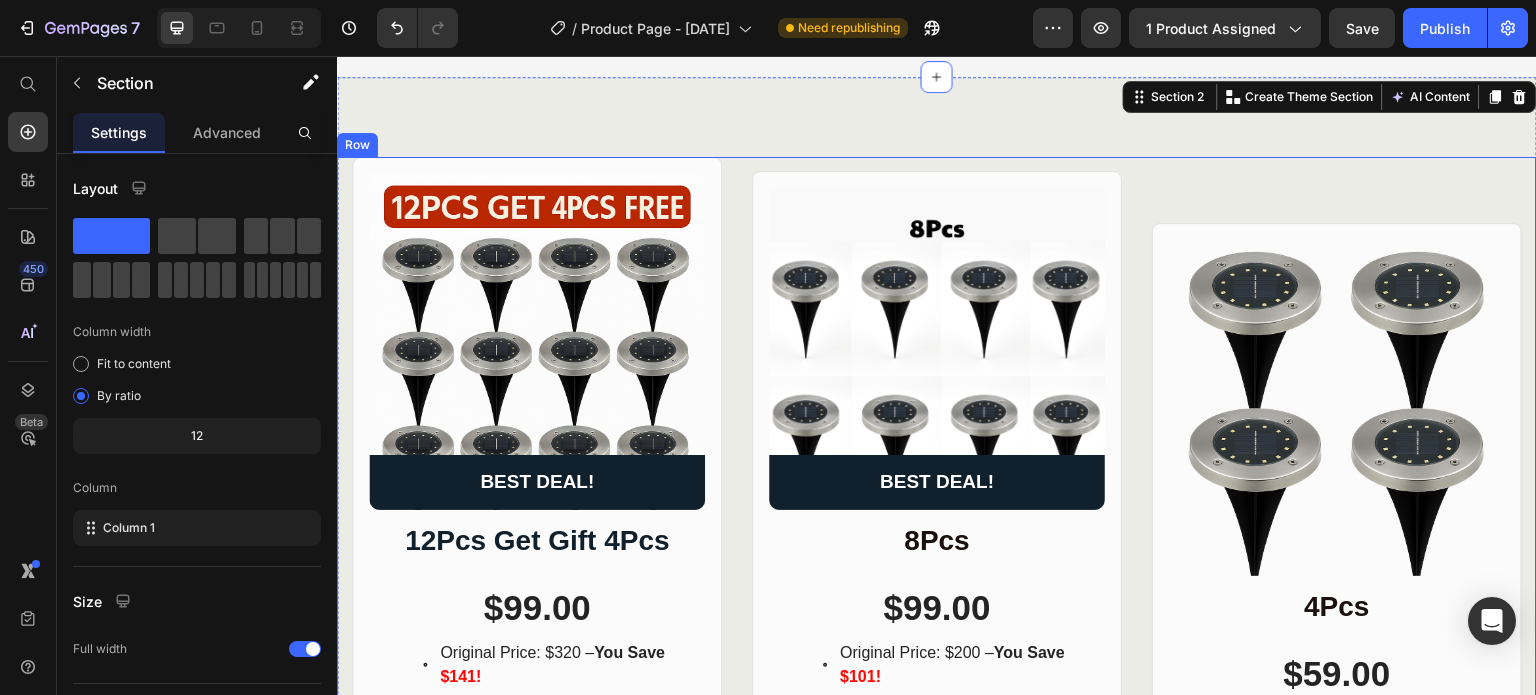 click on "Image Row 4Pcs  Heading $59.00 Product Price Row
30-day money-back guarantee
Free delivery
1-Year Warranty Item List Add to cart Add to Cart Row Product Image Image Image Image Image Row Row" at bounding box center [1337, 556] 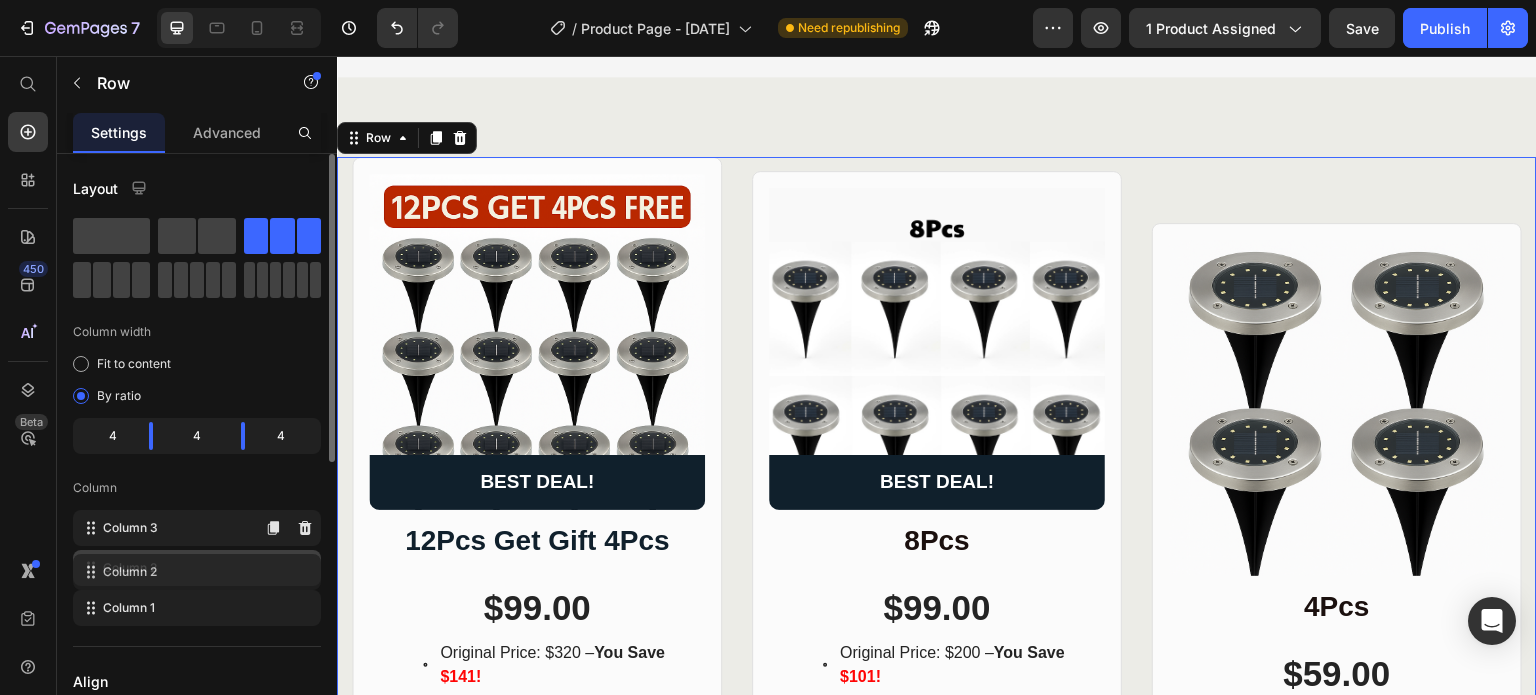 type 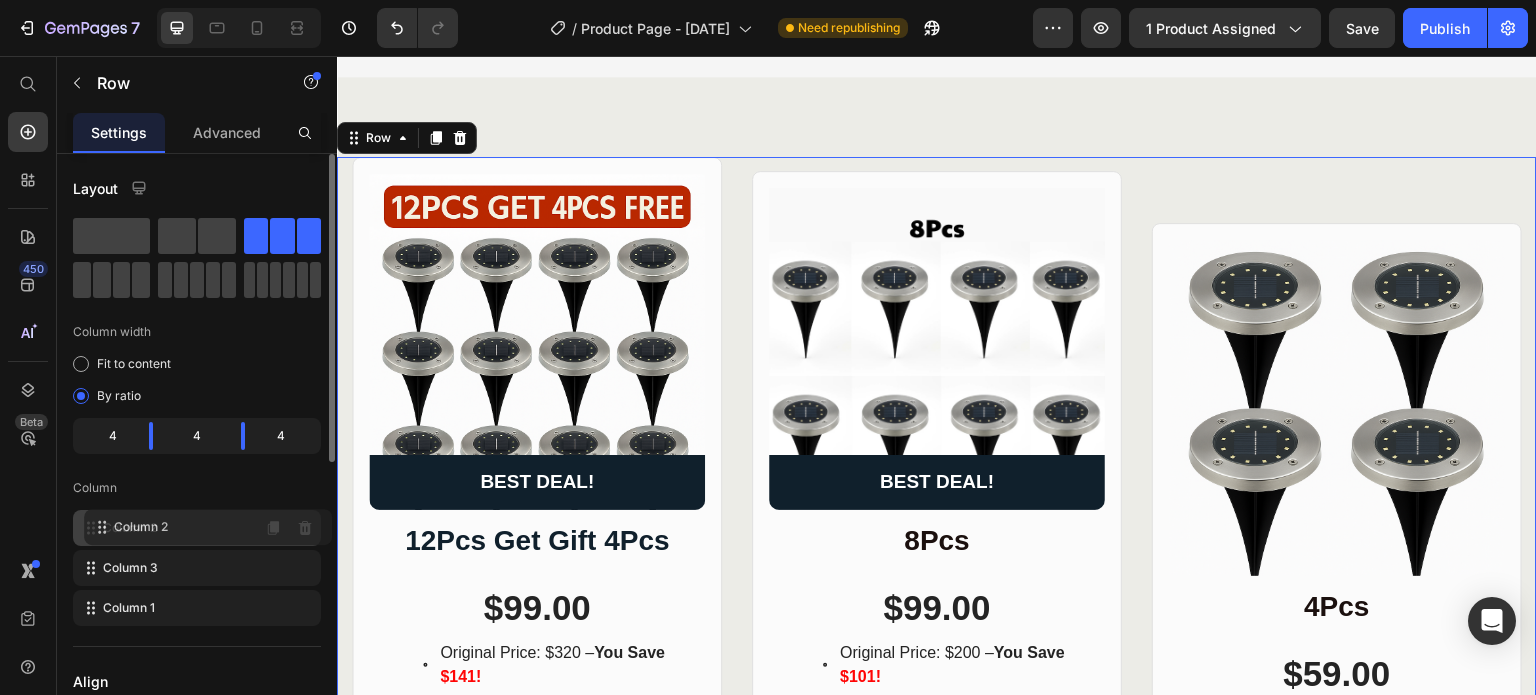 drag, startPoint x: 88, startPoint y: 567, endPoint x: 100, endPoint y: 523, distance: 45.607018 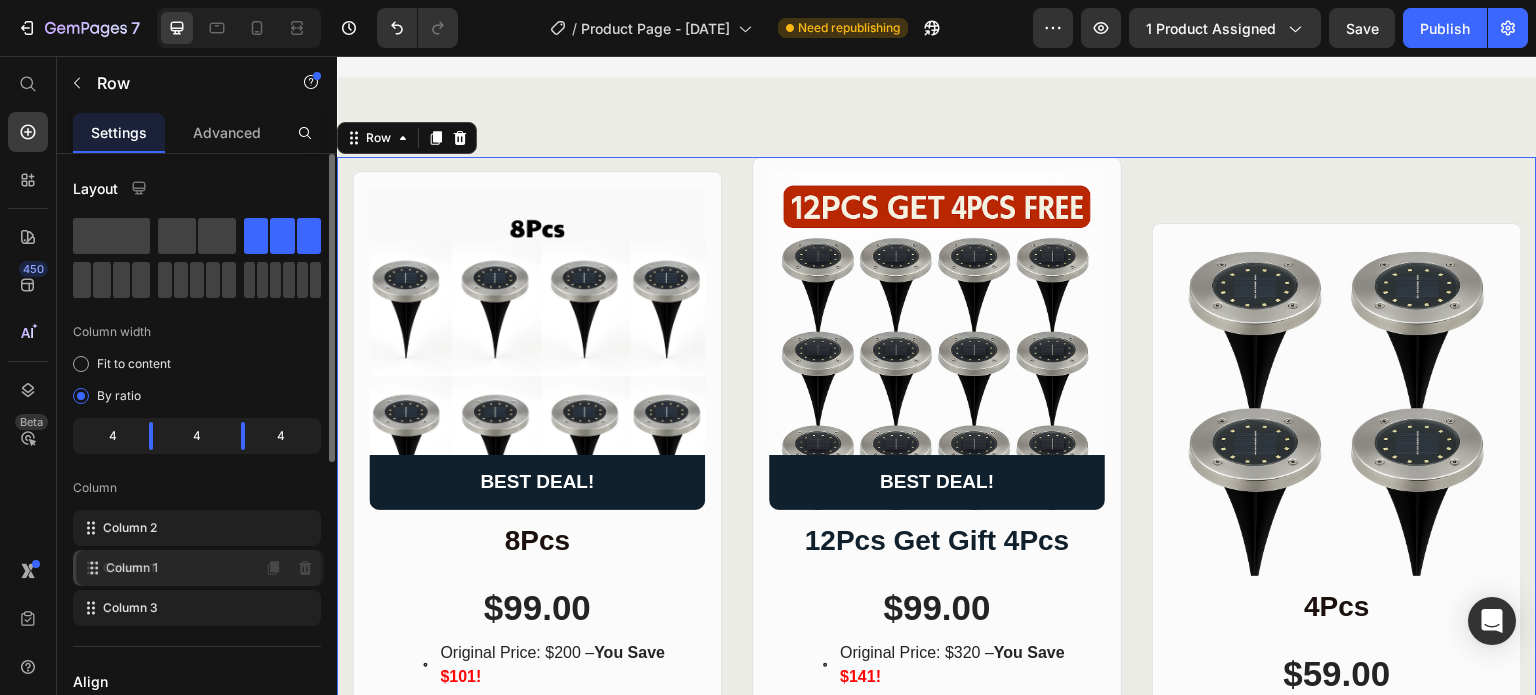 drag, startPoint x: 91, startPoint y: 611, endPoint x: 94, endPoint y: 567, distance: 44.102154 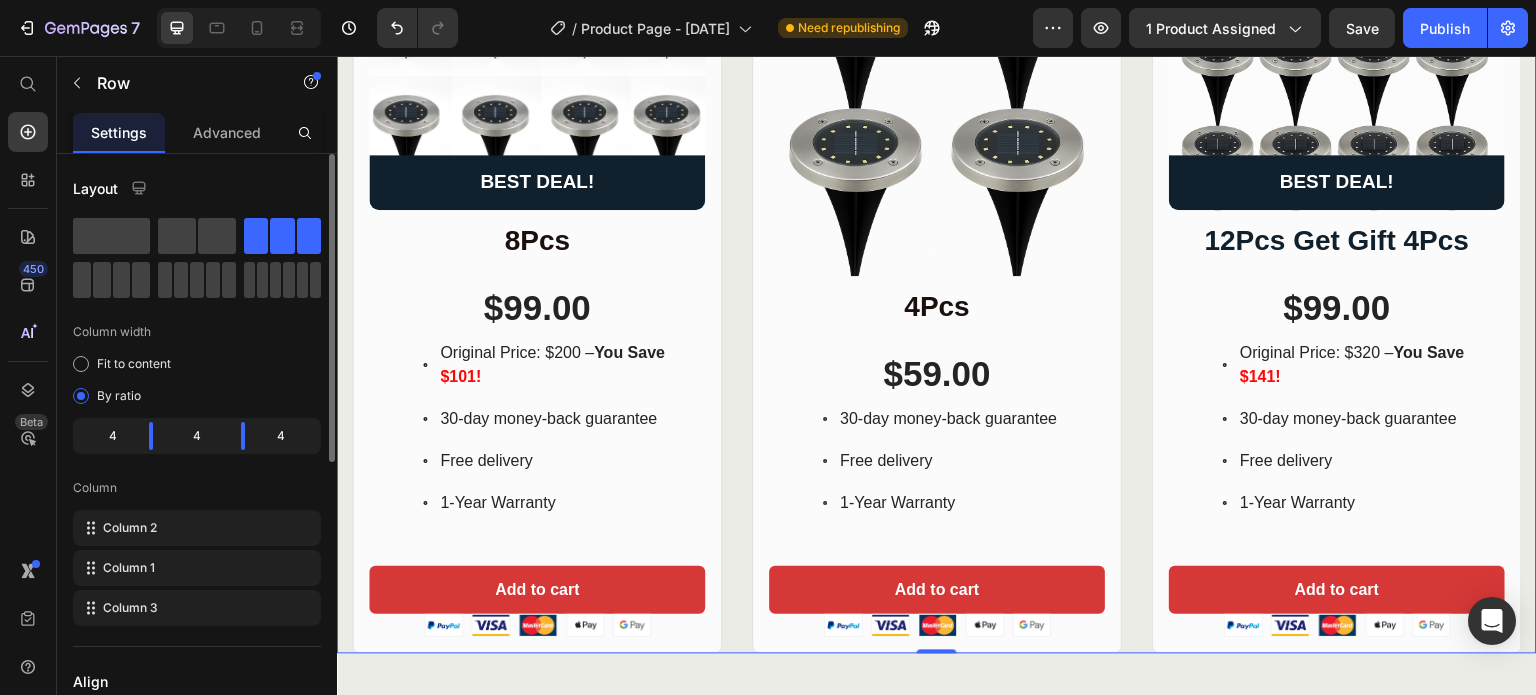 scroll, scrollTop: 1200, scrollLeft: 0, axis: vertical 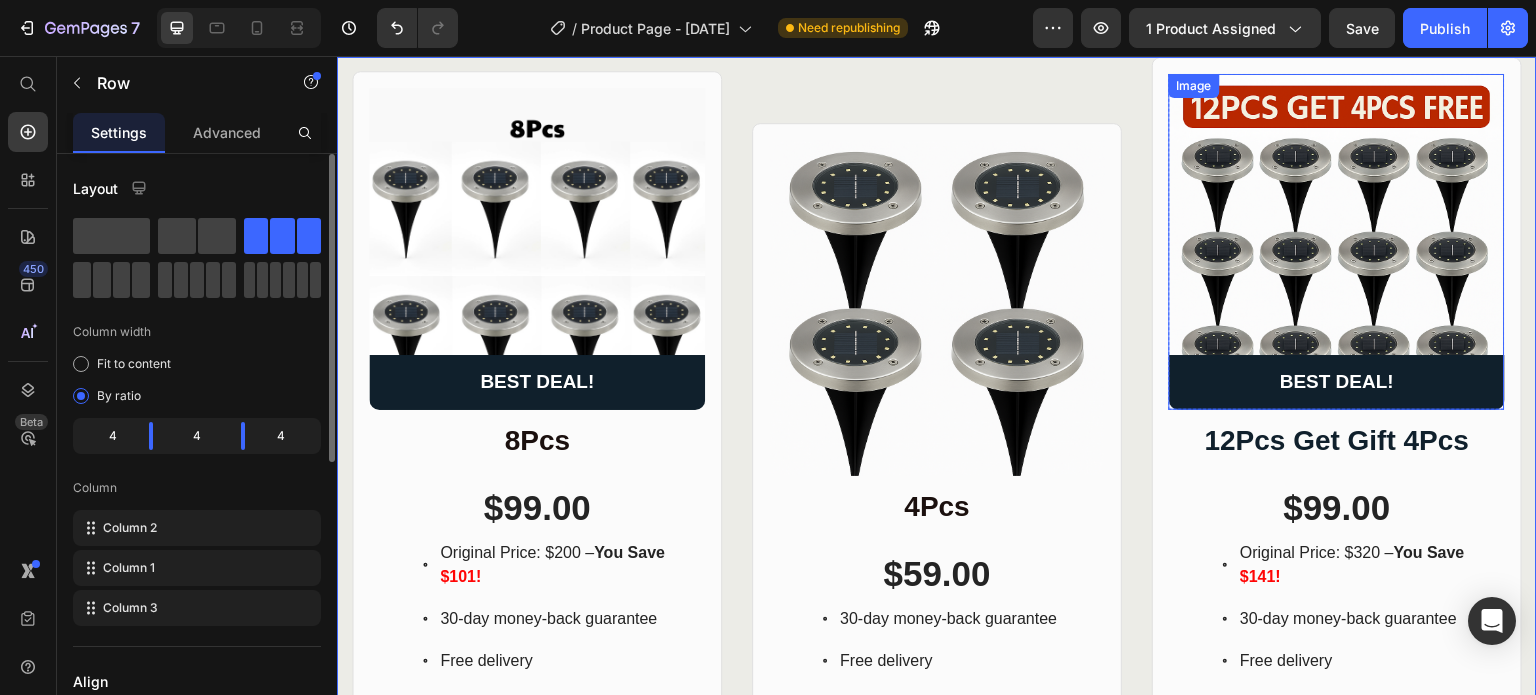 click at bounding box center (1337, 242) 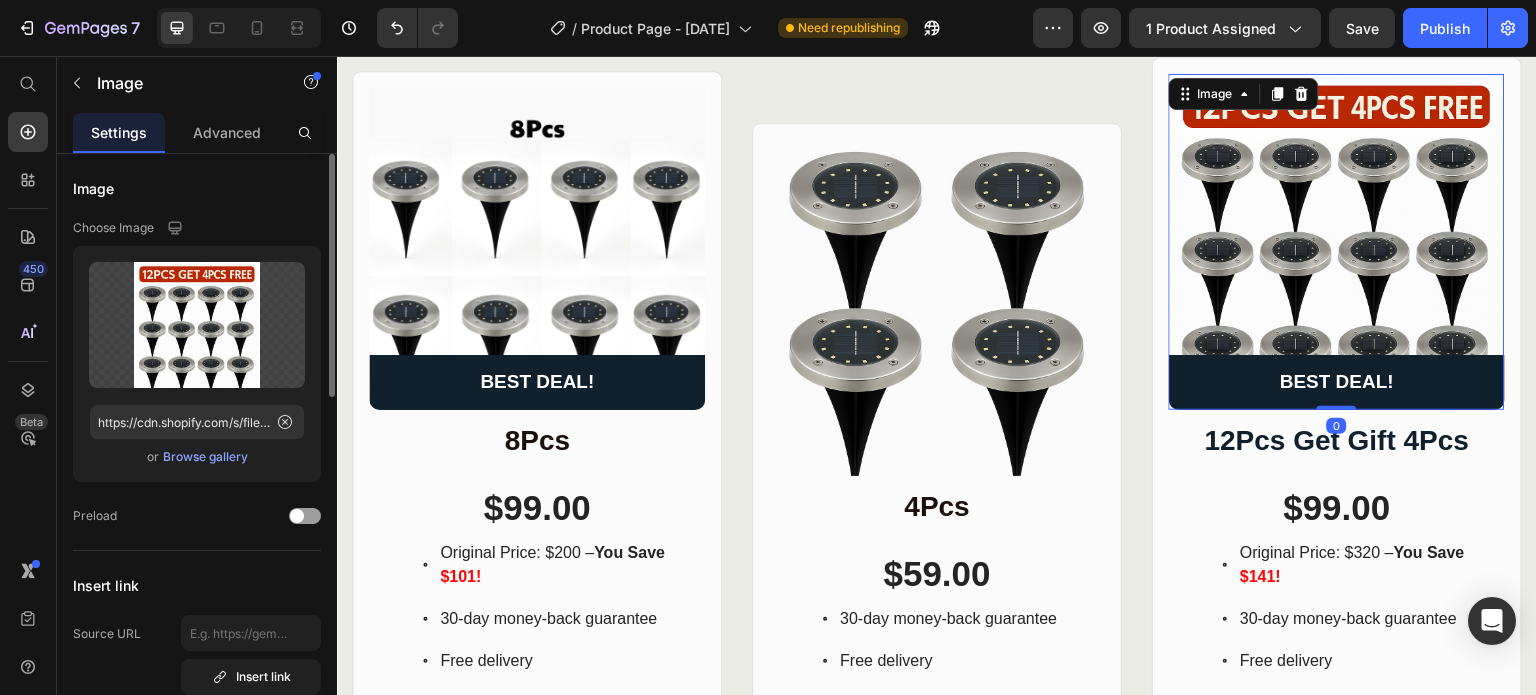 click on "Browse gallery" at bounding box center (205, 457) 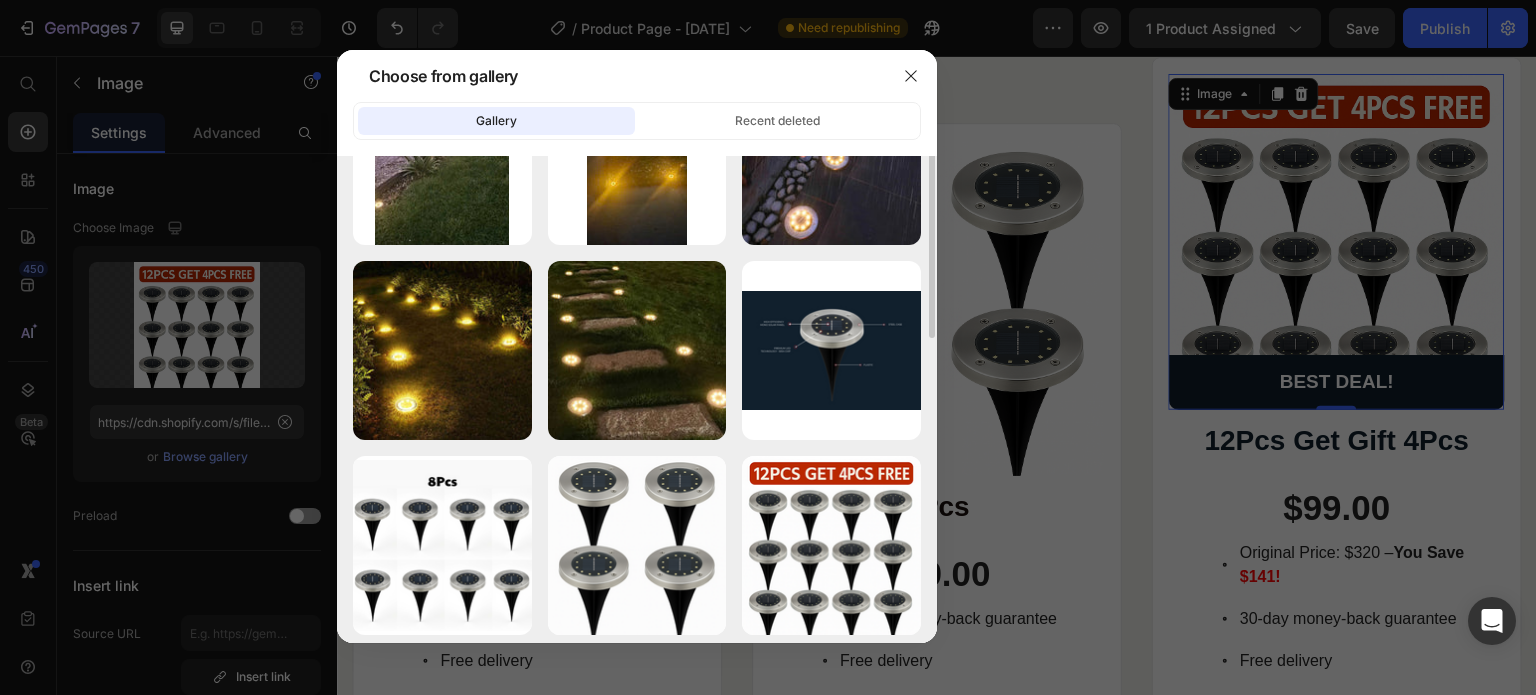 scroll, scrollTop: 600, scrollLeft: 0, axis: vertical 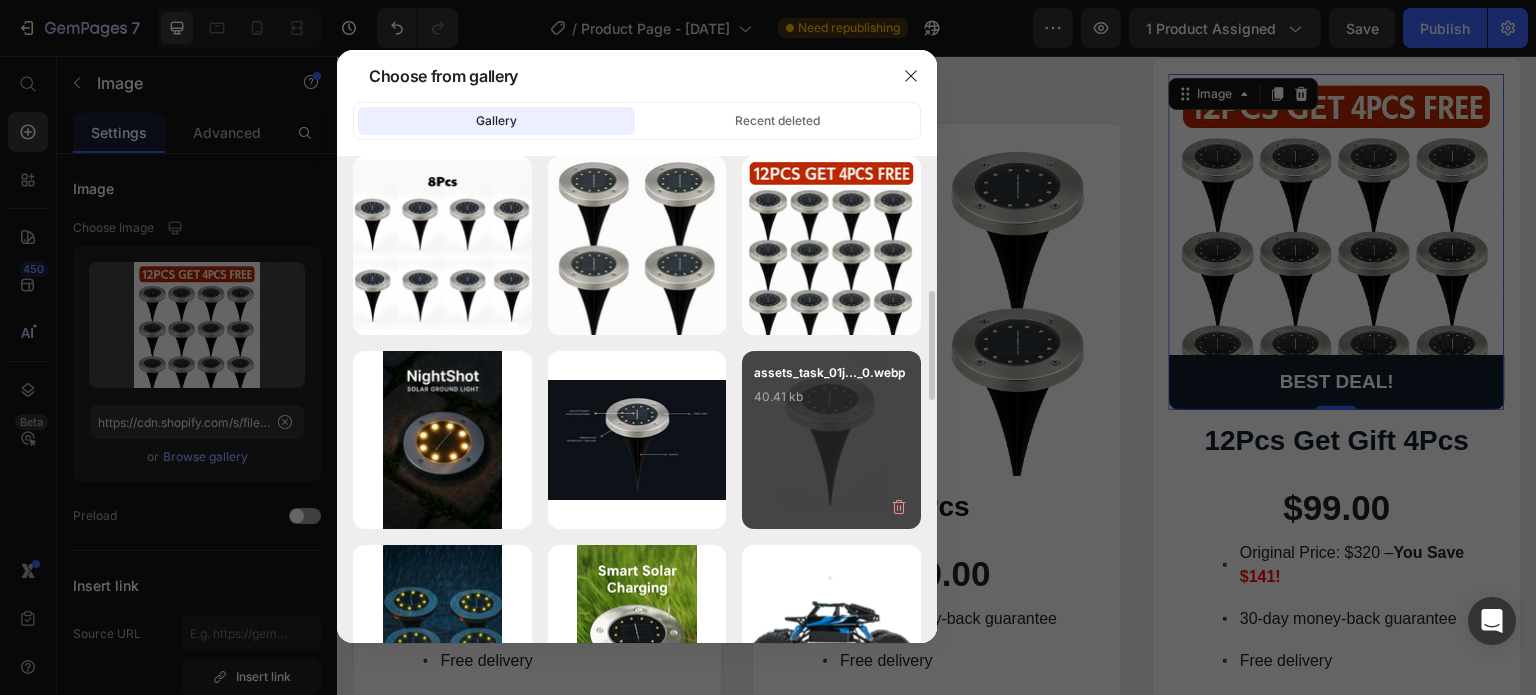 click on "assets_task_01j..._0.webp 40.41 kb" at bounding box center (831, 403) 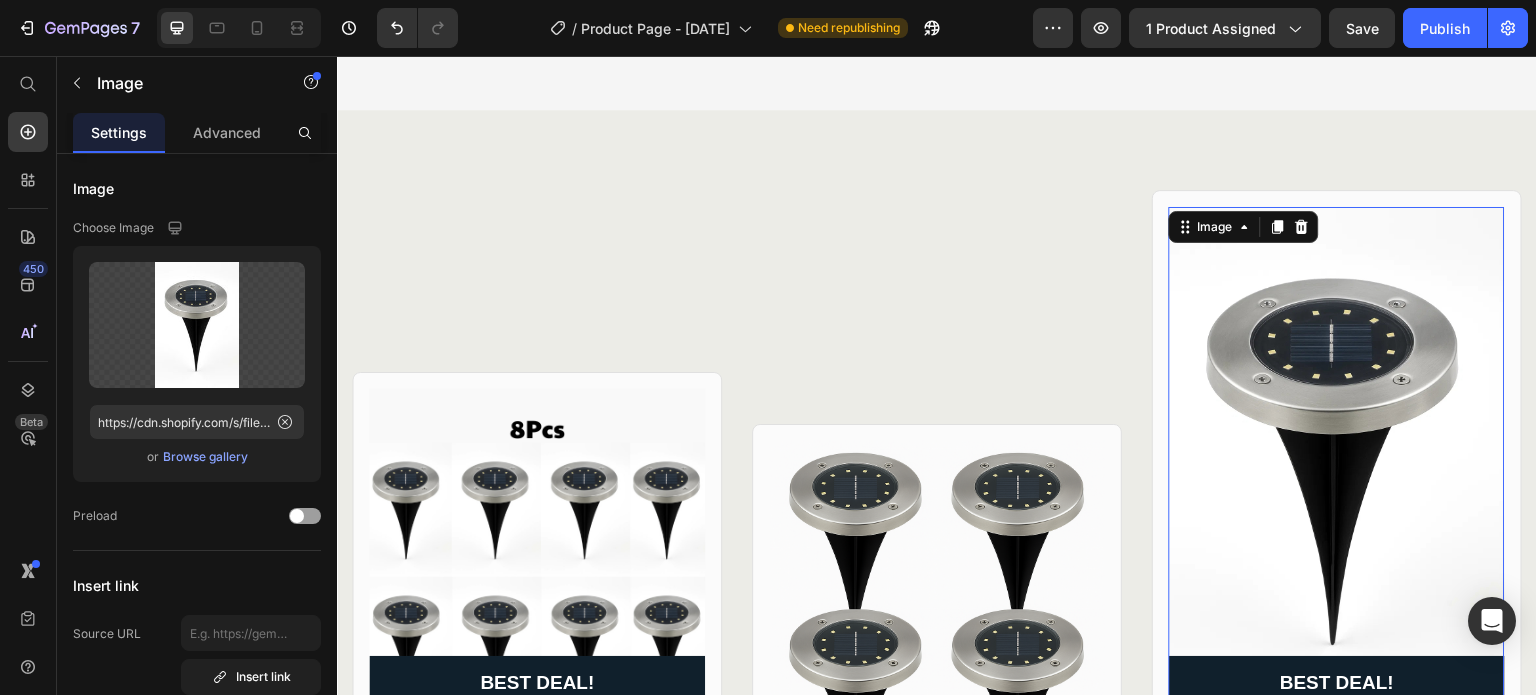 scroll, scrollTop: 1265, scrollLeft: 0, axis: vertical 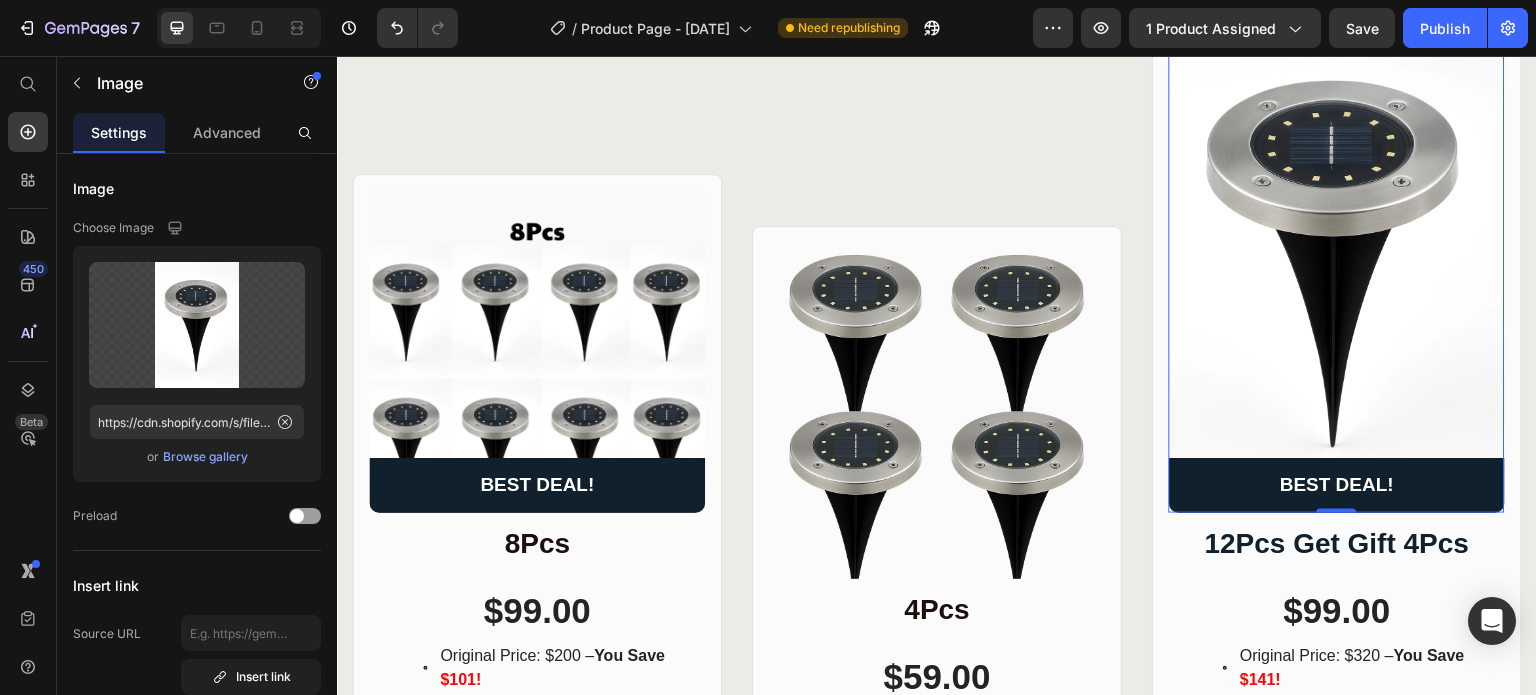 click at bounding box center [1337, 261] 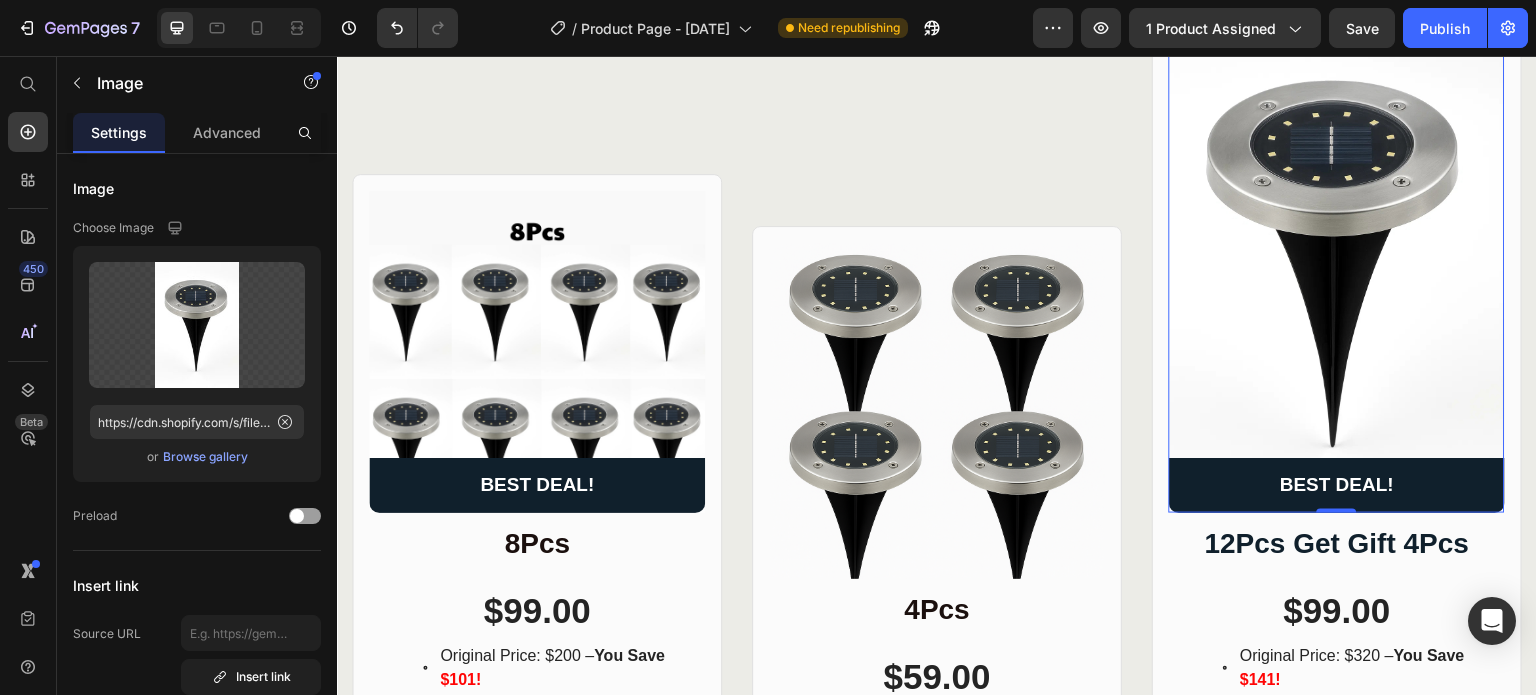 scroll, scrollTop: 1365, scrollLeft: 0, axis: vertical 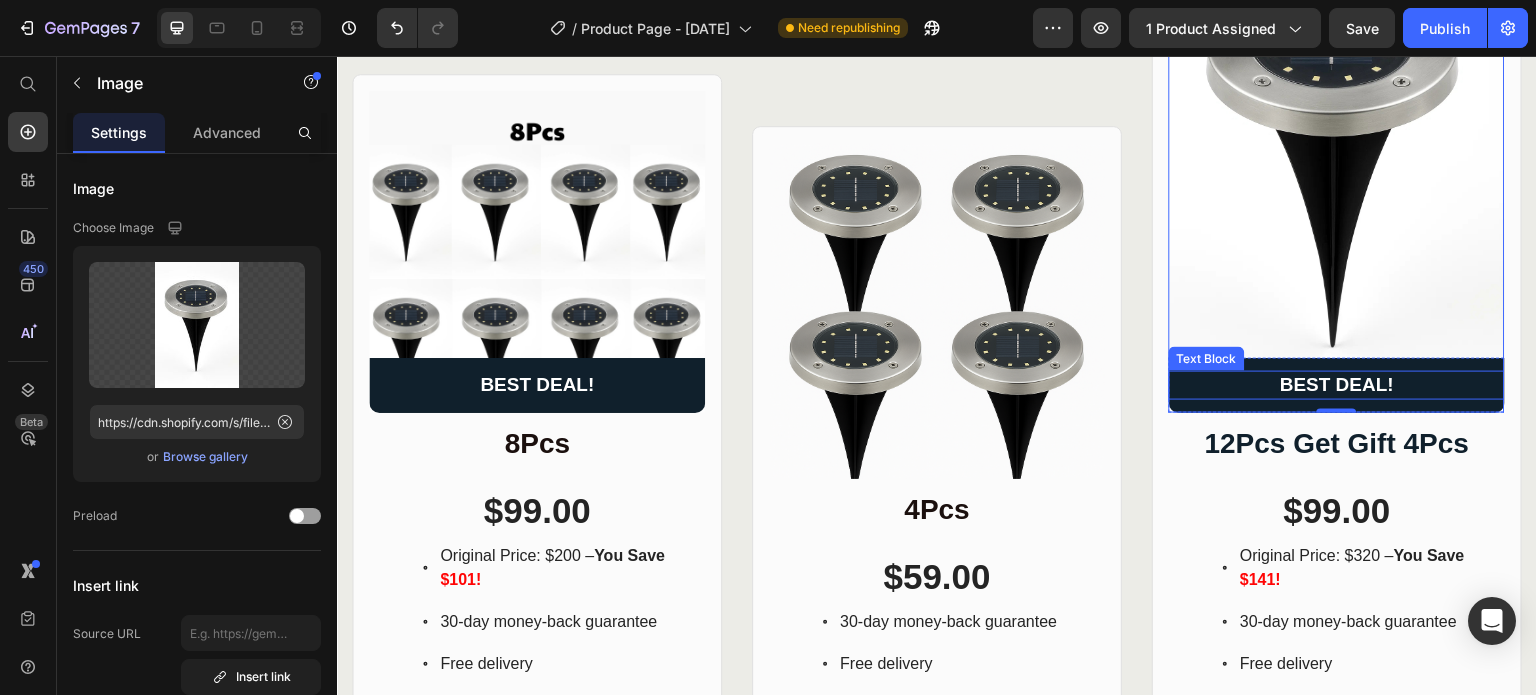 click on "BEST DEAL!" at bounding box center [1337, 385] 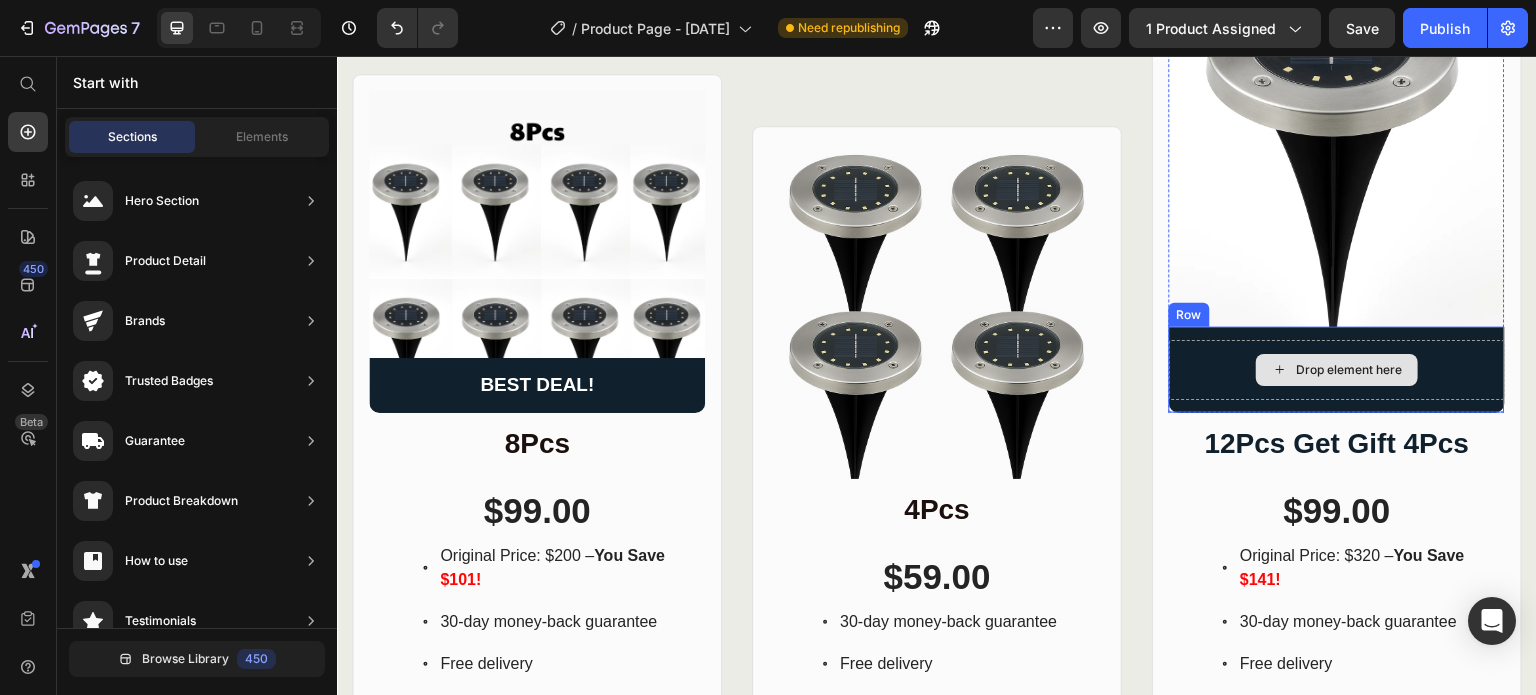 click on "Drop element here" at bounding box center (1337, 370) 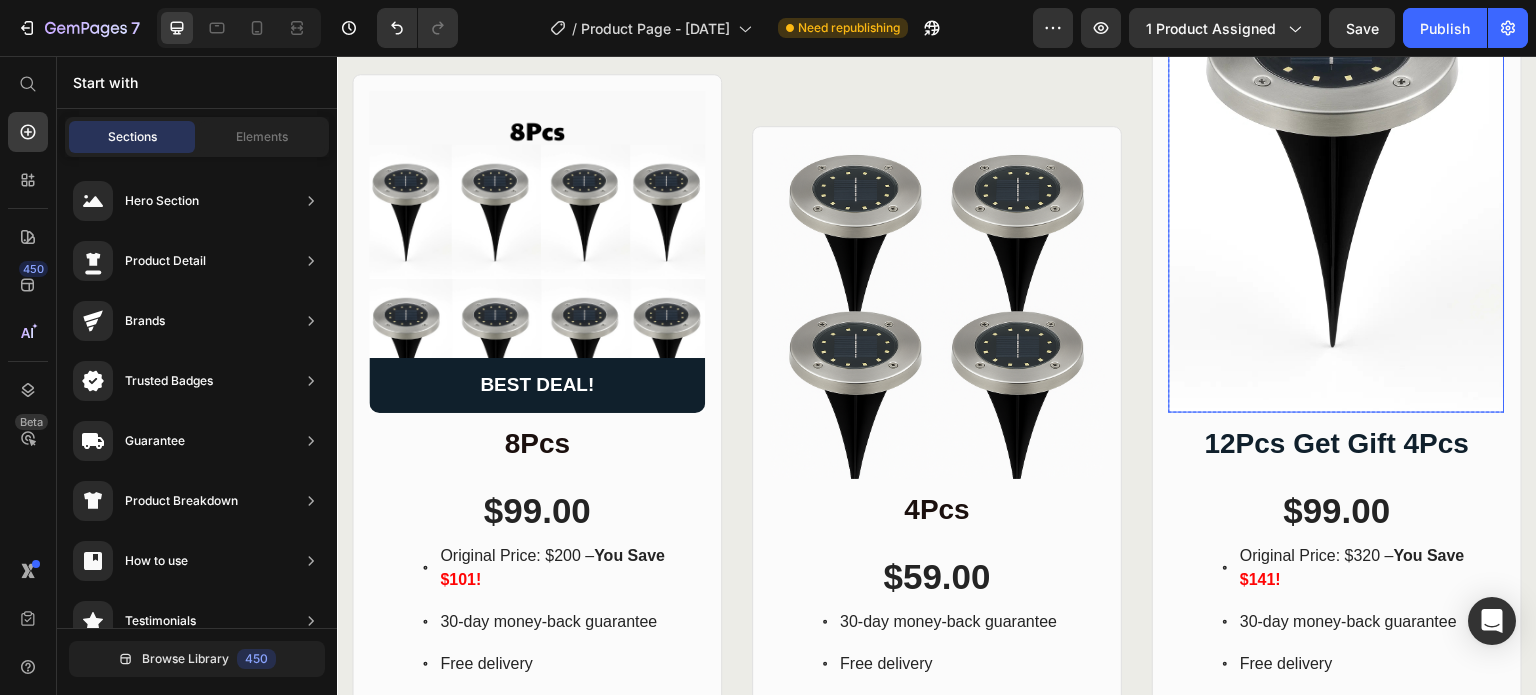 click at bounding box center [1337, 161] 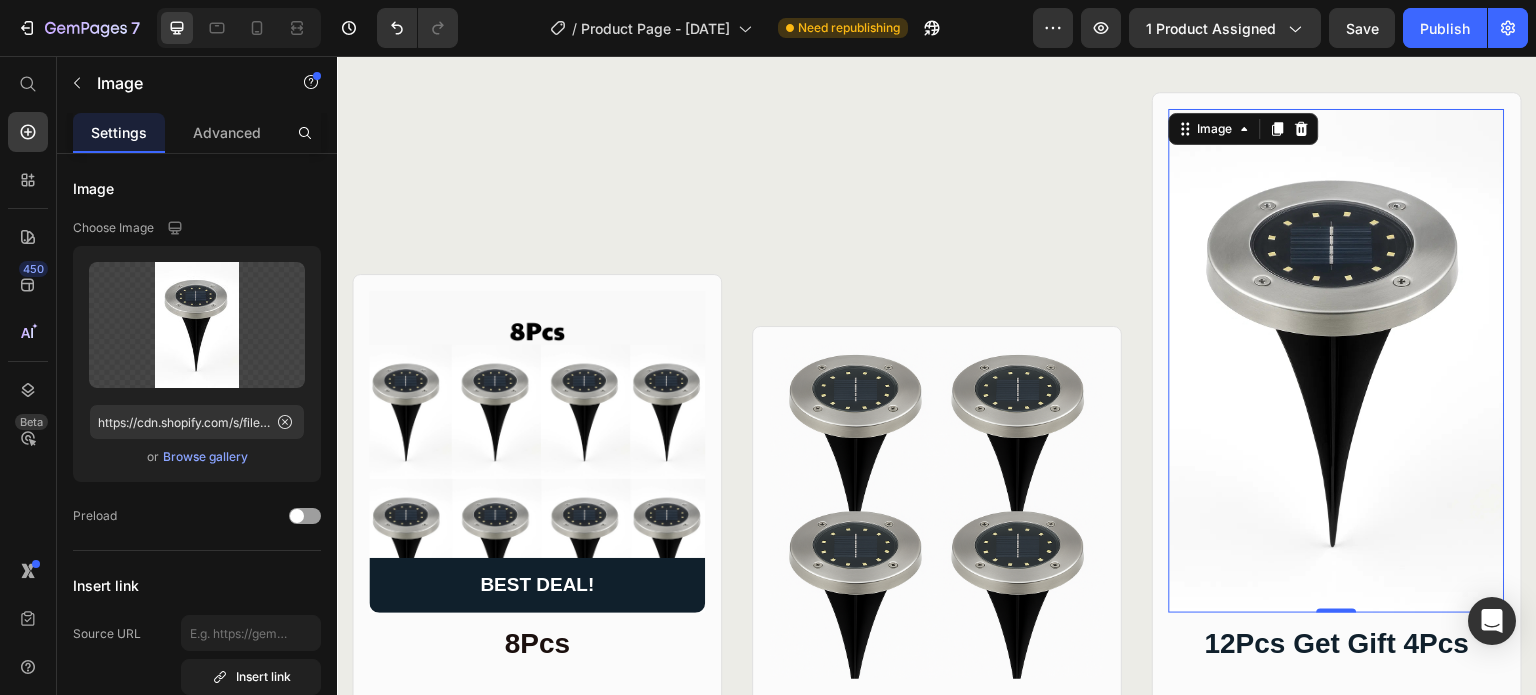 scroll, scrollTop: 1365, scrollLeft: 0, axis: vertical 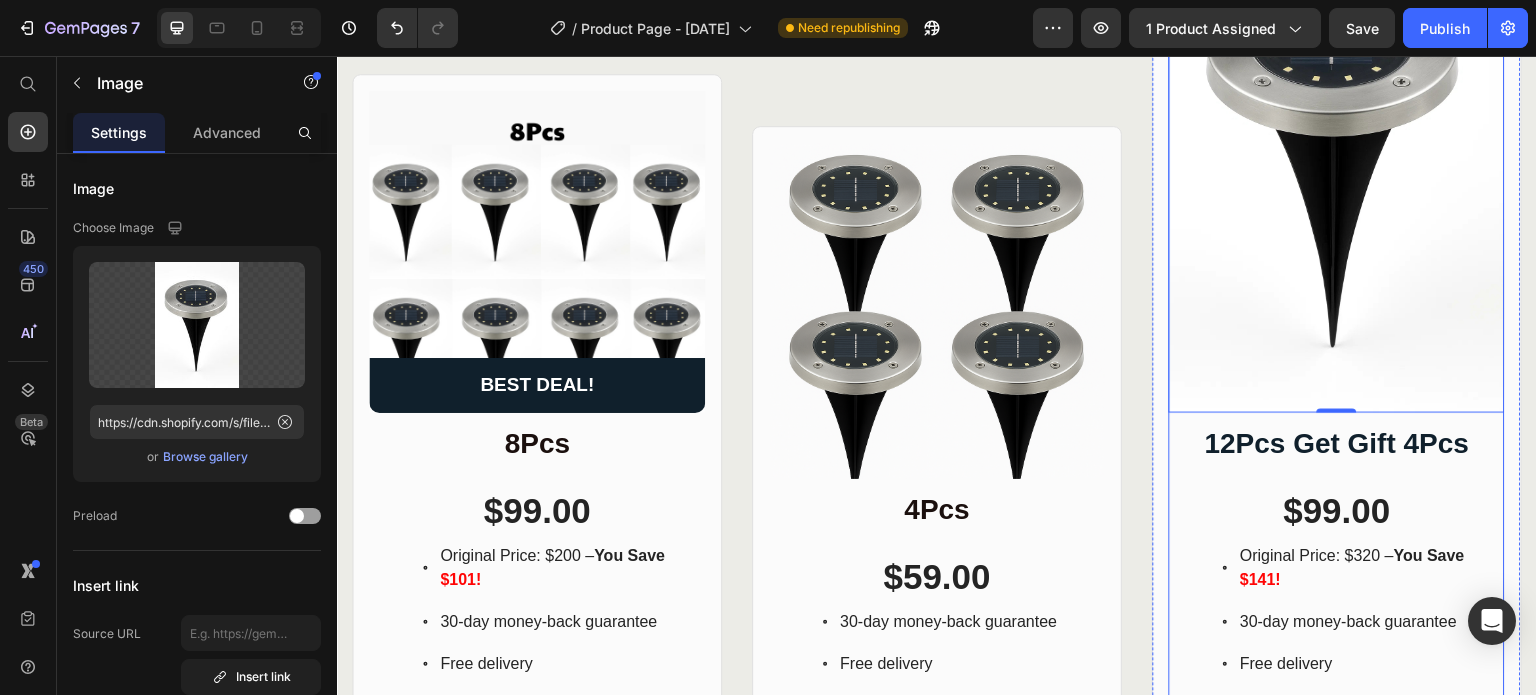 drag, startPoint x: 1324, startPoint y: 404, endPoint x: 1322, endPoint y: 380, distance: 24.083189 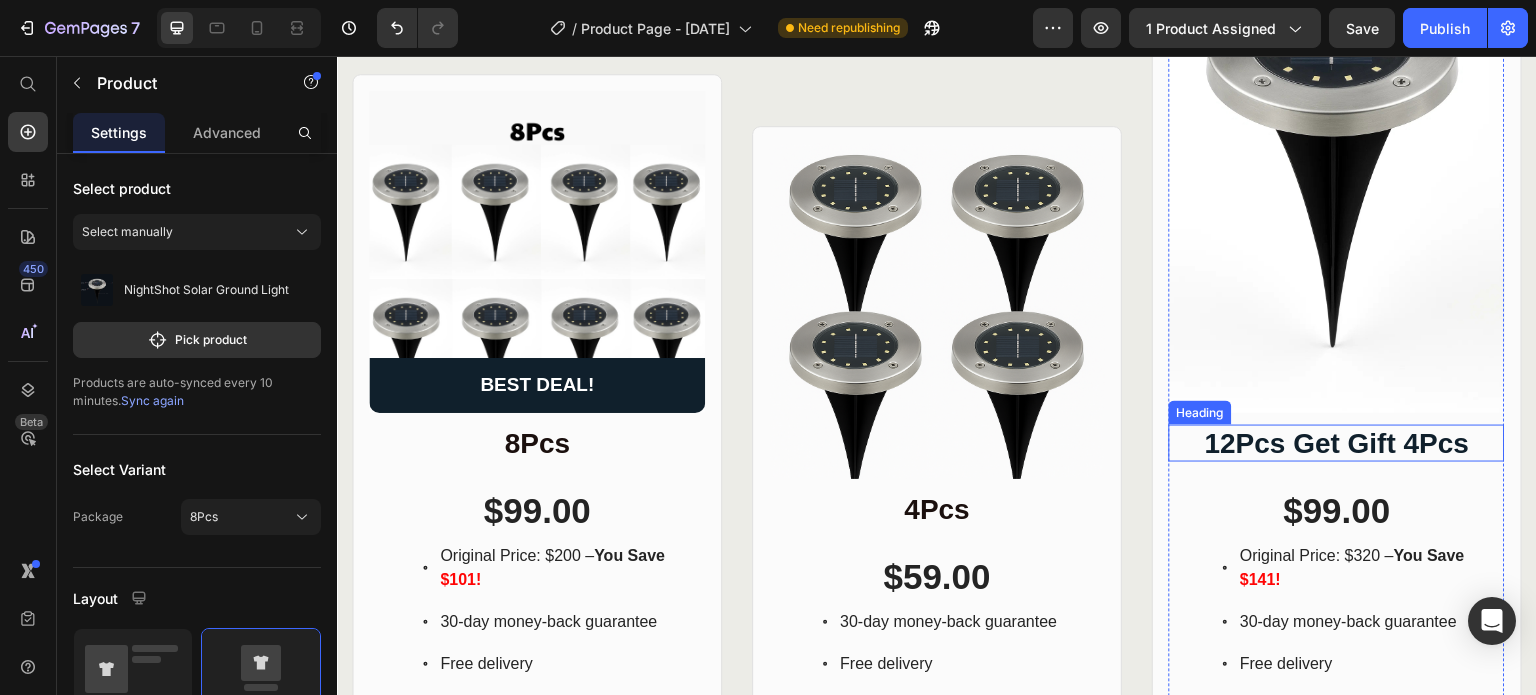 click on "12Pcs Get Gift 4Pcs" at bounding box center (1337, 444) 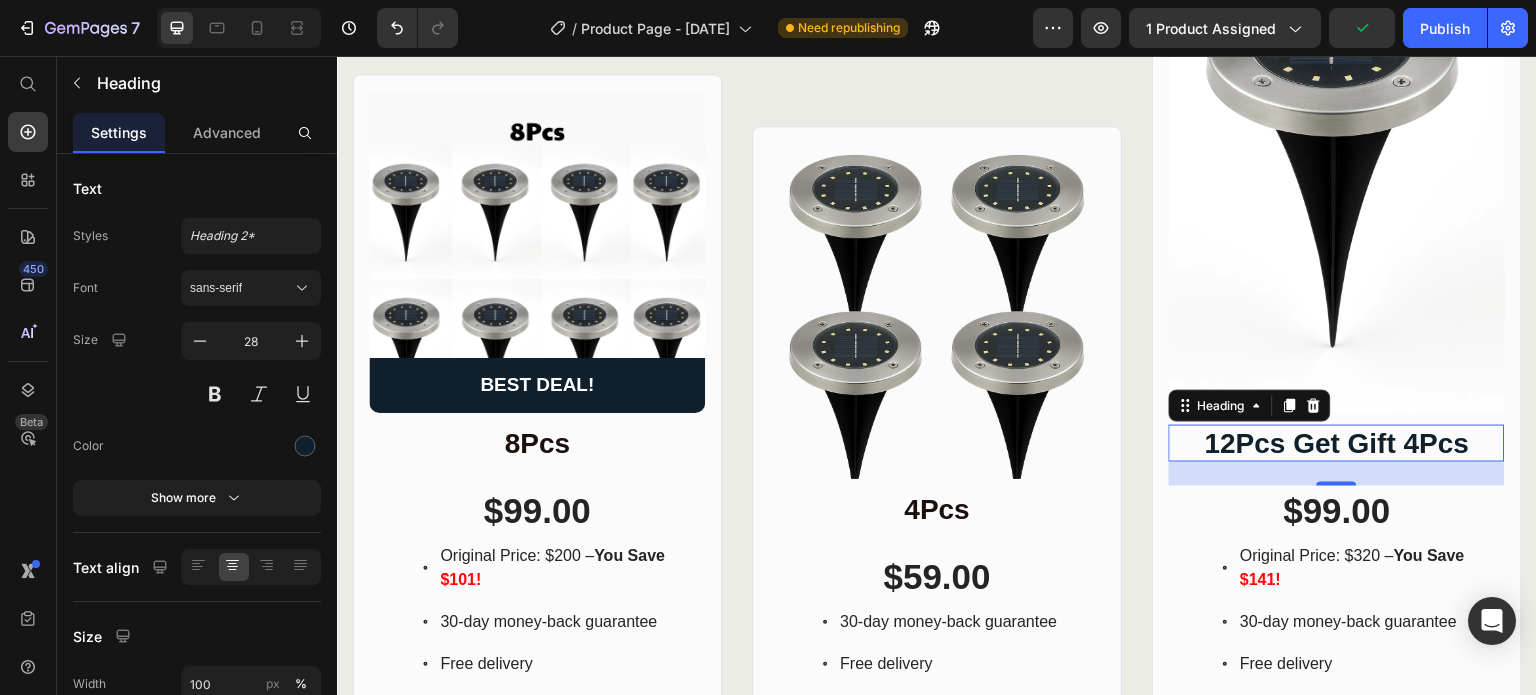 click on "12Pcs Get Gift 4Pcs" at bounding box center [1337, 444] 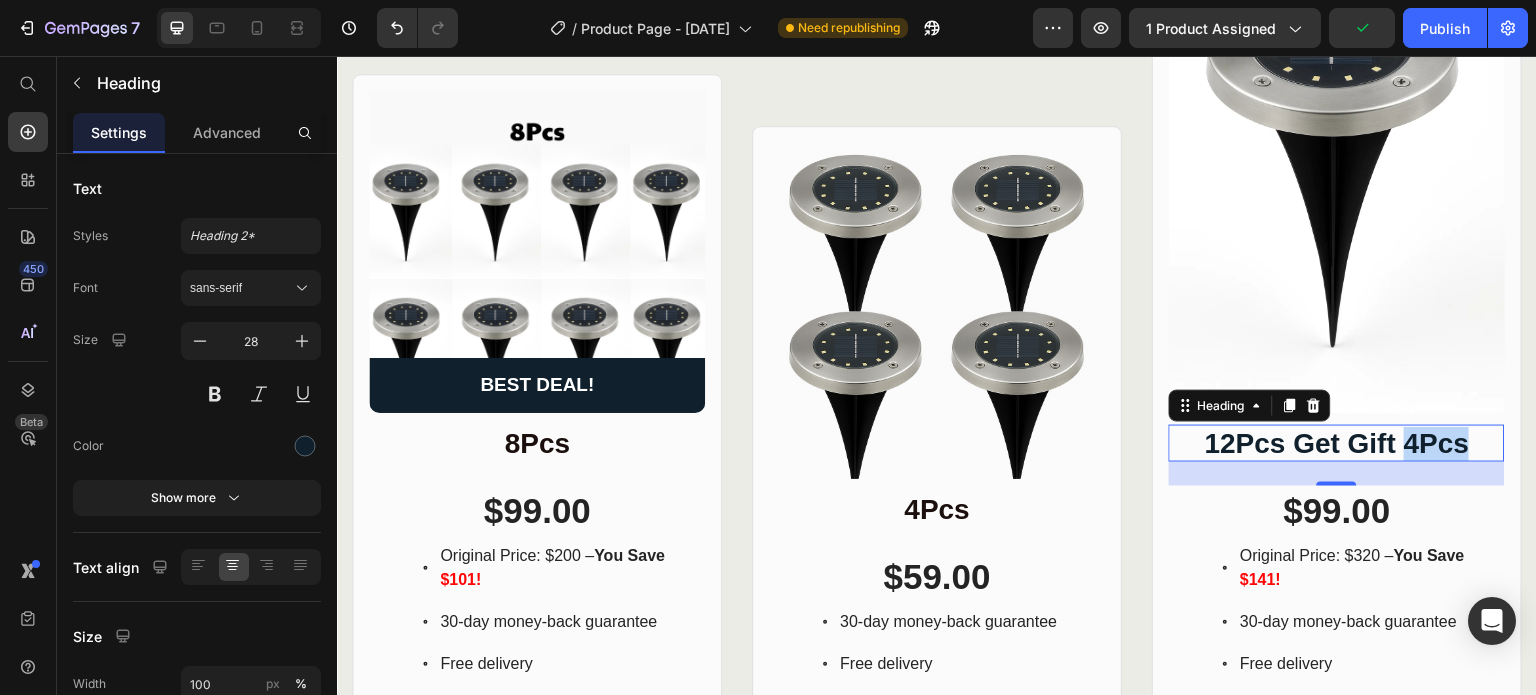 click on "12Pcs Get Gift 4Pcs" at bounding box center [1337, 444] 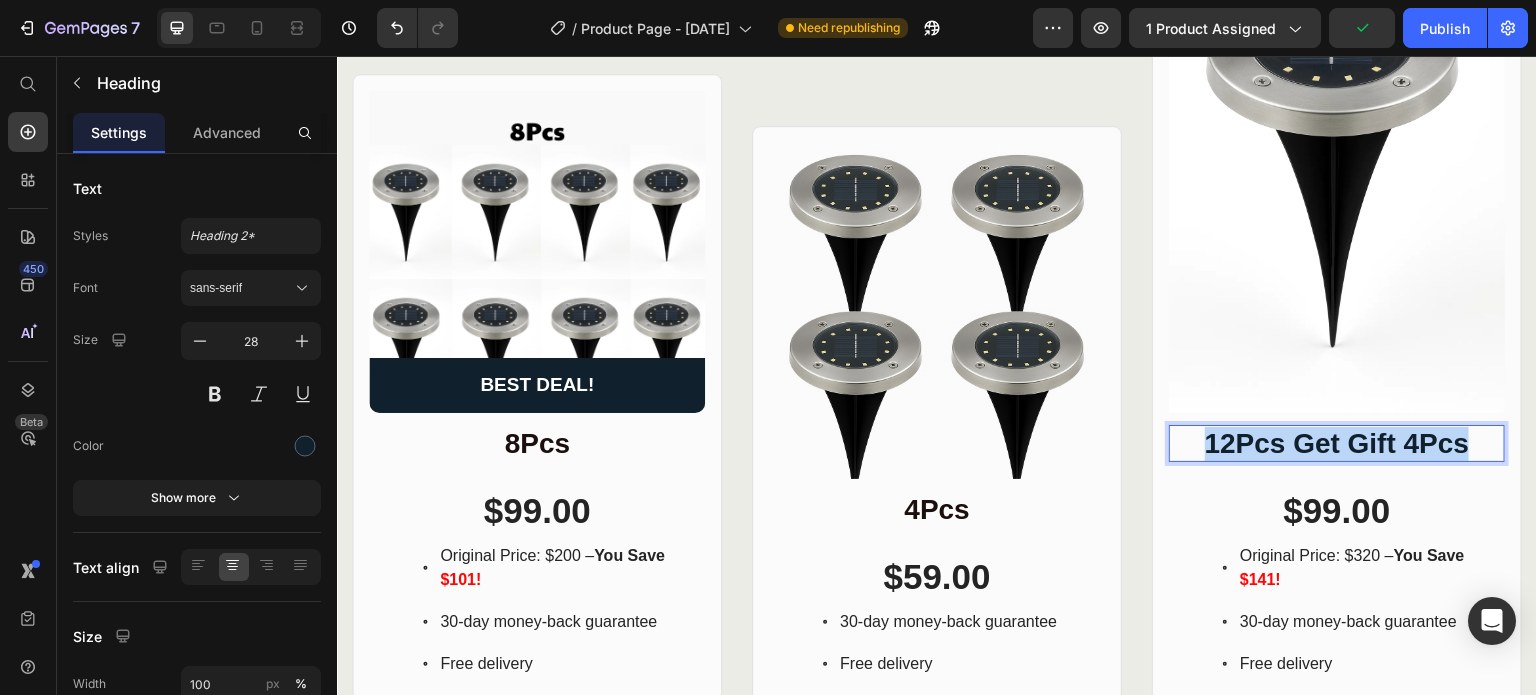 click on "12Pcs Get Gift 4Pcs" at bounding box center (1337, 444) 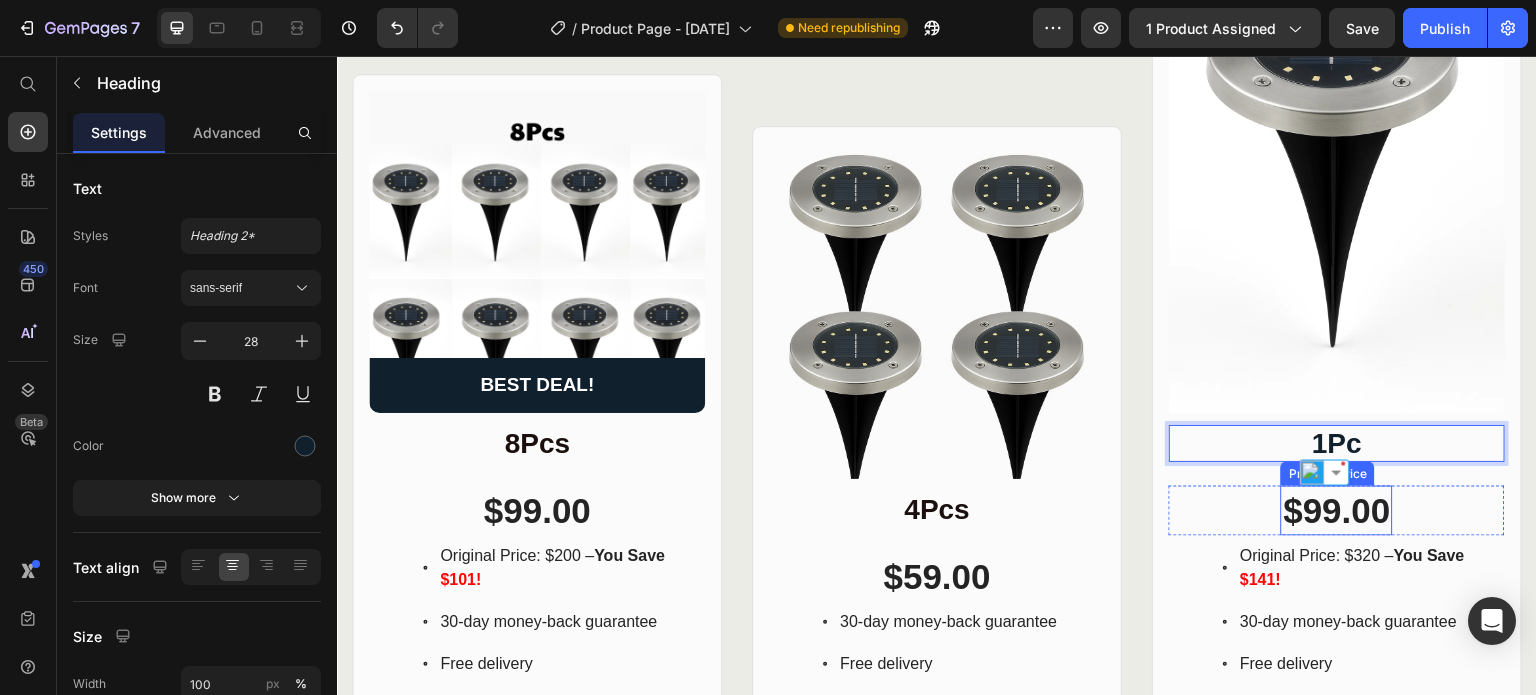 click on "$99.00" at bounding box center [1336, 511] 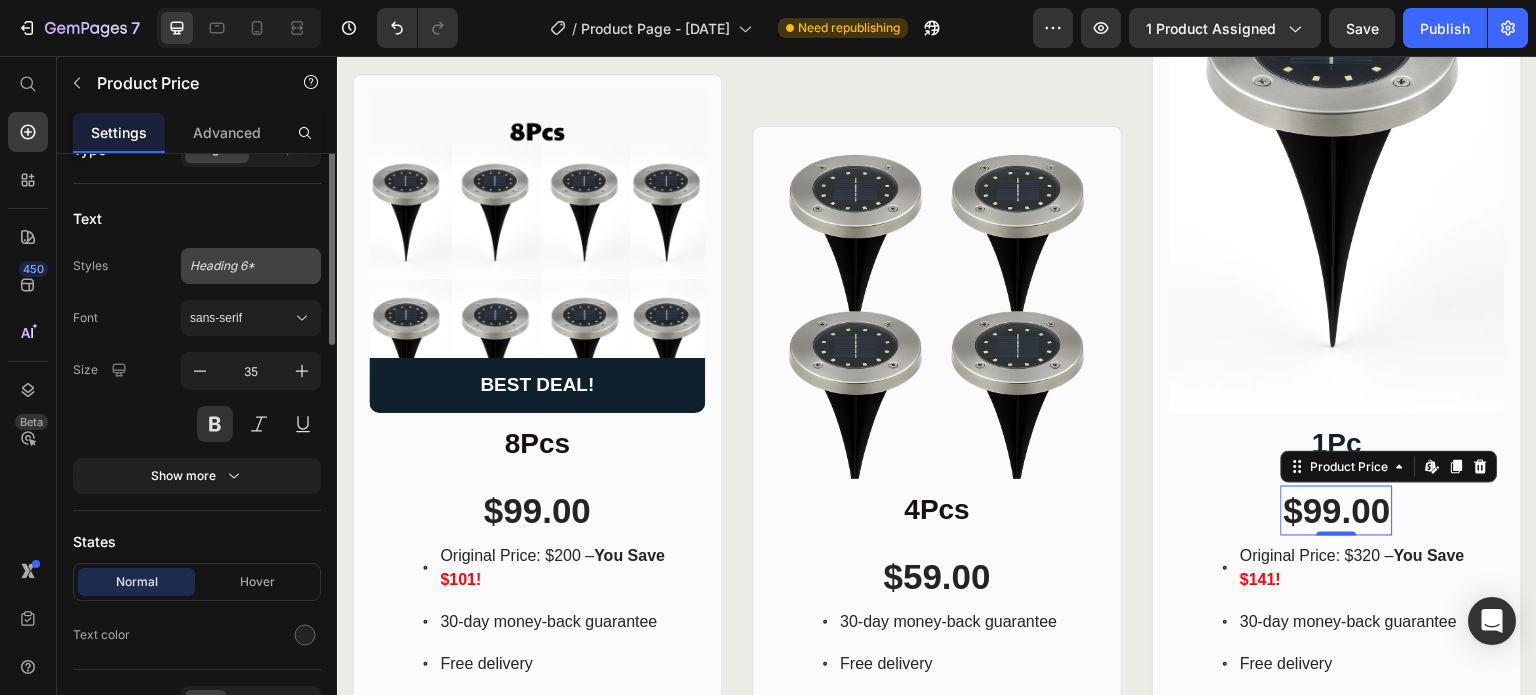scroll, scrollTop: 0, scrollLeft: 0, axis: both 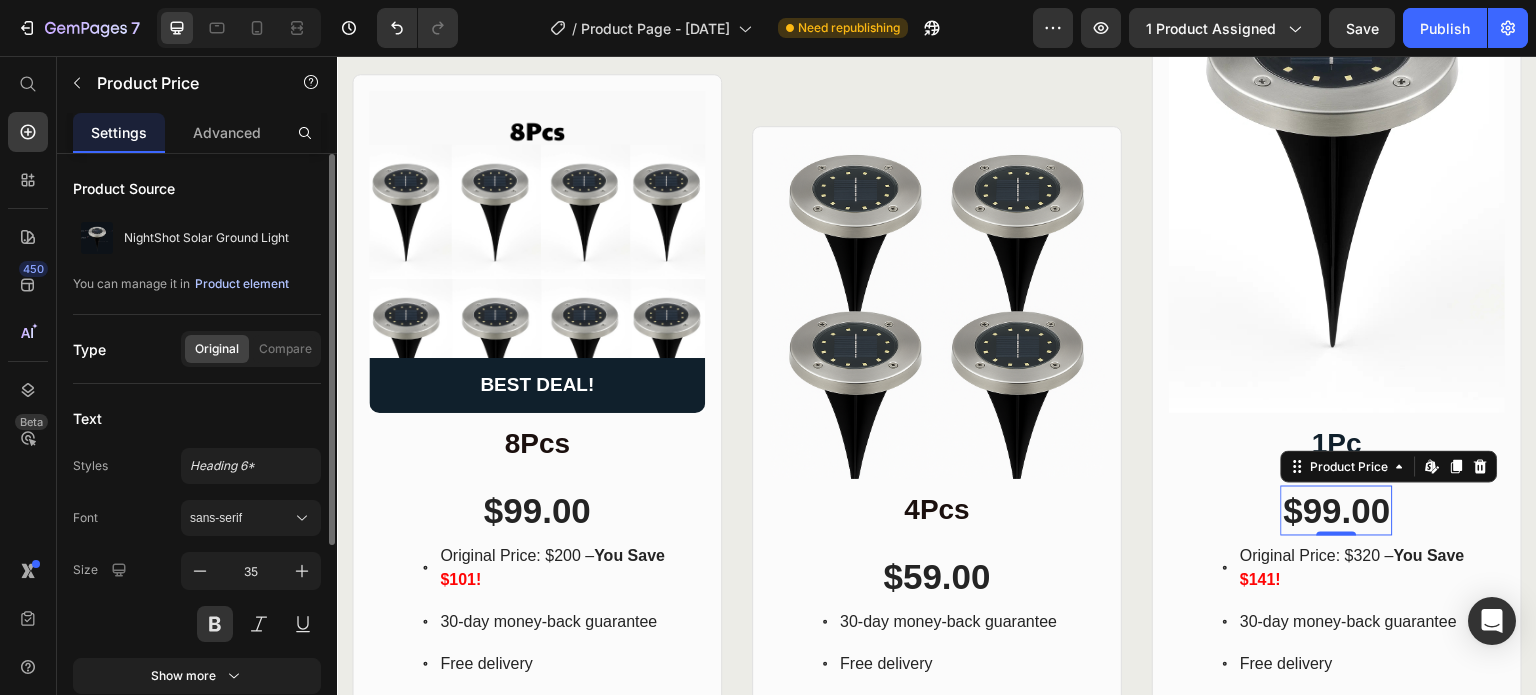 click on "Product element" at bounding box center (242, 284) 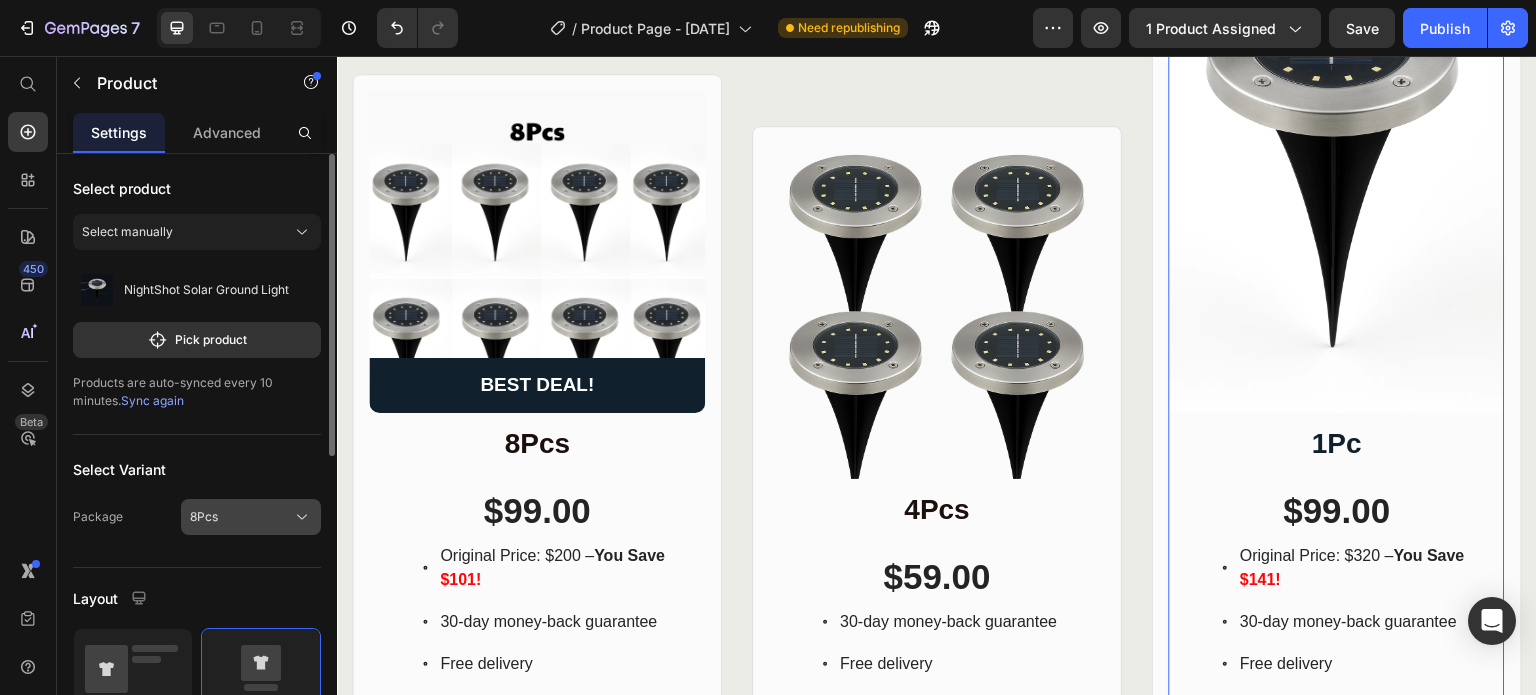 click on "8Pcs" 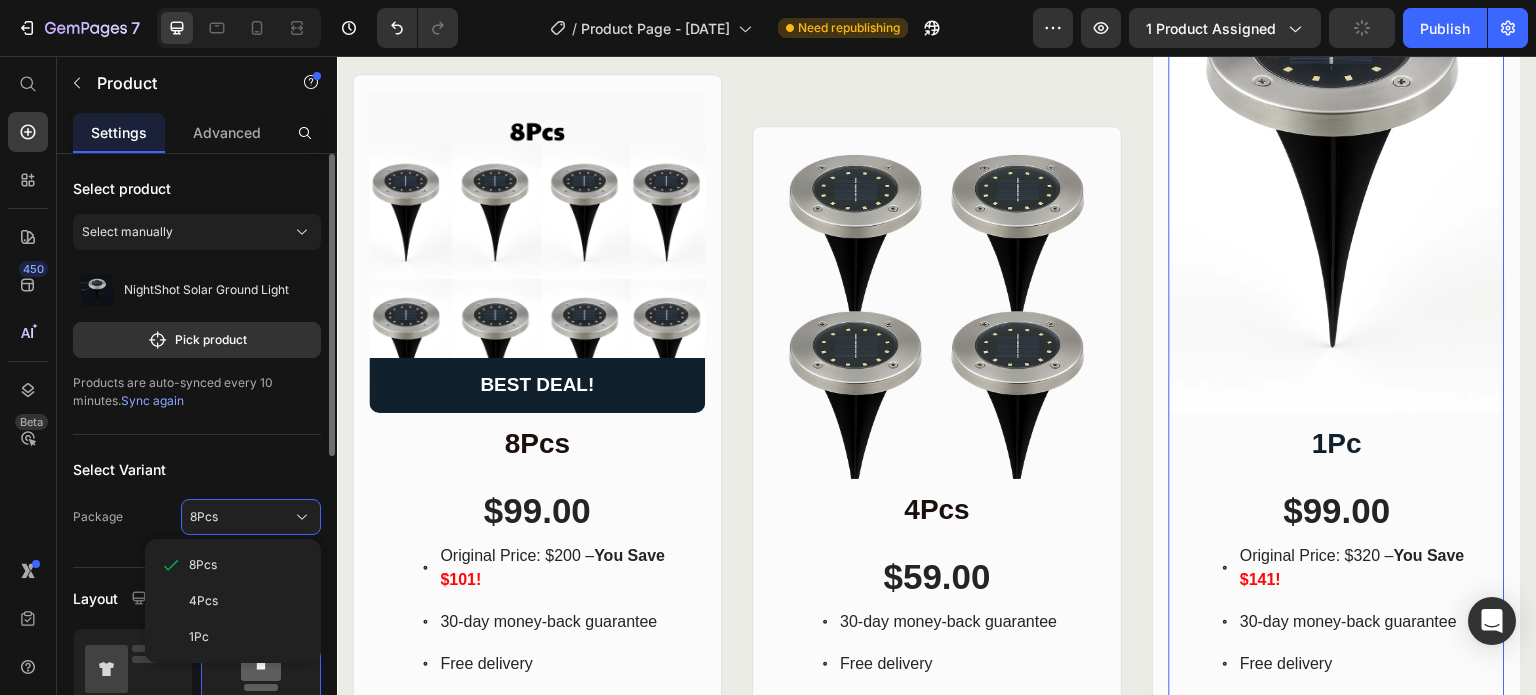 click on "1Pc" at bounding box center (247, 637) 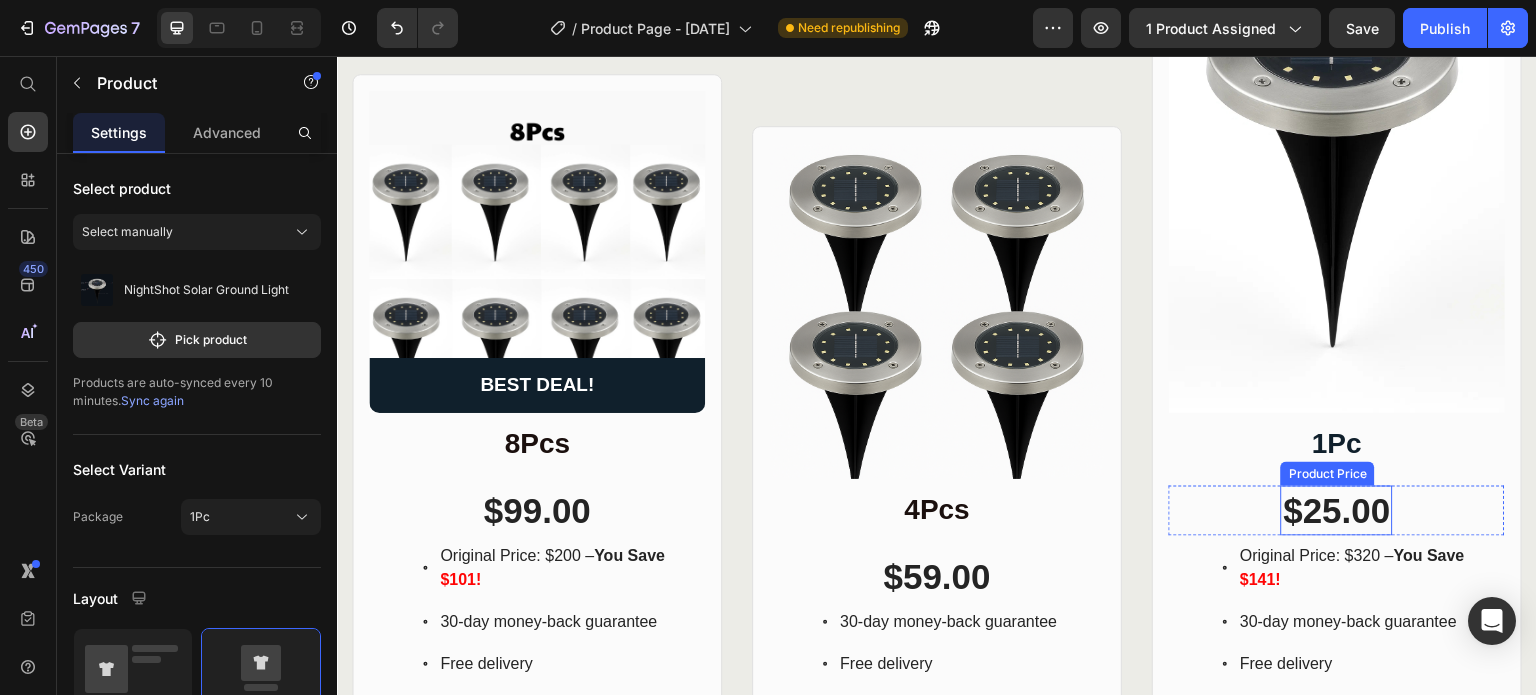 scroll, scrollTop: 1465, scrollLeft: 0, axis: vertical 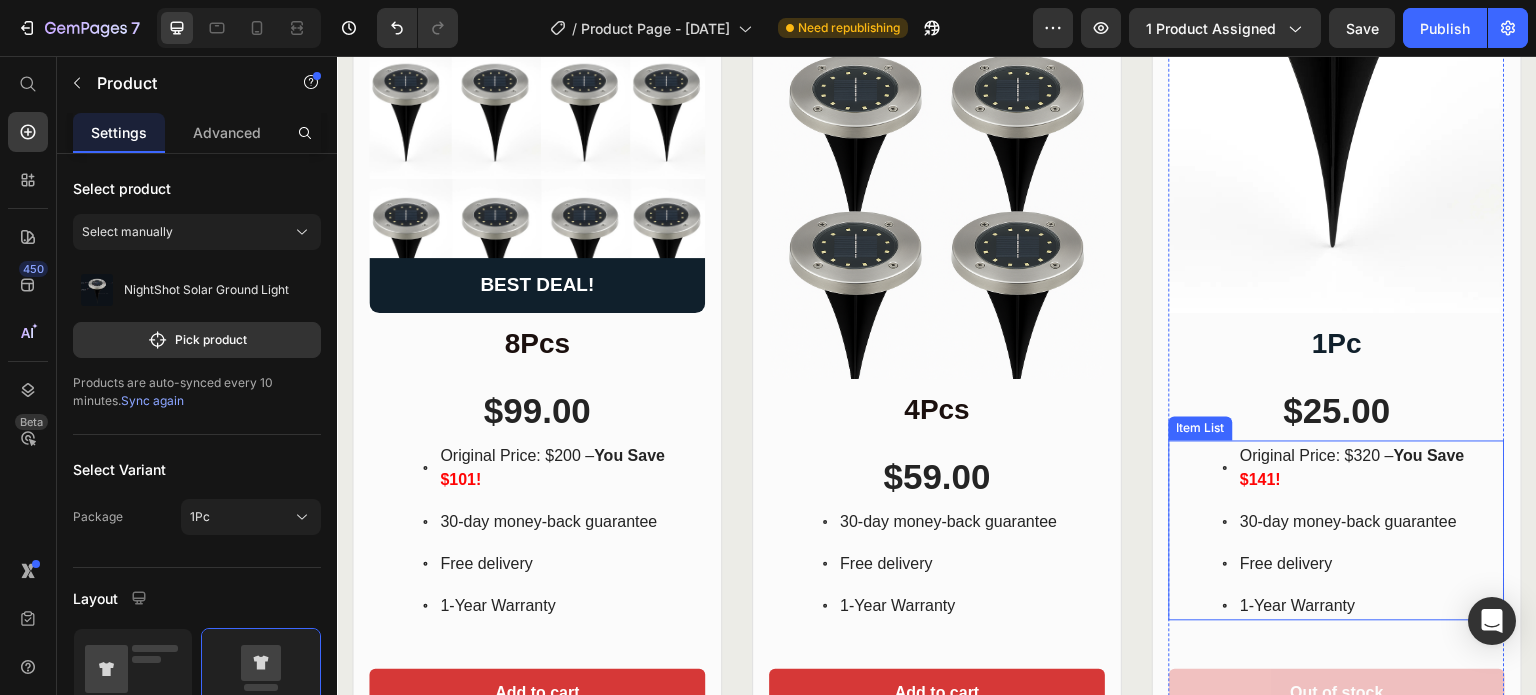 click on "Original Price: $320 –  You Save   $141!" at bounding box center (1371, 468) 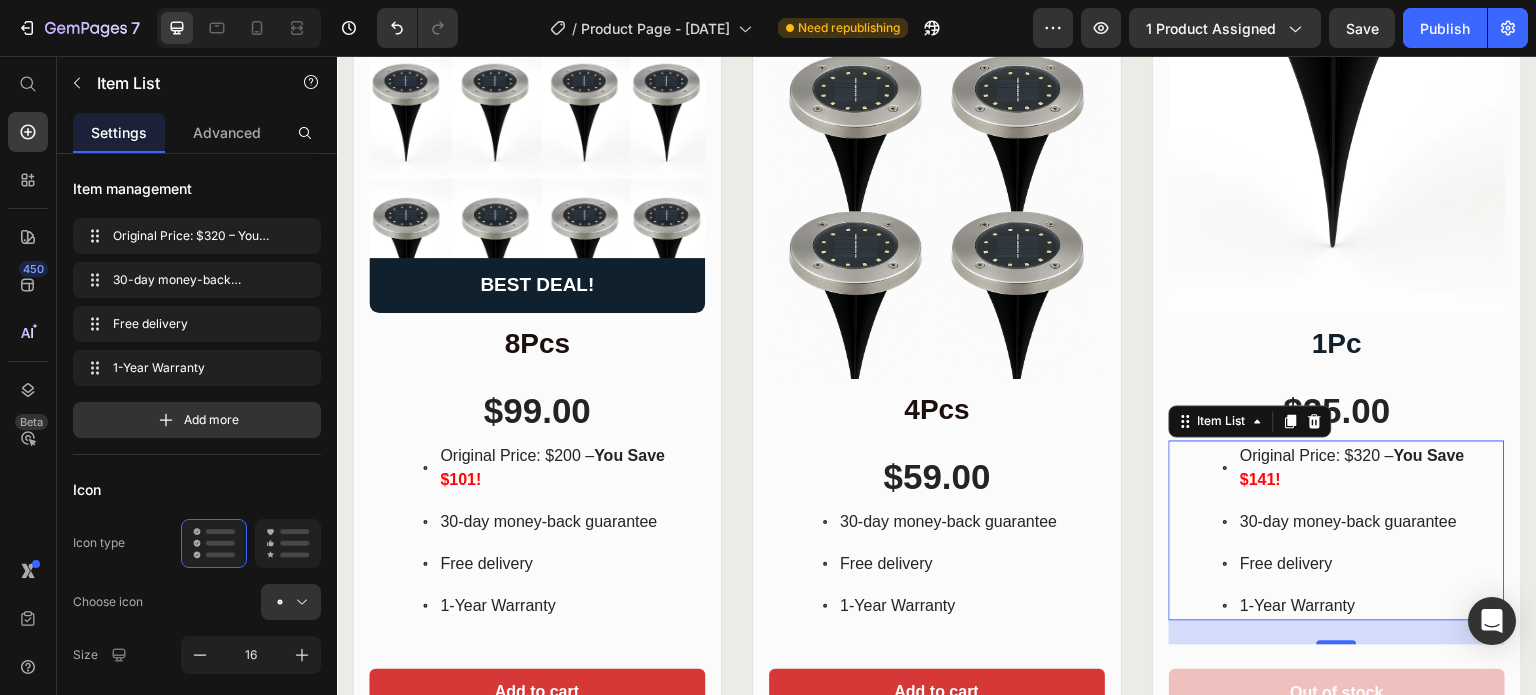 click on "Original Price: $320 –  You Save   $141!" at bounding box center (1371, 468) 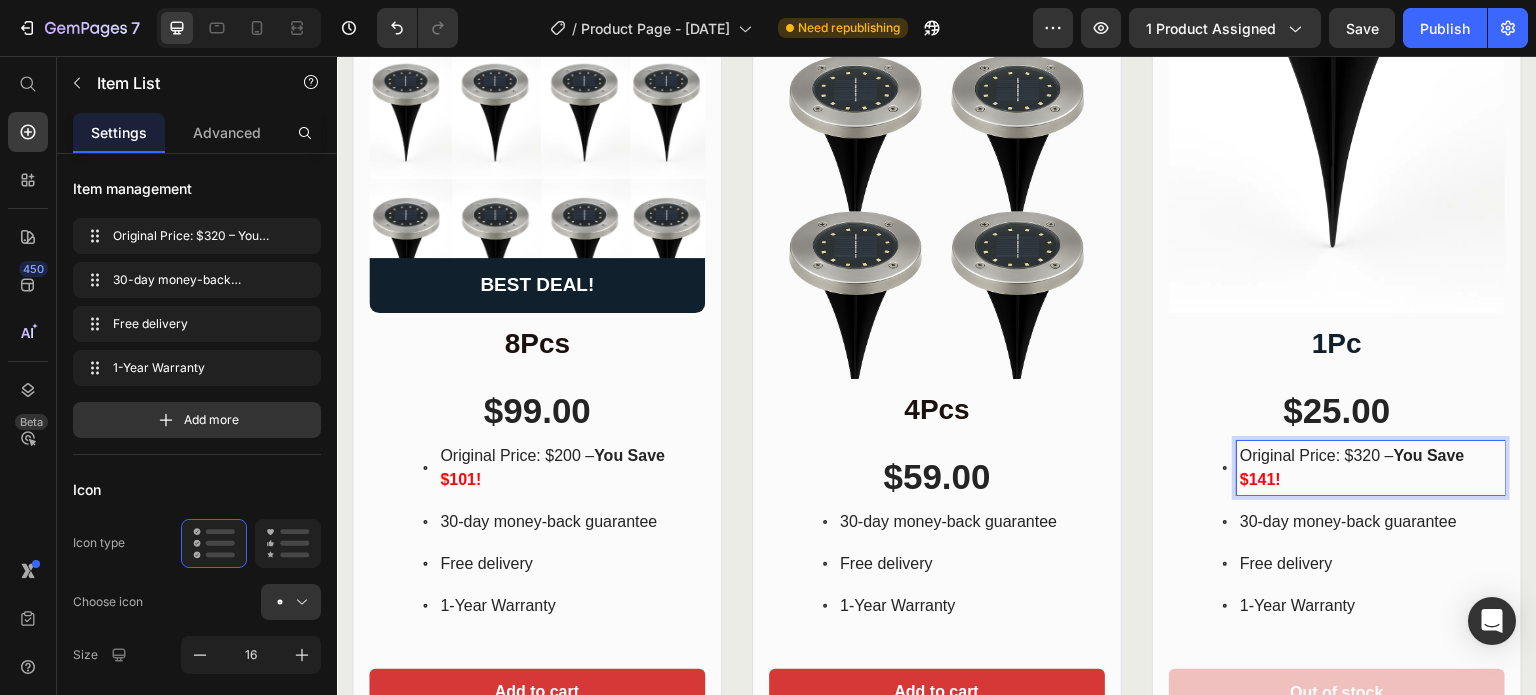 click on "30-day money-back guarantee" at bounding box center [1371, 522] 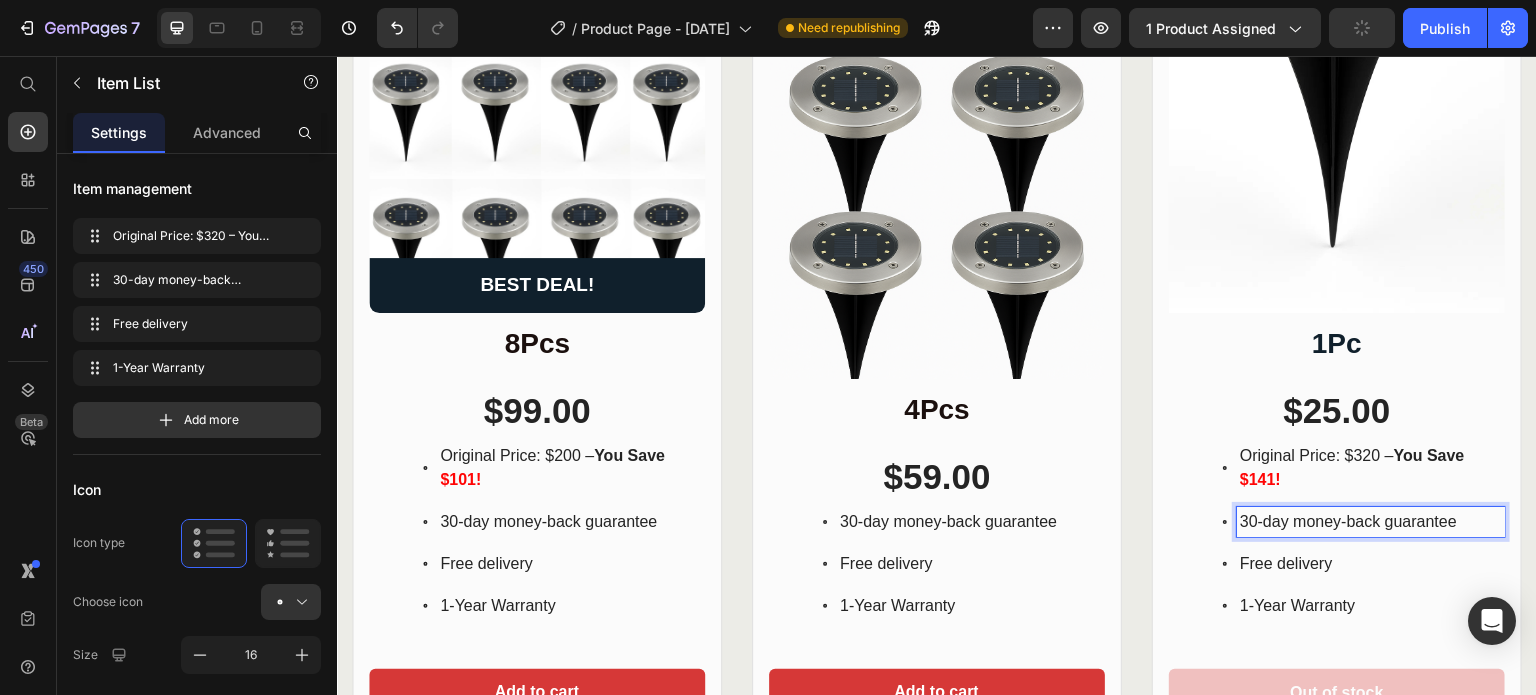 click on "Original Price: $320 –  You Save   $141!" at bounding box center (1371, 468) 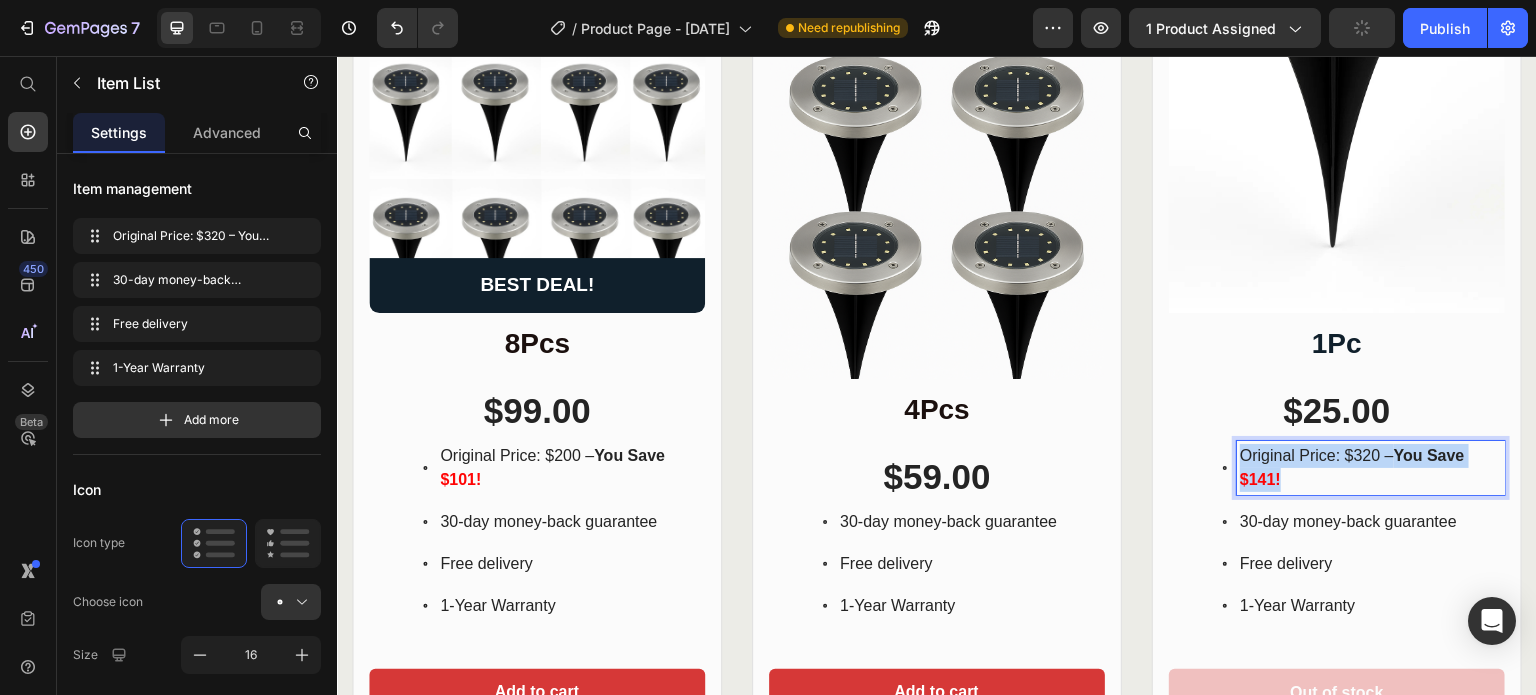 drag, startPoint x: 1356, startPoint y: 468, endPoint x: 1211, endPoint y: 438, distance: 148.07092 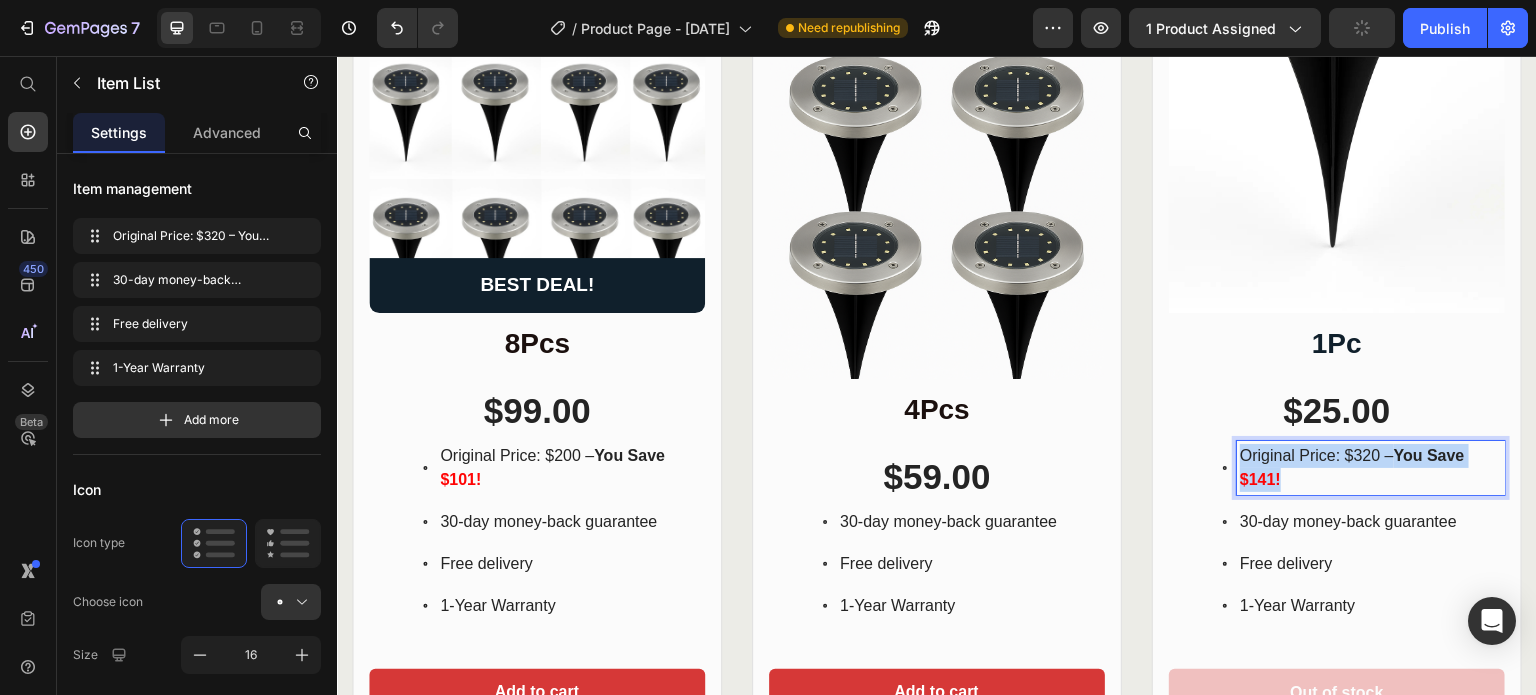 click on "Original Price: $320 –  You Save   $141!" at bounding box center (1361, 468) 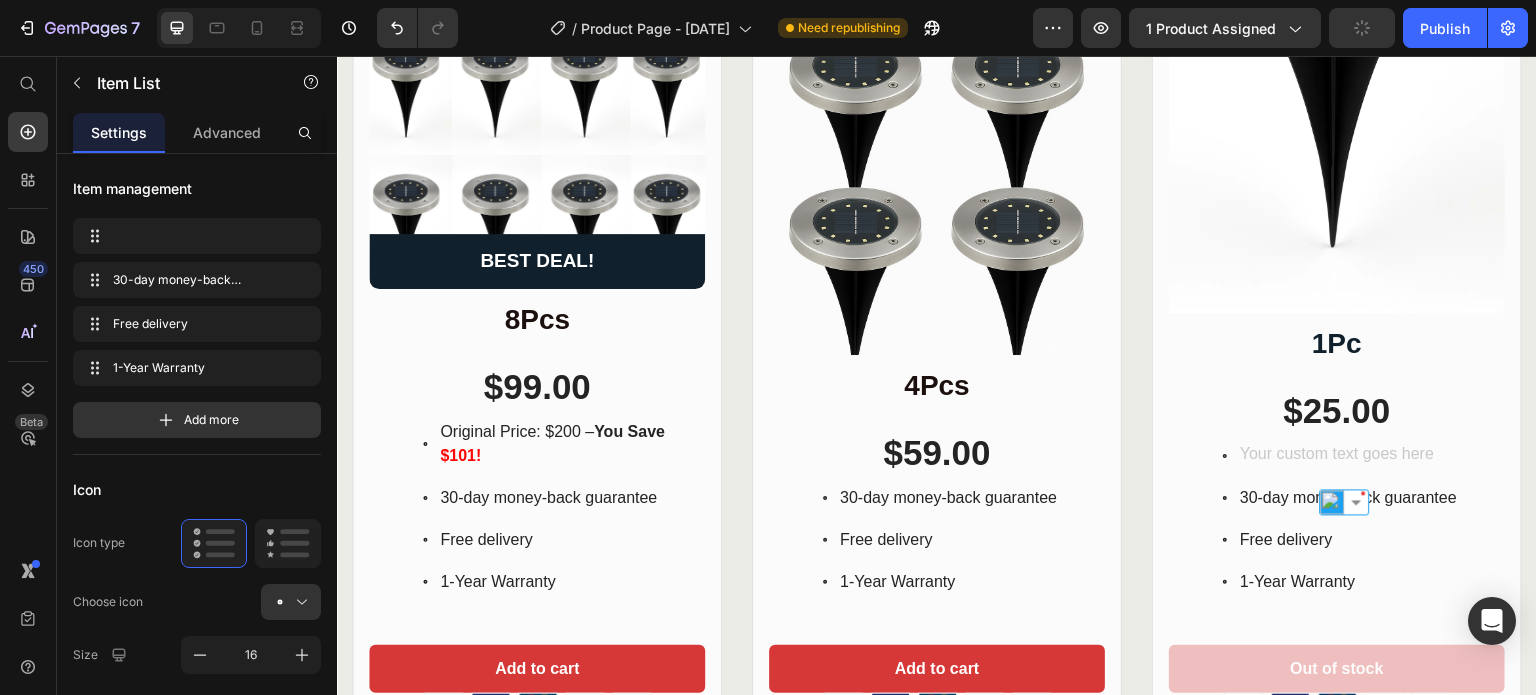 scroll, scrollTop: 1460, scrollLeft: 0, axis: vertical 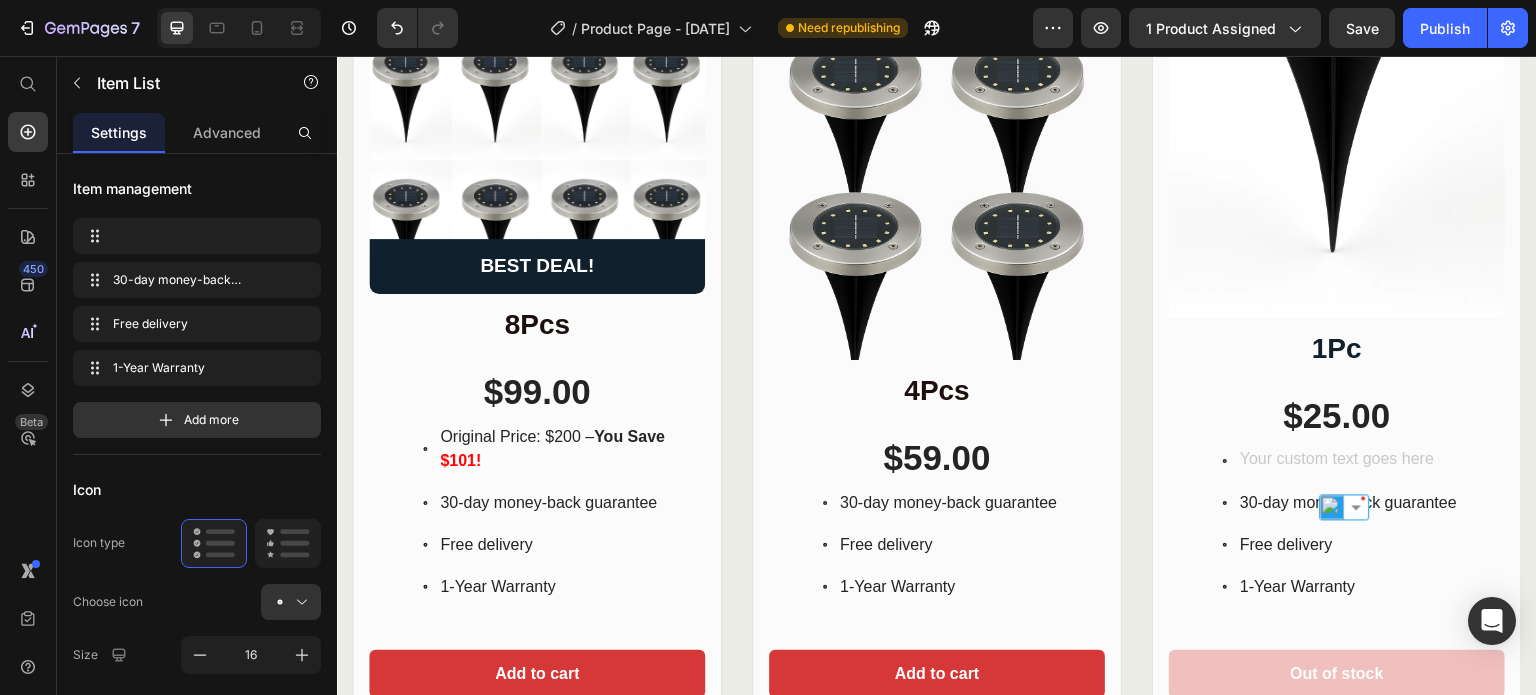 click on "30-day money-back guarantee
Free delivery
1-Year Warranty" at bounding box center [1337, 524] 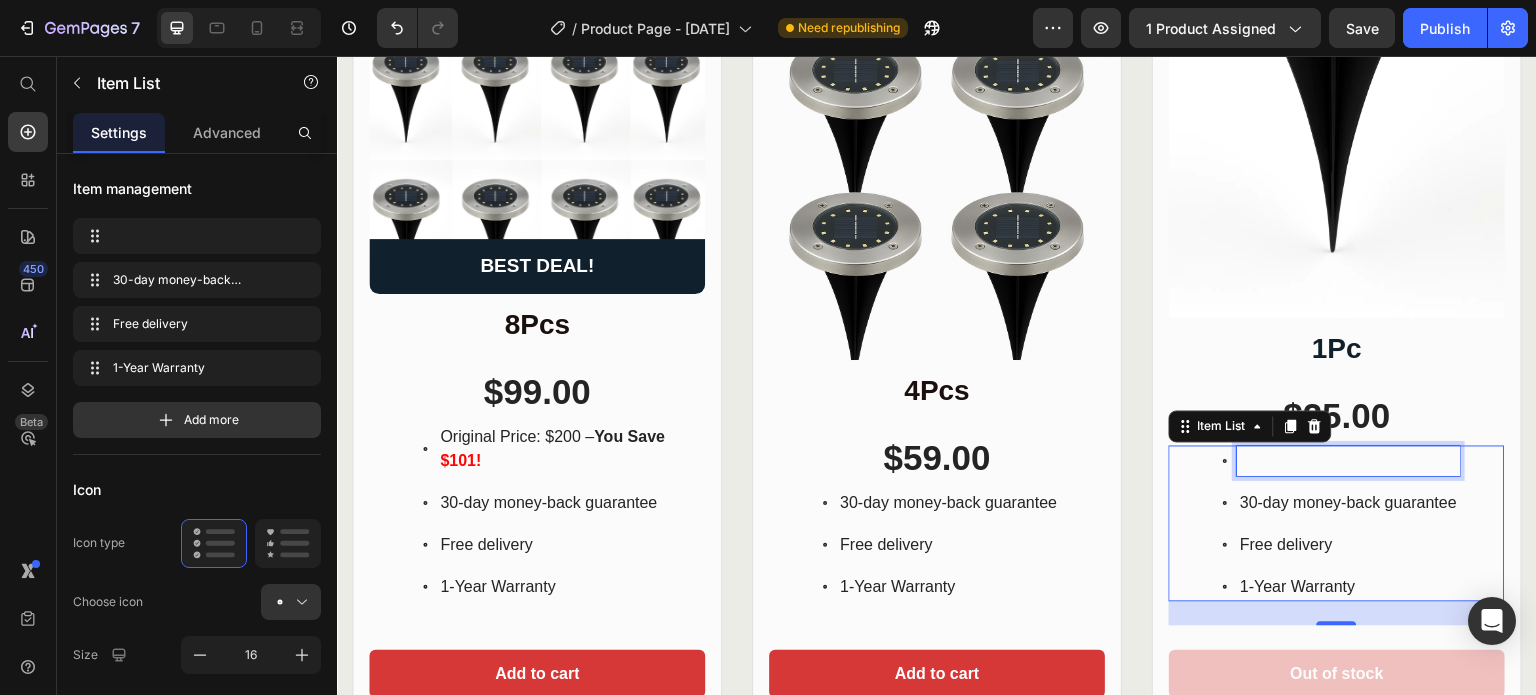 click at bounding box center [1348, 461] 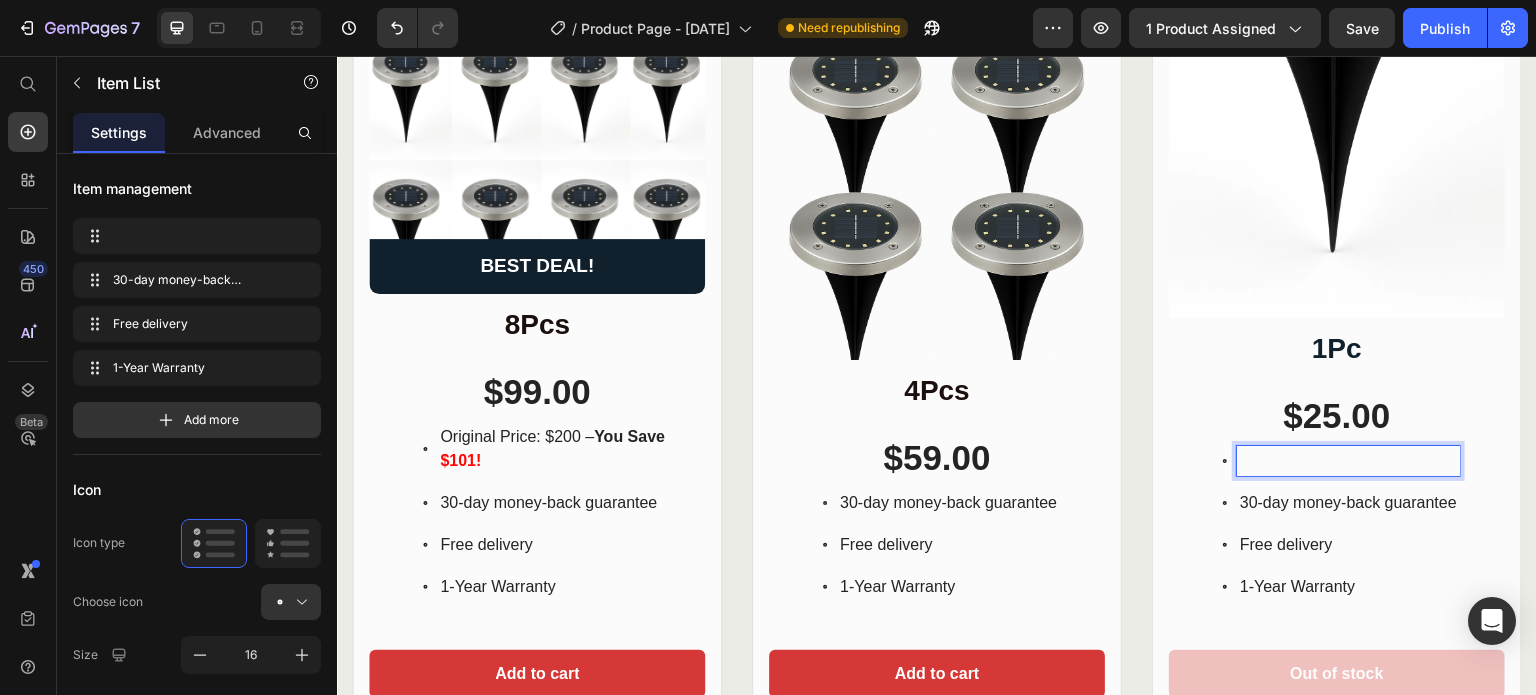 drag, startPoint x: 1288, startPoint y: 463, endPoint x: 1489, endPoint y: 473, distance: 201.2486 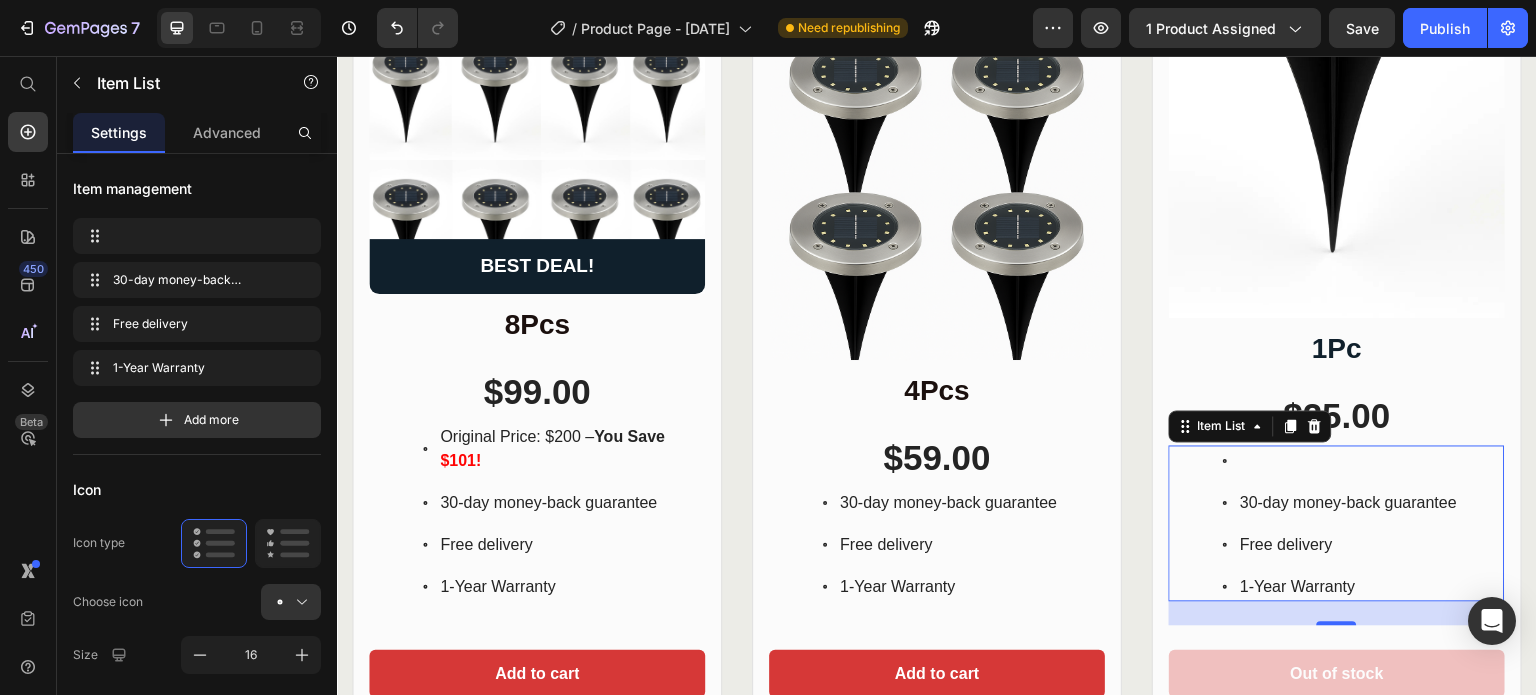 click on "30-day money-back guarantee
Free delivery
1-Year Warranty" at bounding box center (1338, 524) 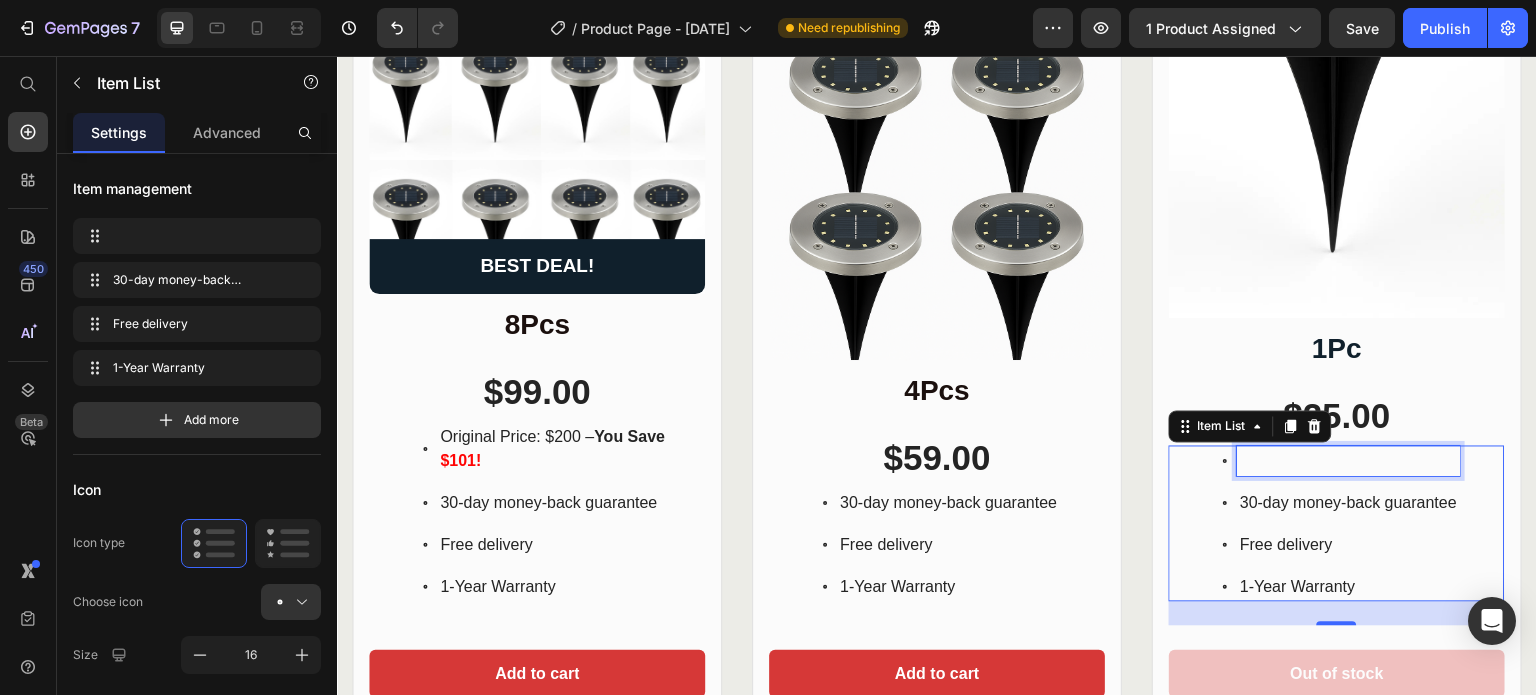 click at bounding box center [1348, 461] 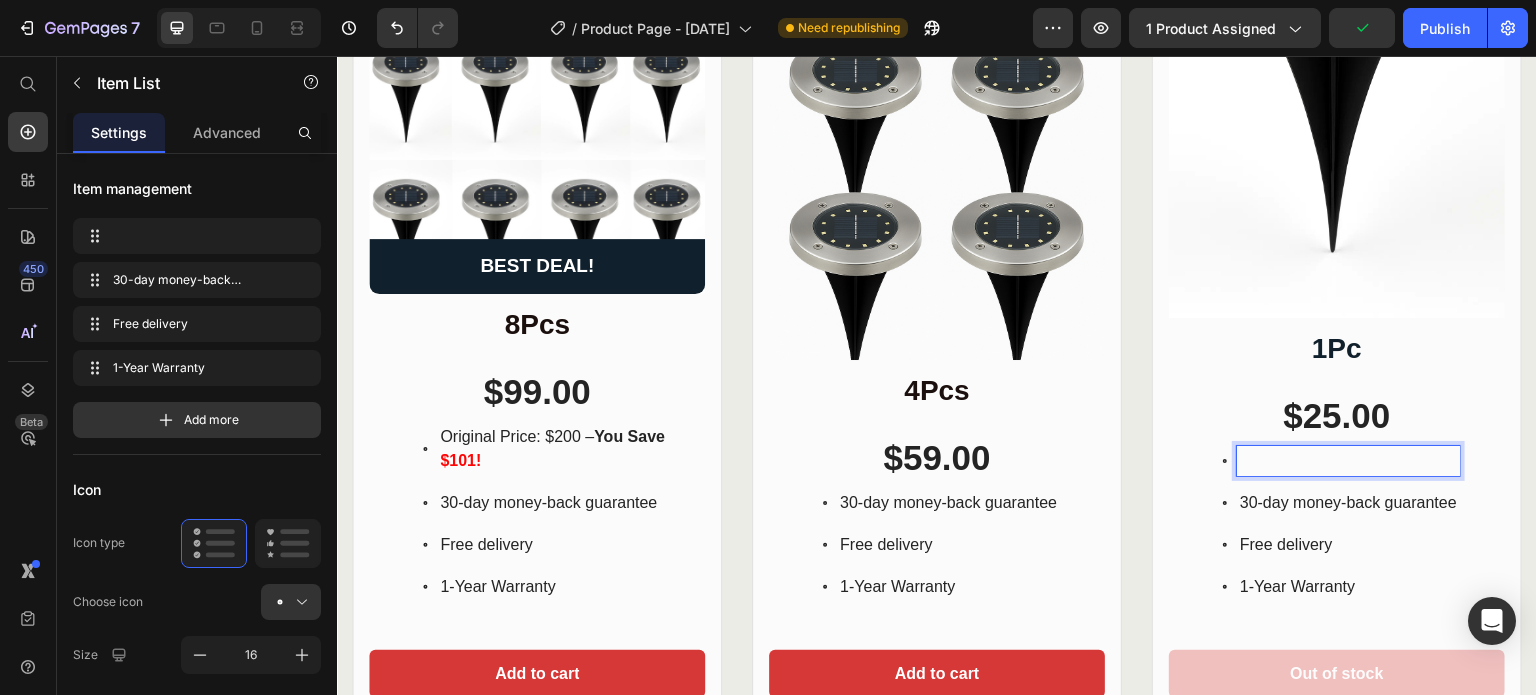 click on "30-day money-back guarantee" at bounding box center (1348, 503) 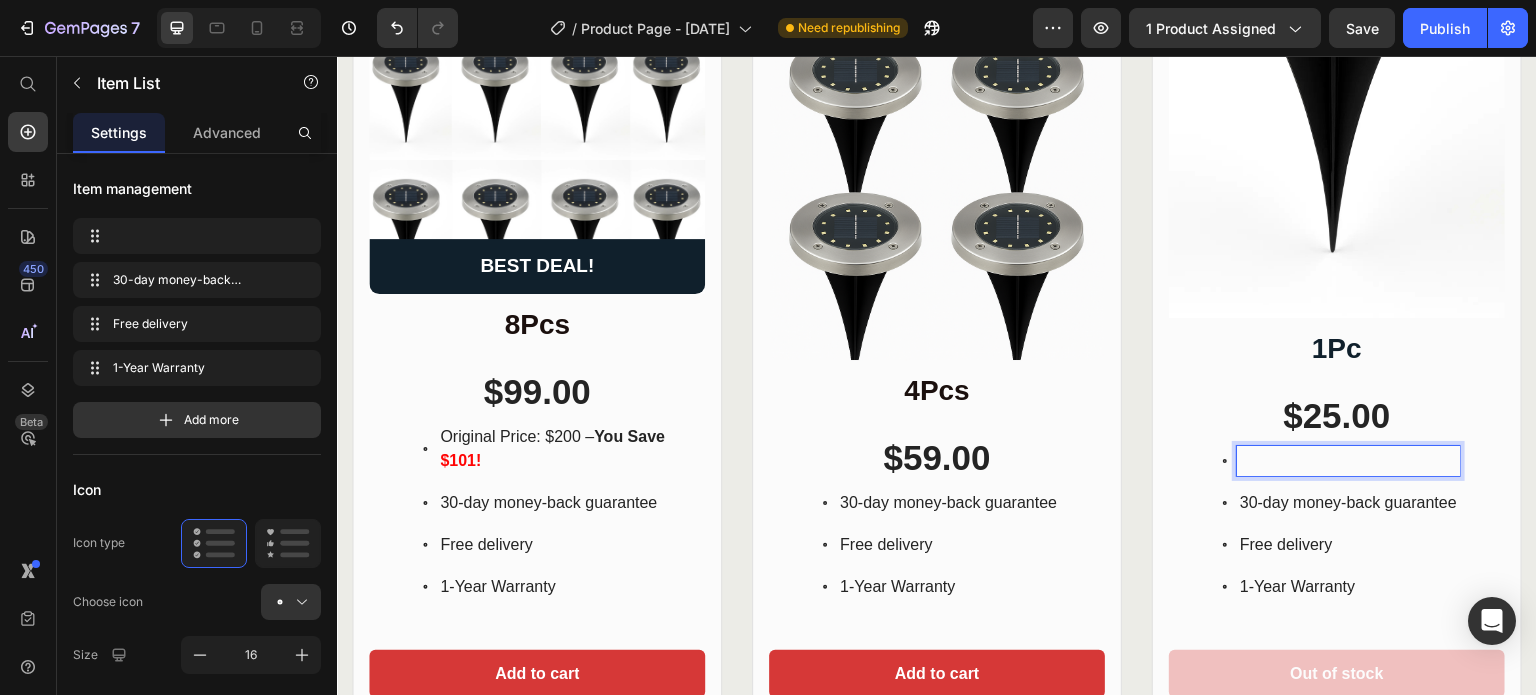 drag, startPoint x: 1304, startPoint y: 445, endPoint x: 1197, endPoint y: 566, distance: 161.52399 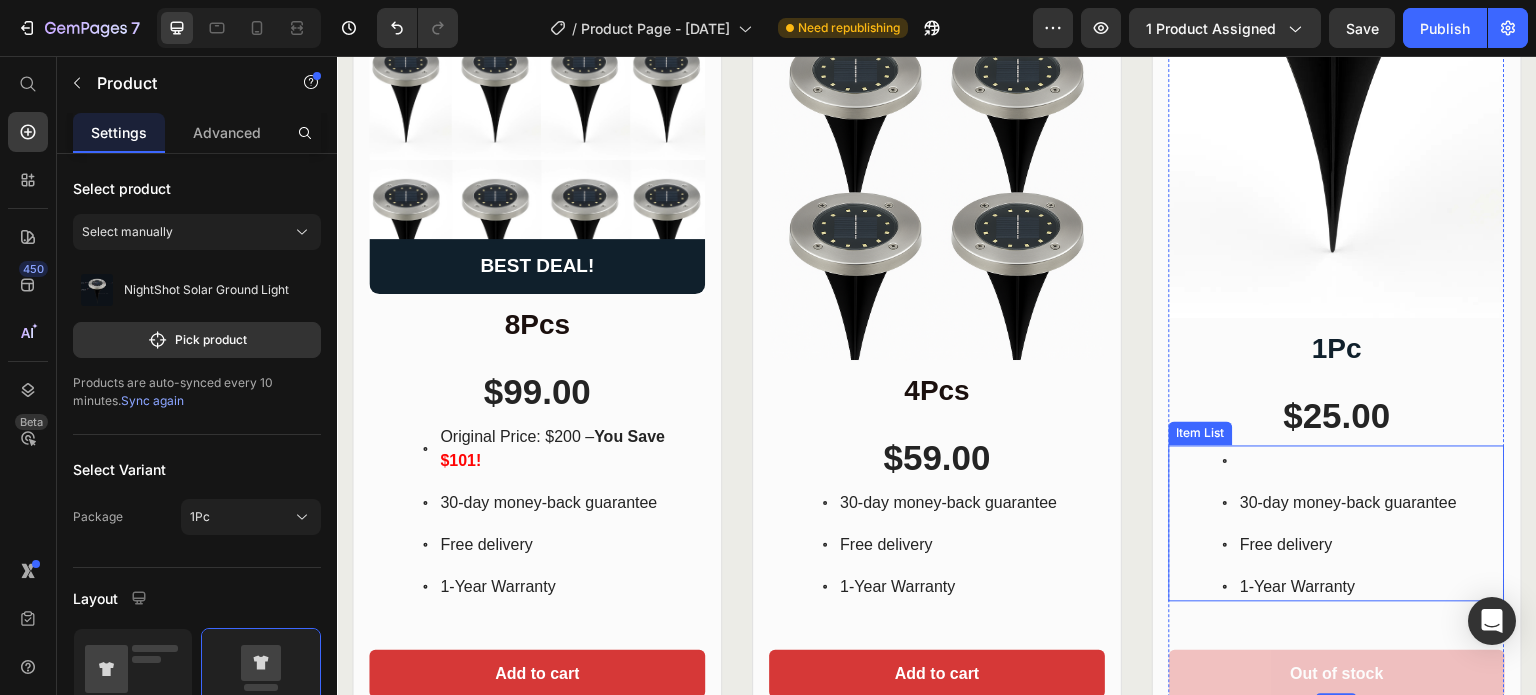click at bounding box center (1348, 461) 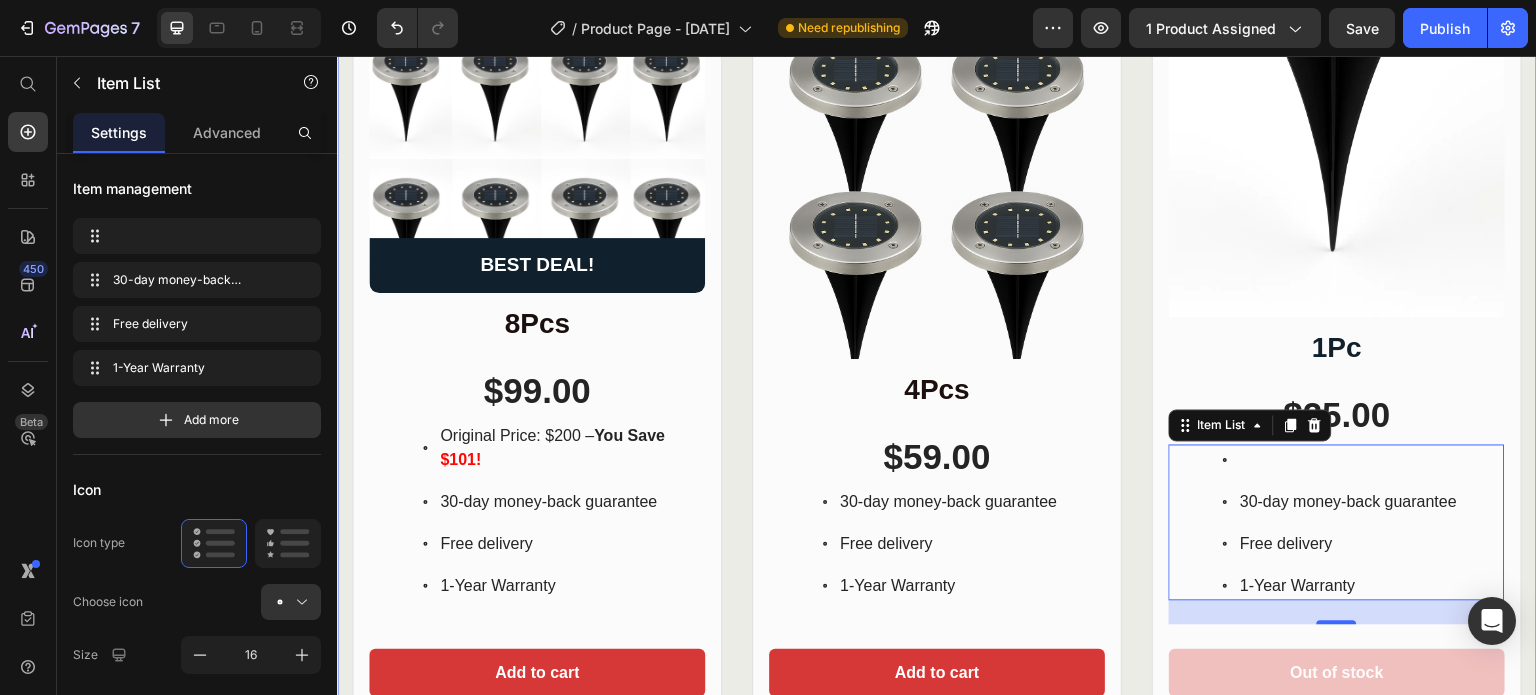 scroll, scrollTop: 1660, scrollLeft: 0, axis: vertical 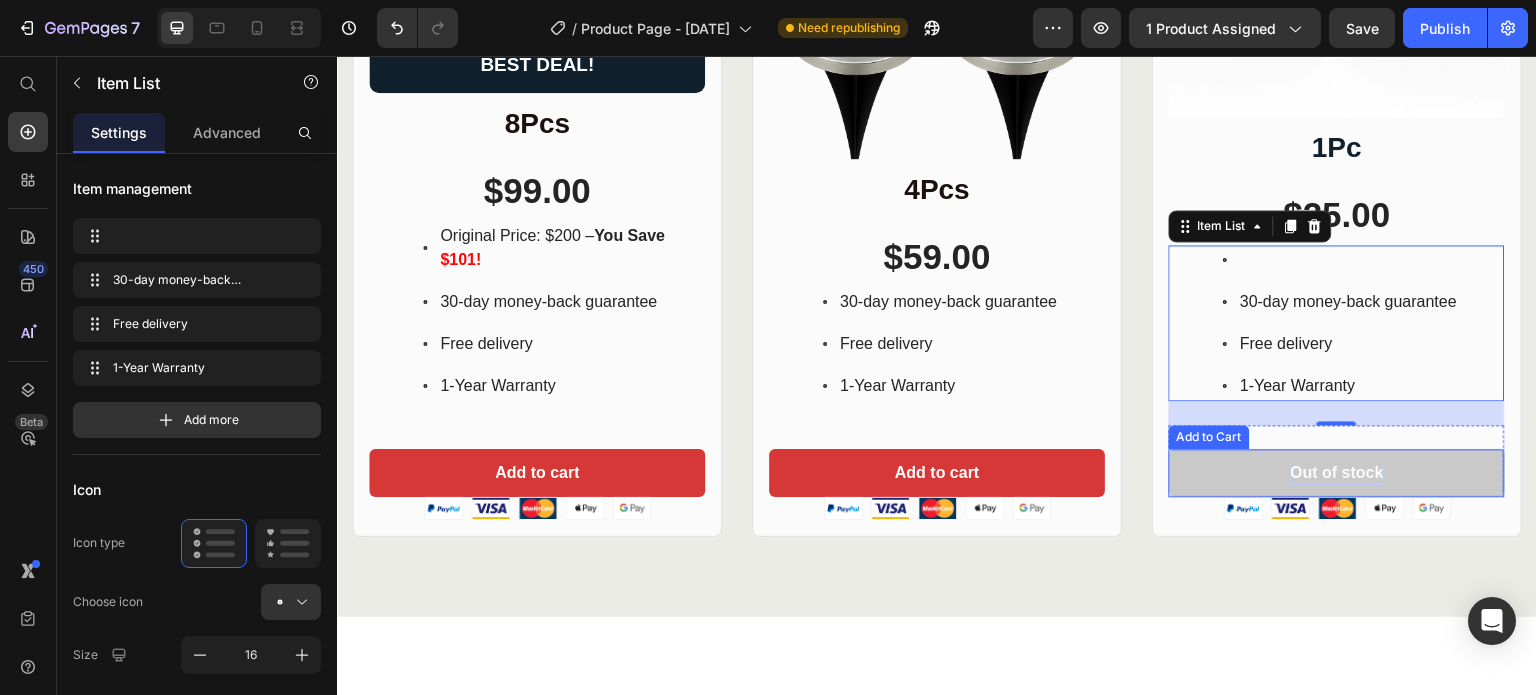 click on "Out of stock" at bounding box center (1336, 473) 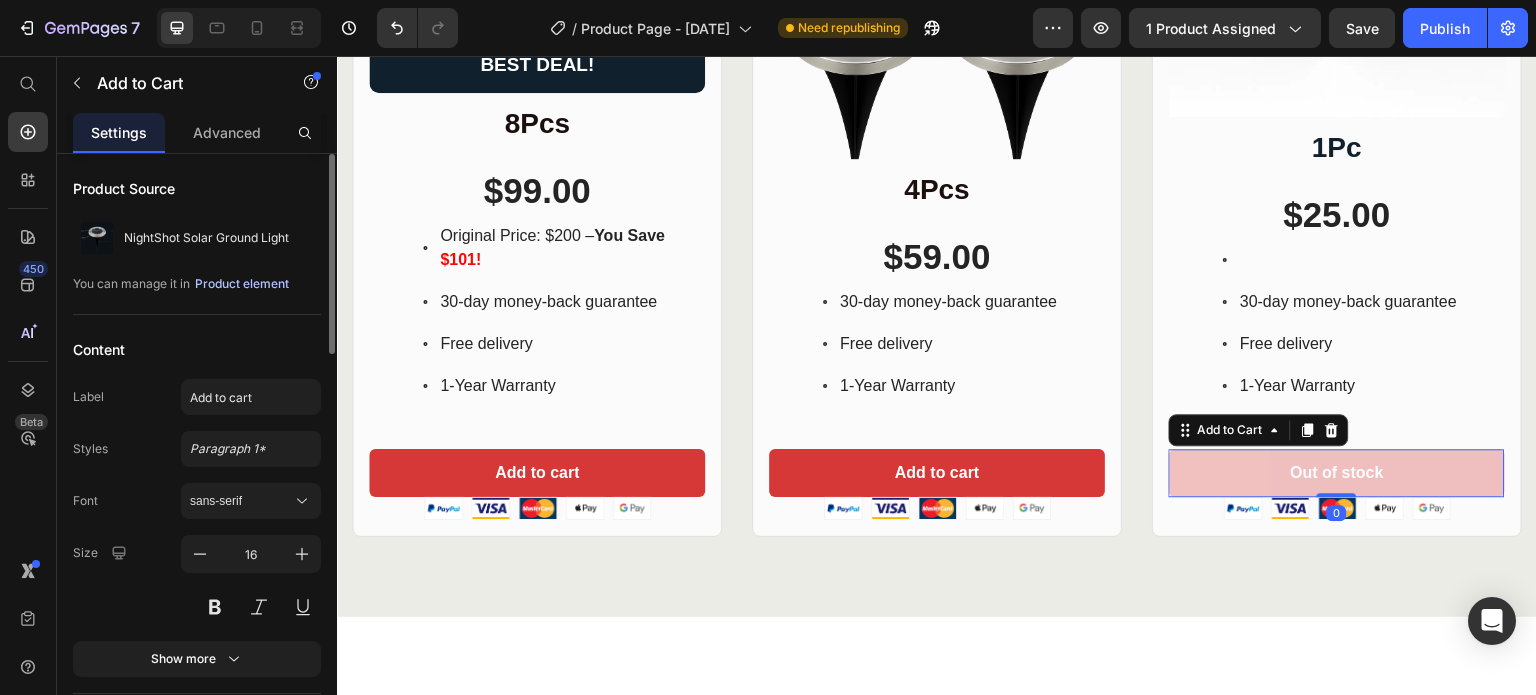 click on "Product element" at bounding box center (242, 284) 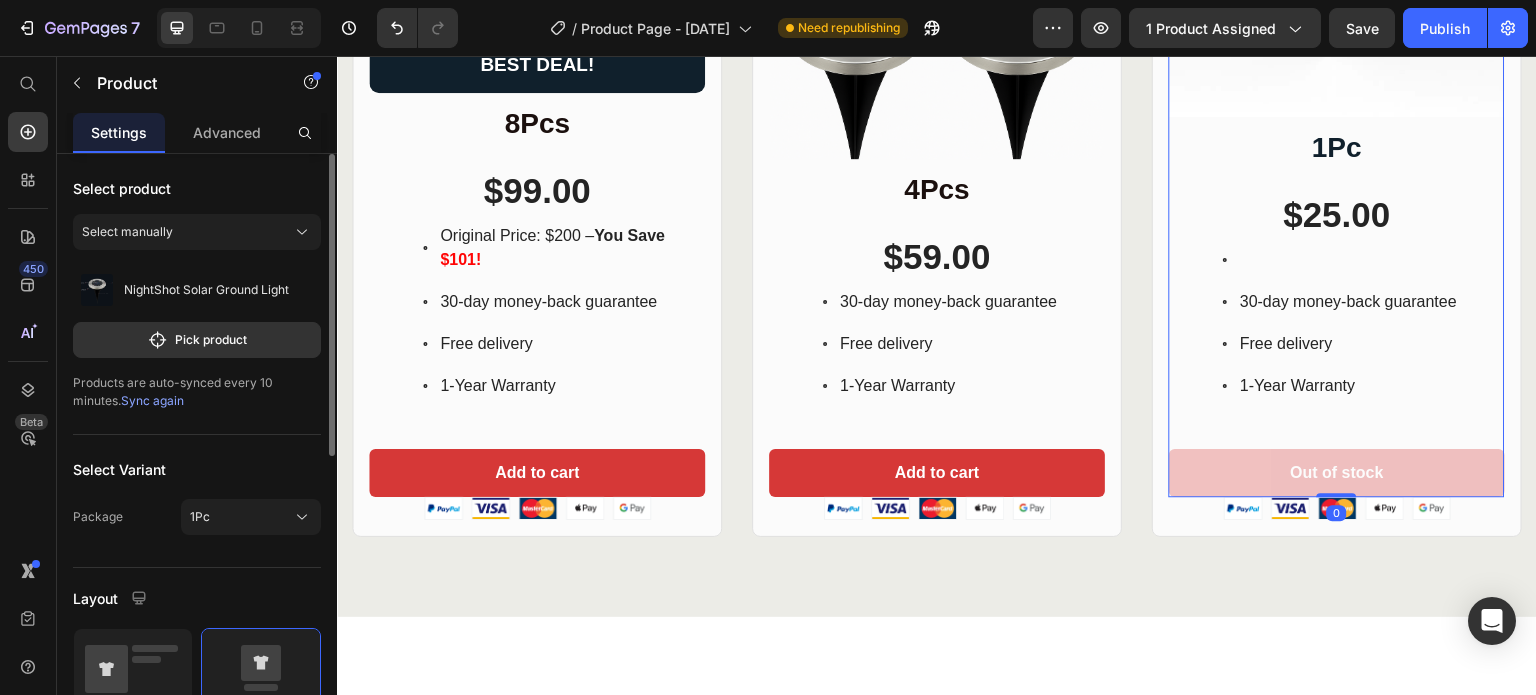 click on "Sync again" at bounding box center (152, 400) 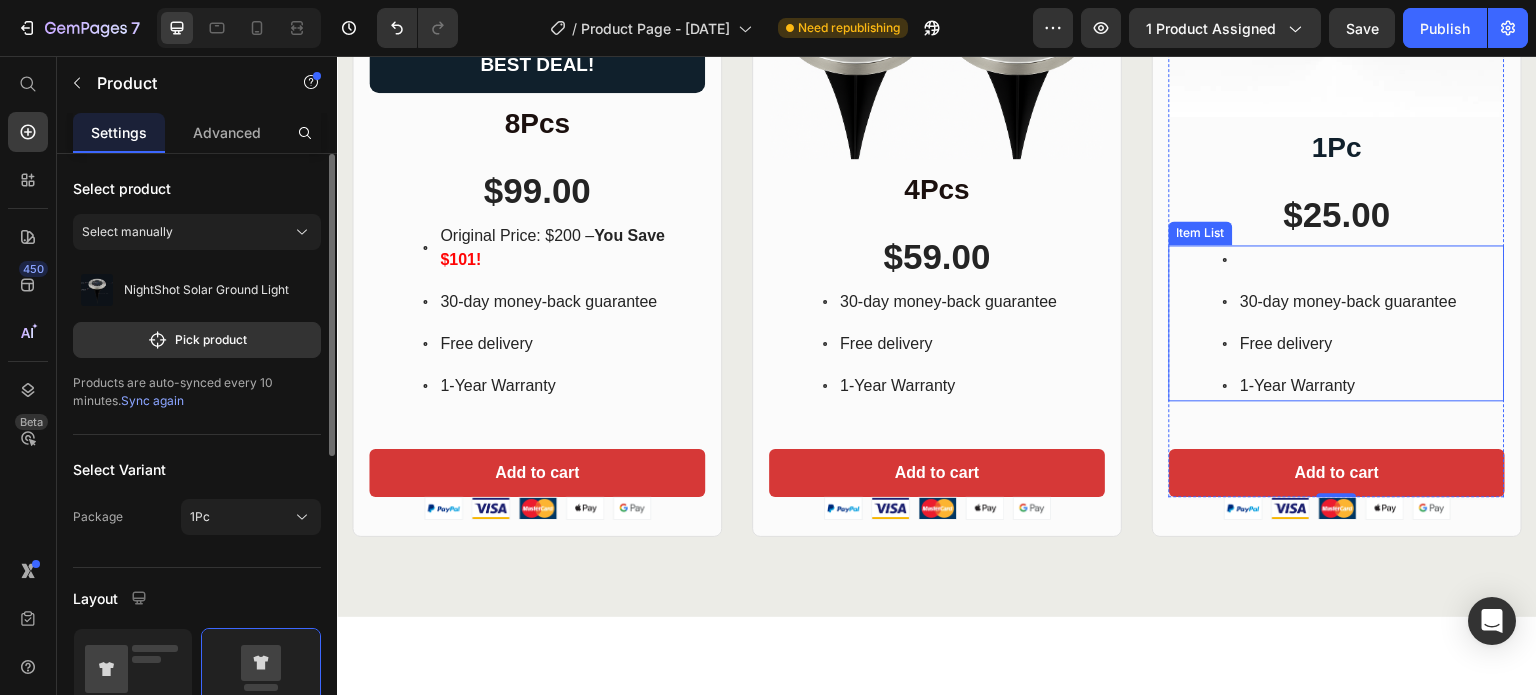 click at bounding box center [1348, 260] 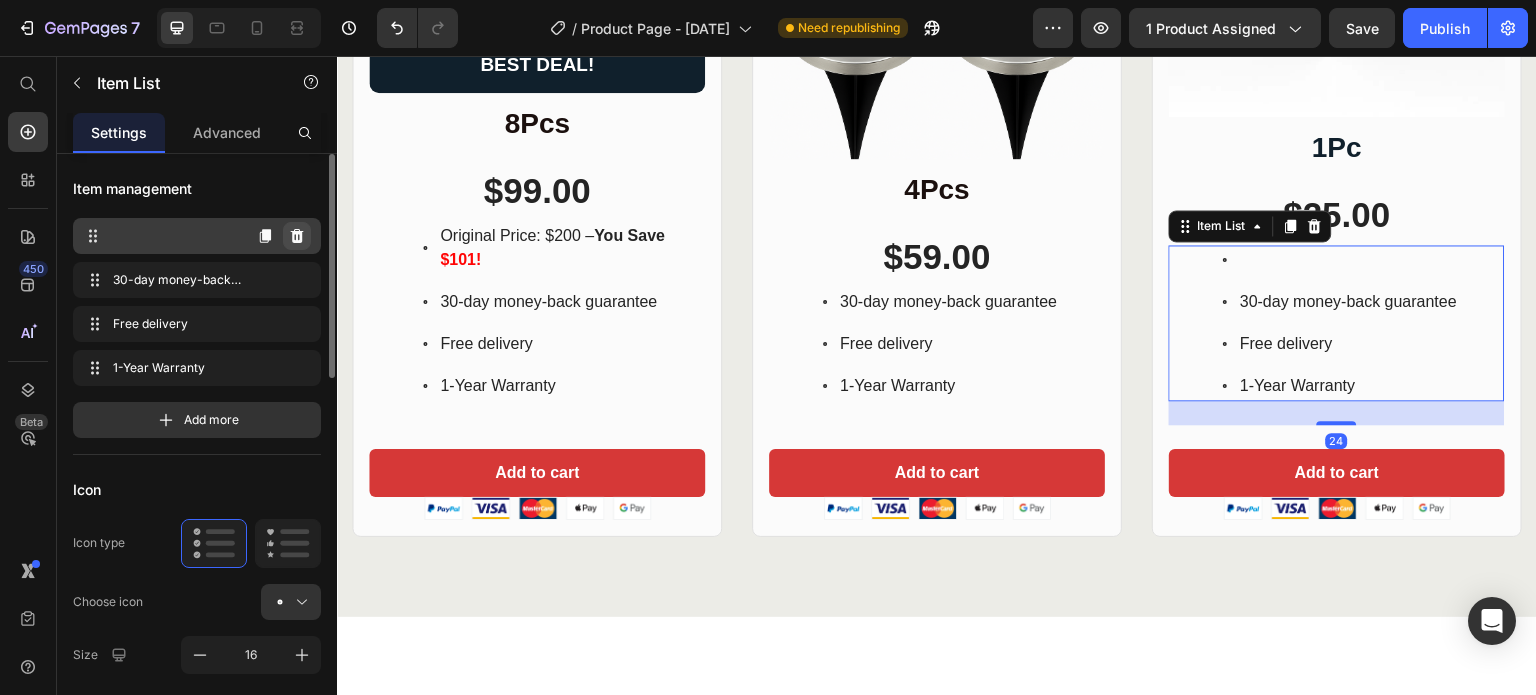 click 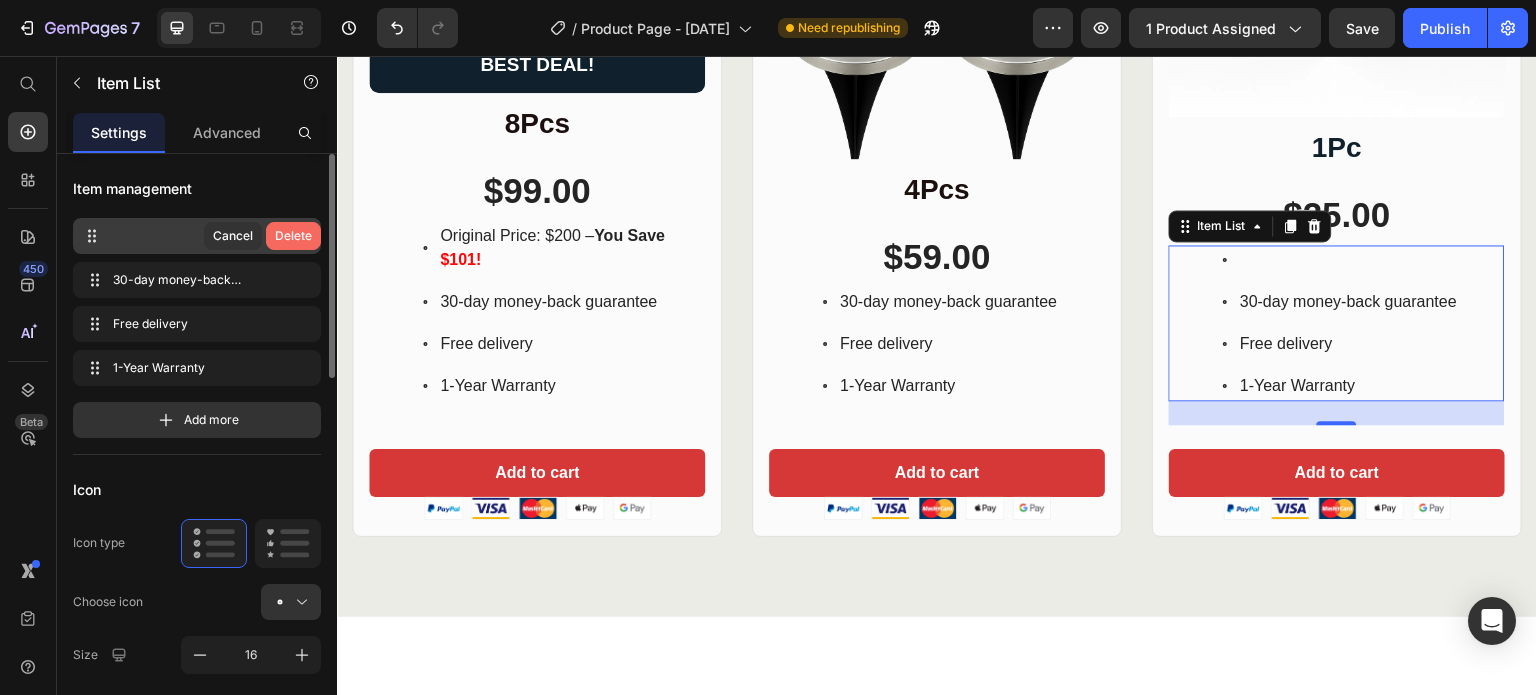 click on "Delete" at bounding box center [293, 236] 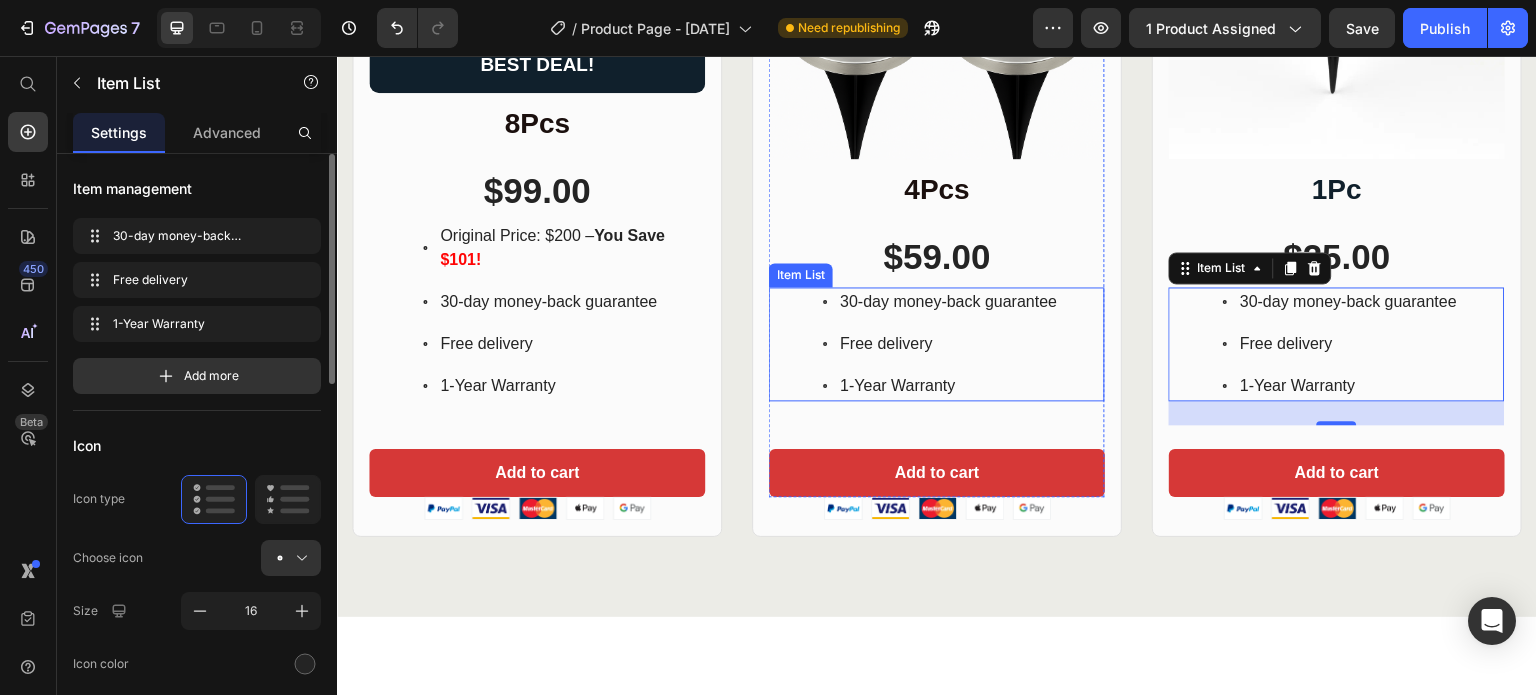 scroll, scrollTop: 1519, scrollLeft: 0, axis: vertical 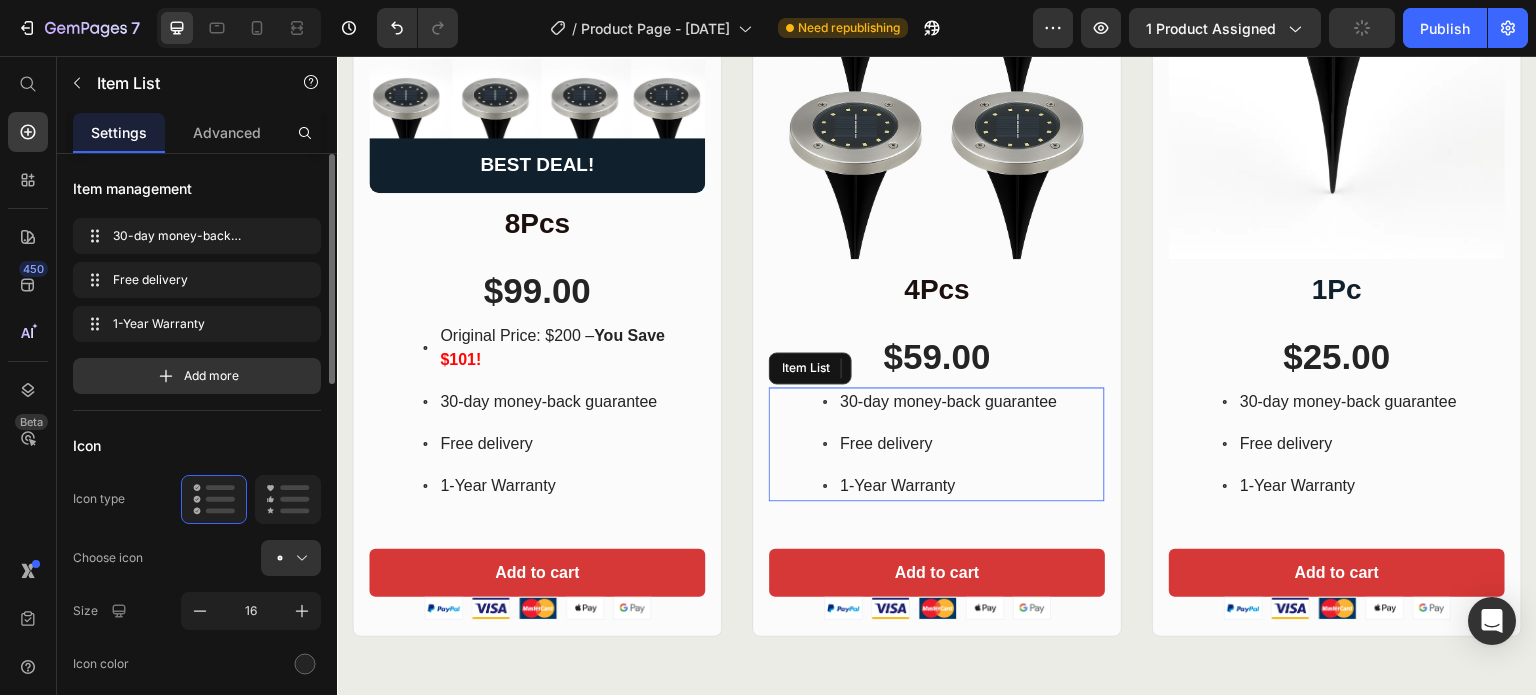 click on "30-day money-back guarantee
Free delivery
1-Year Warranty" at bounding box center (961, 444) 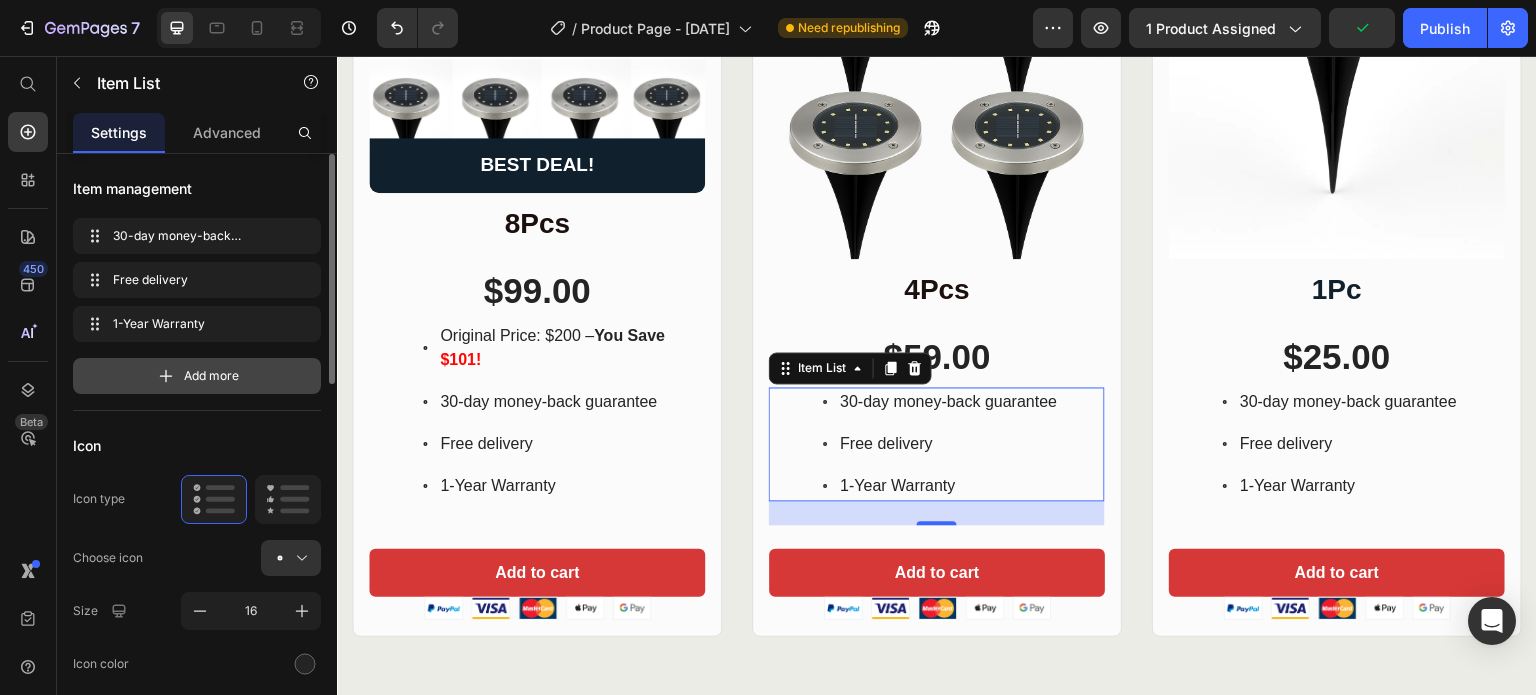 click on "Add more" at bounding box center [211, 376] 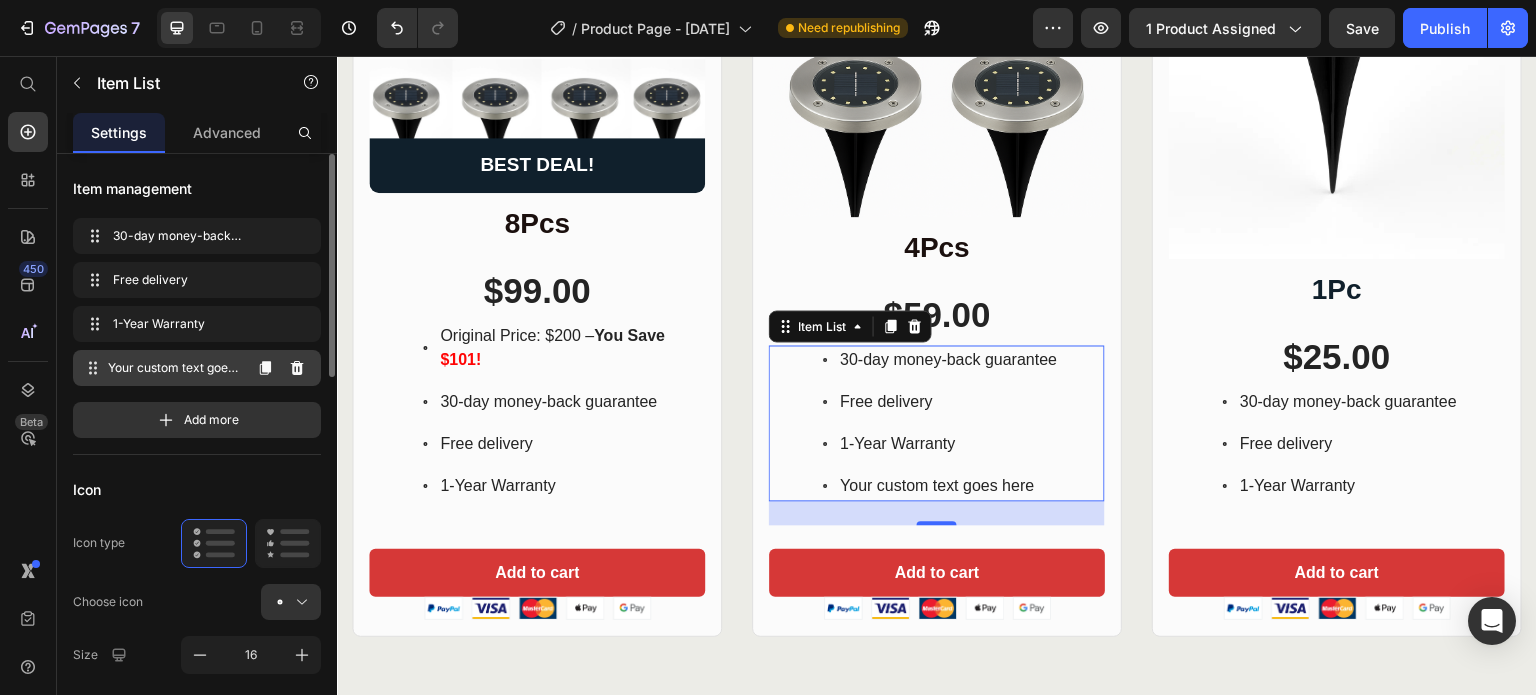 scroll, scrollTop: 1477, scrollLeft: 0, axis: vertical 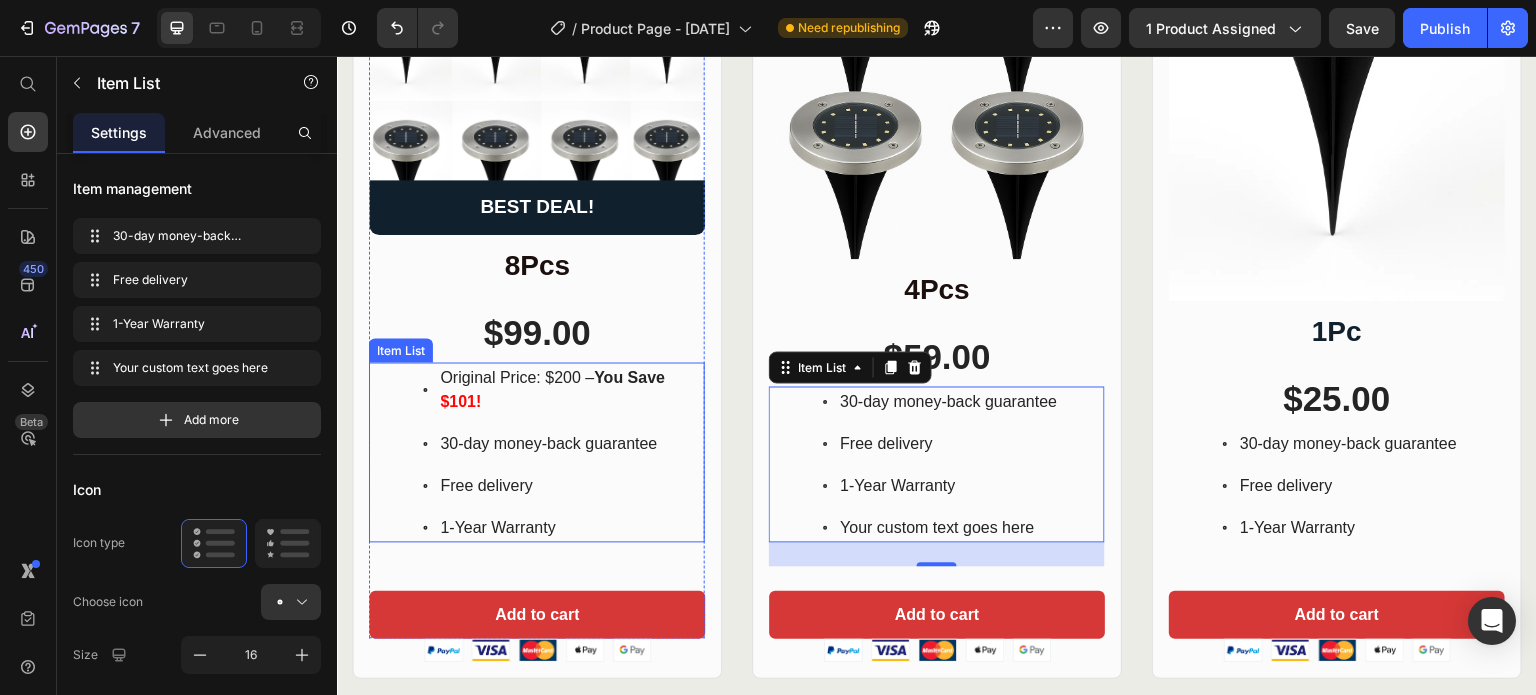 click on "Original Price: $200 –  You Save   $101!" at bounding box center (571, 390) 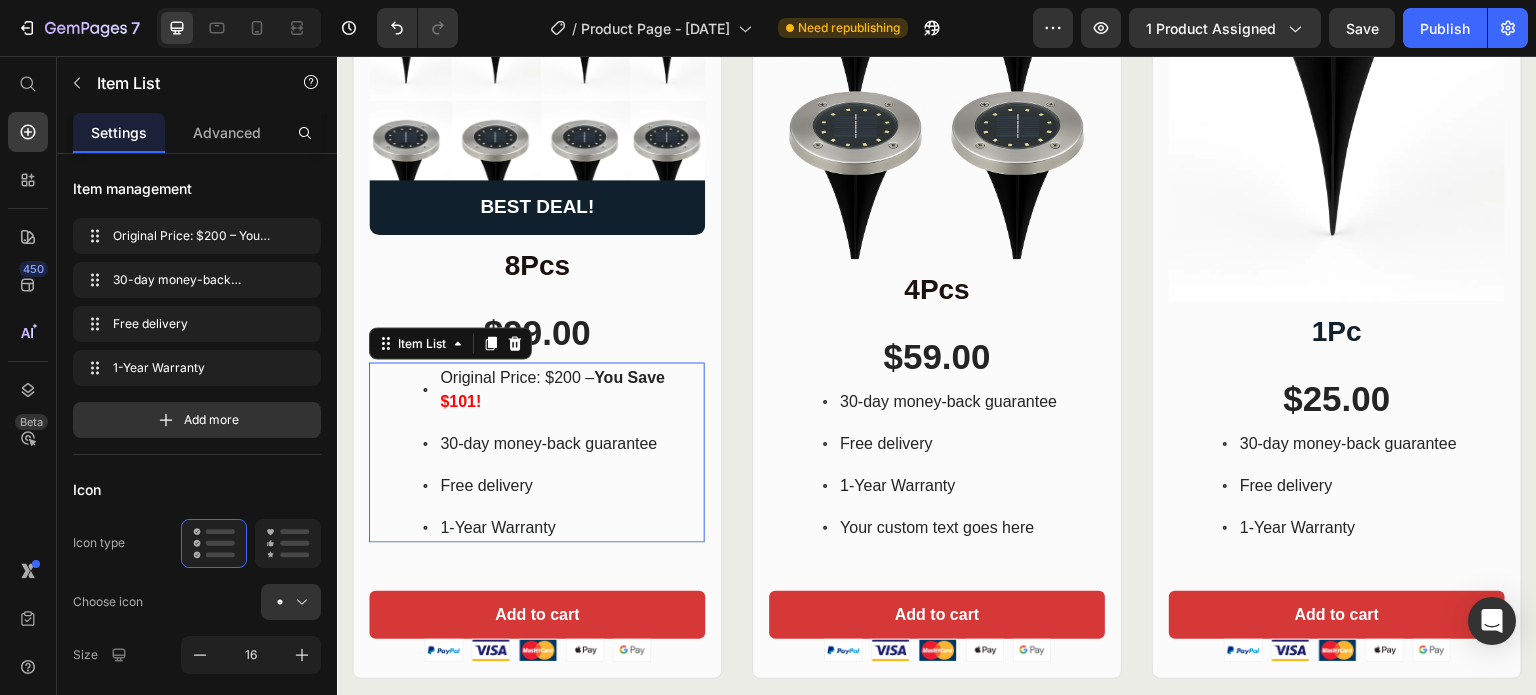click on "Original Price: $200 –  You Save   $101!" at bounding box center (571, 390) 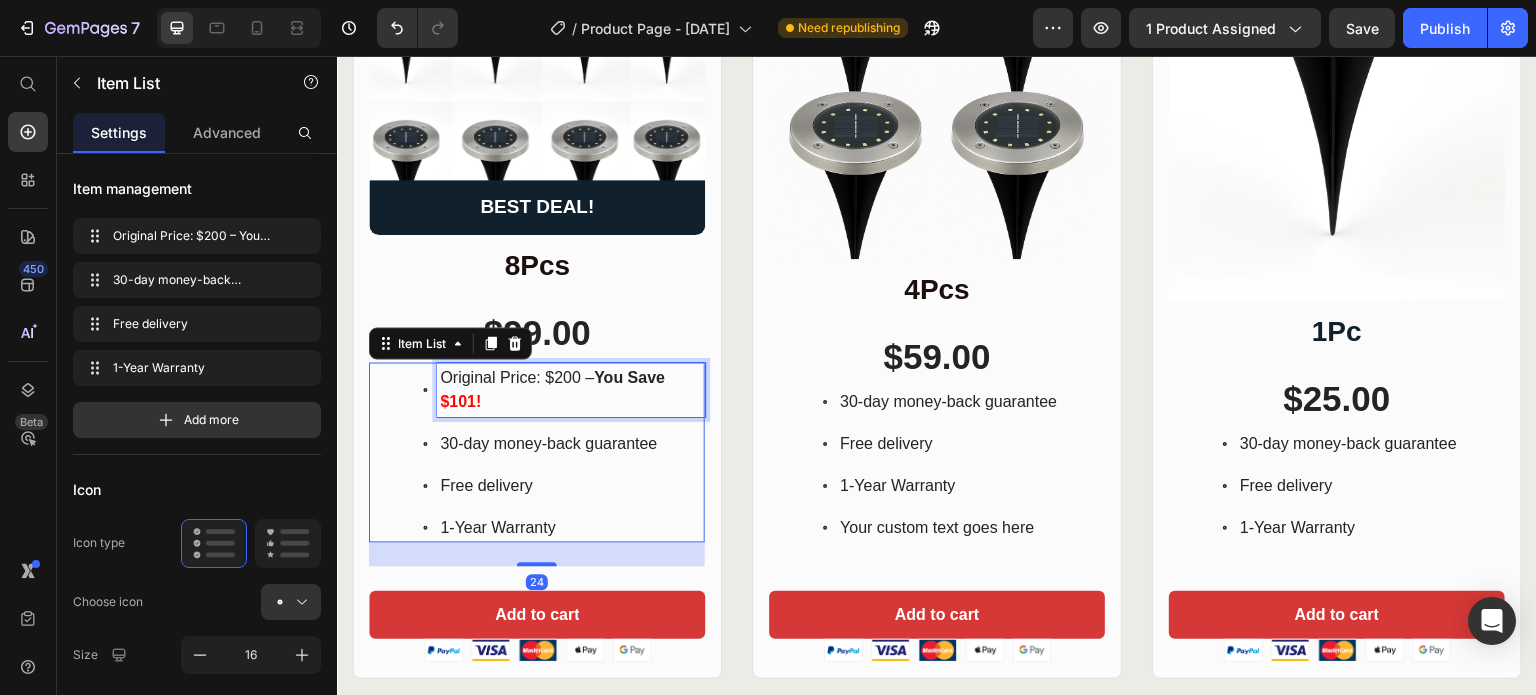 click on "Original Price: $200 –  You Save   $101!" at bounding box center [571, 390] 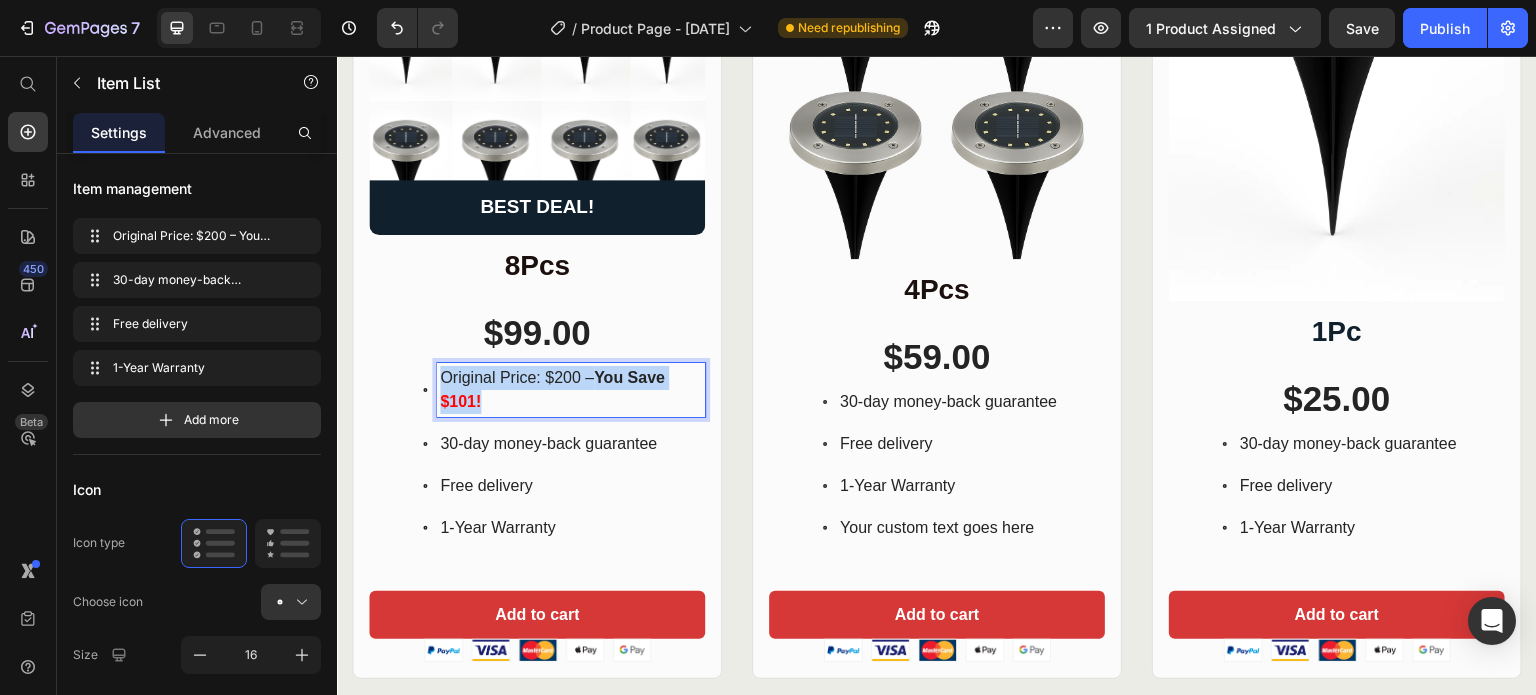 drag, startPoint x: 504, startPoint y: 391, endPoint x: 441, endPoint y: 372, distance: 65.802734 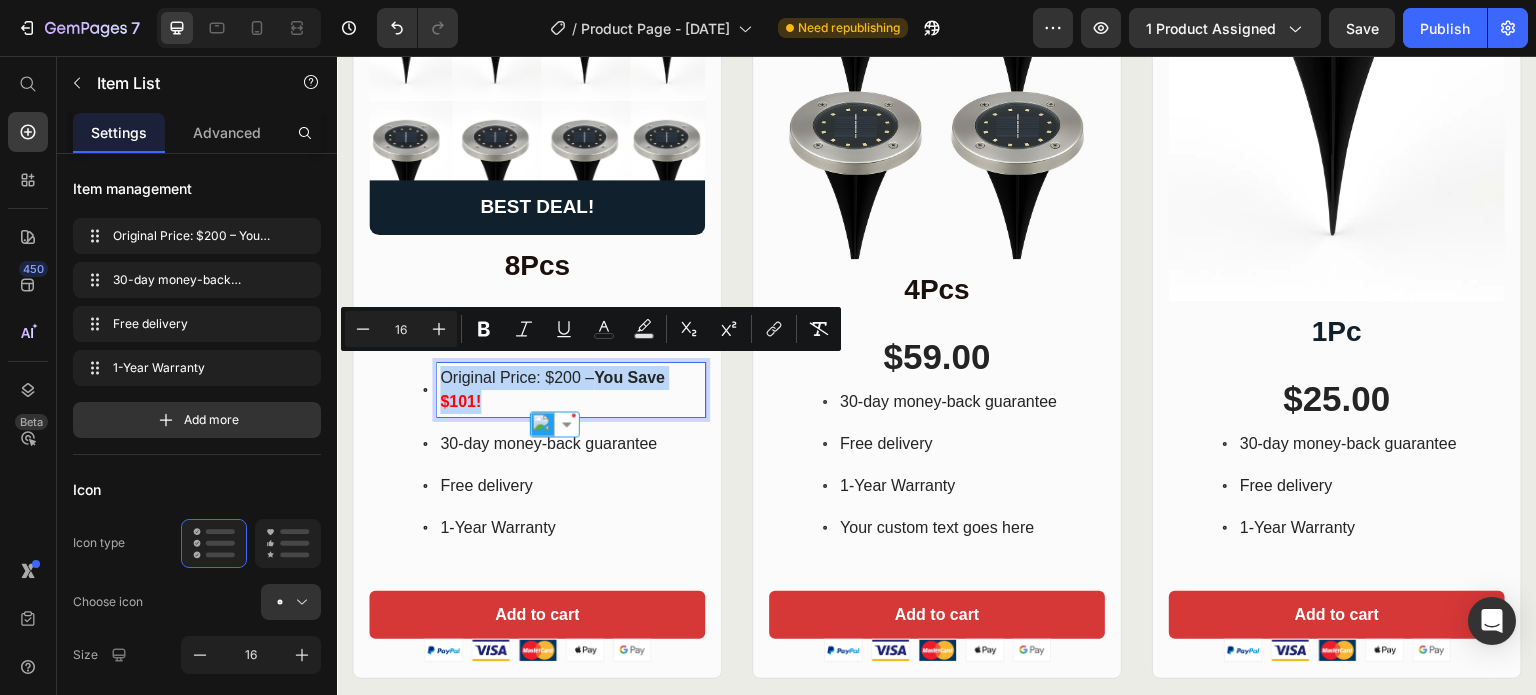 copy on "Original Price: $200 –  You Save   $101!" 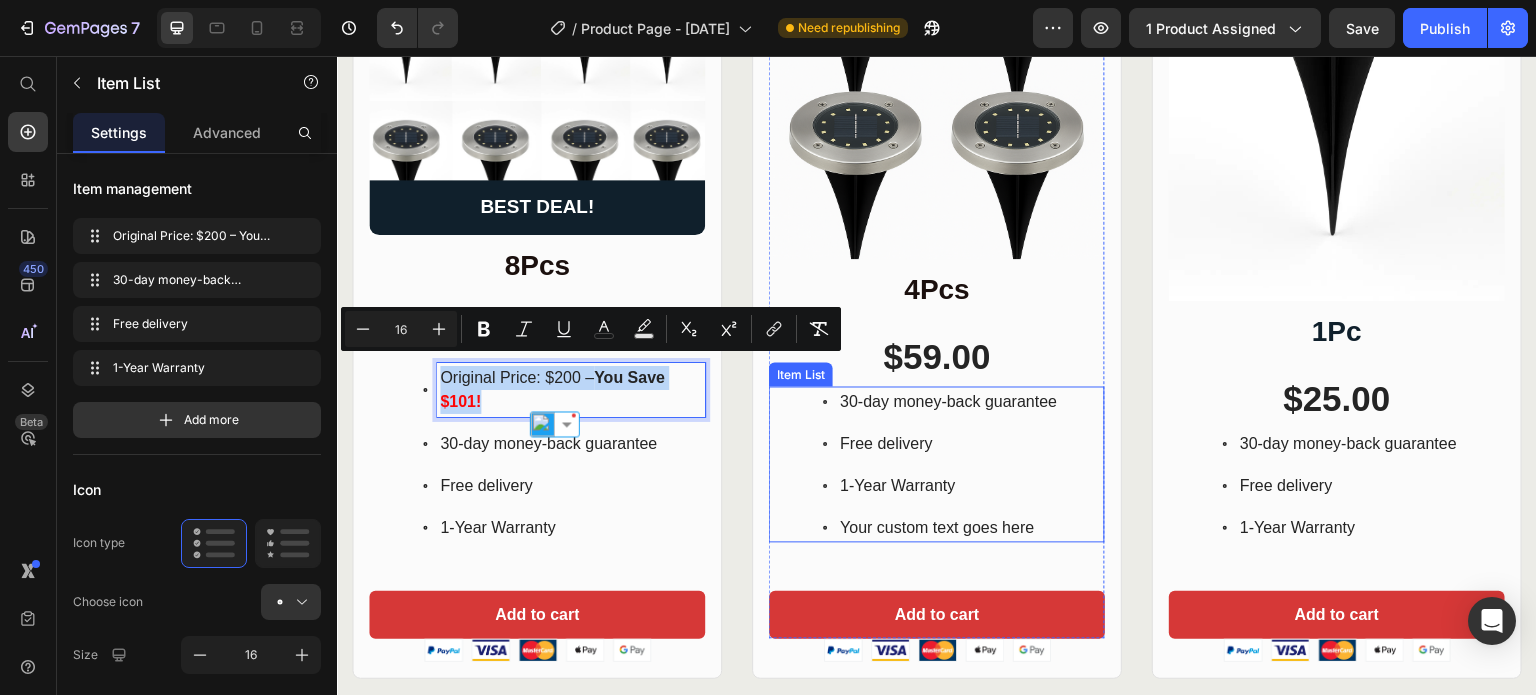 click on "Your custom text goes here" at bounding box center (948, 528) 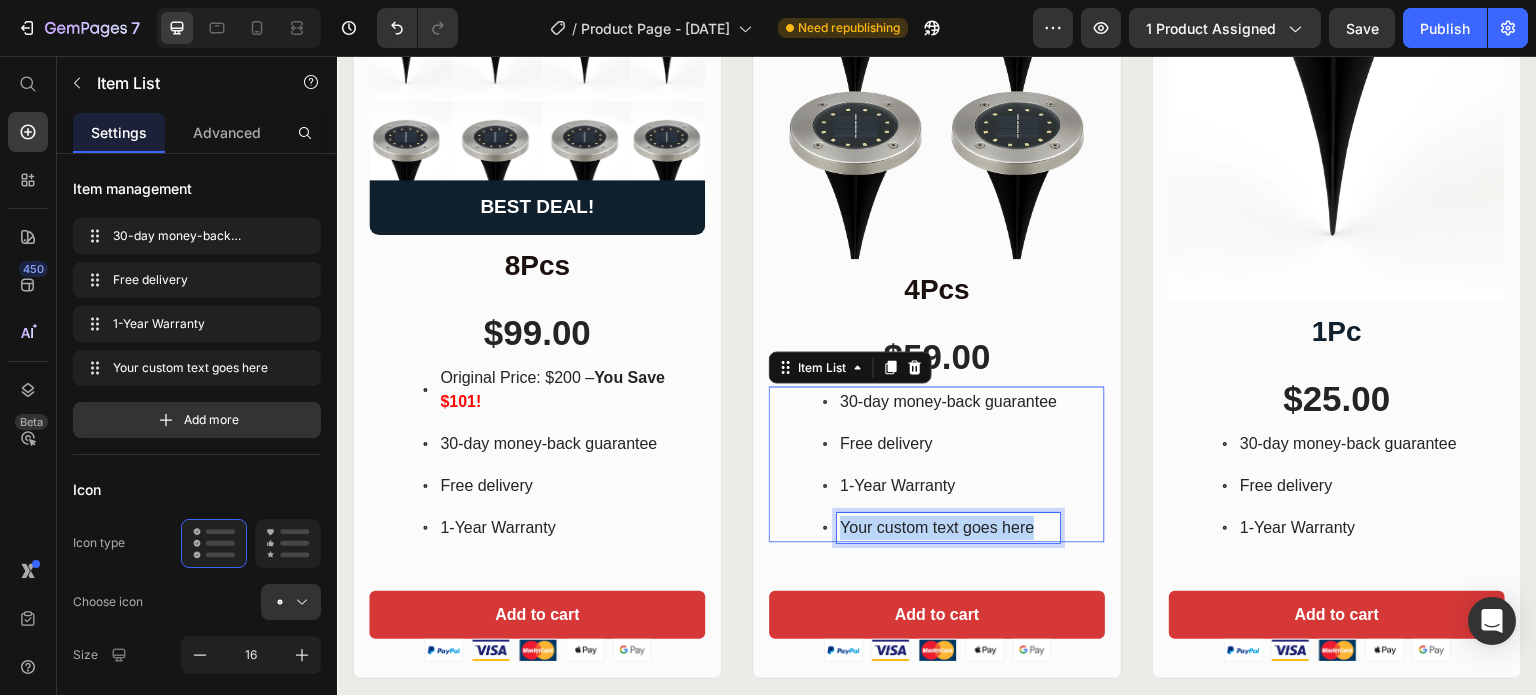 click on "Your custom text goes here" at bounding box center (948, 528) 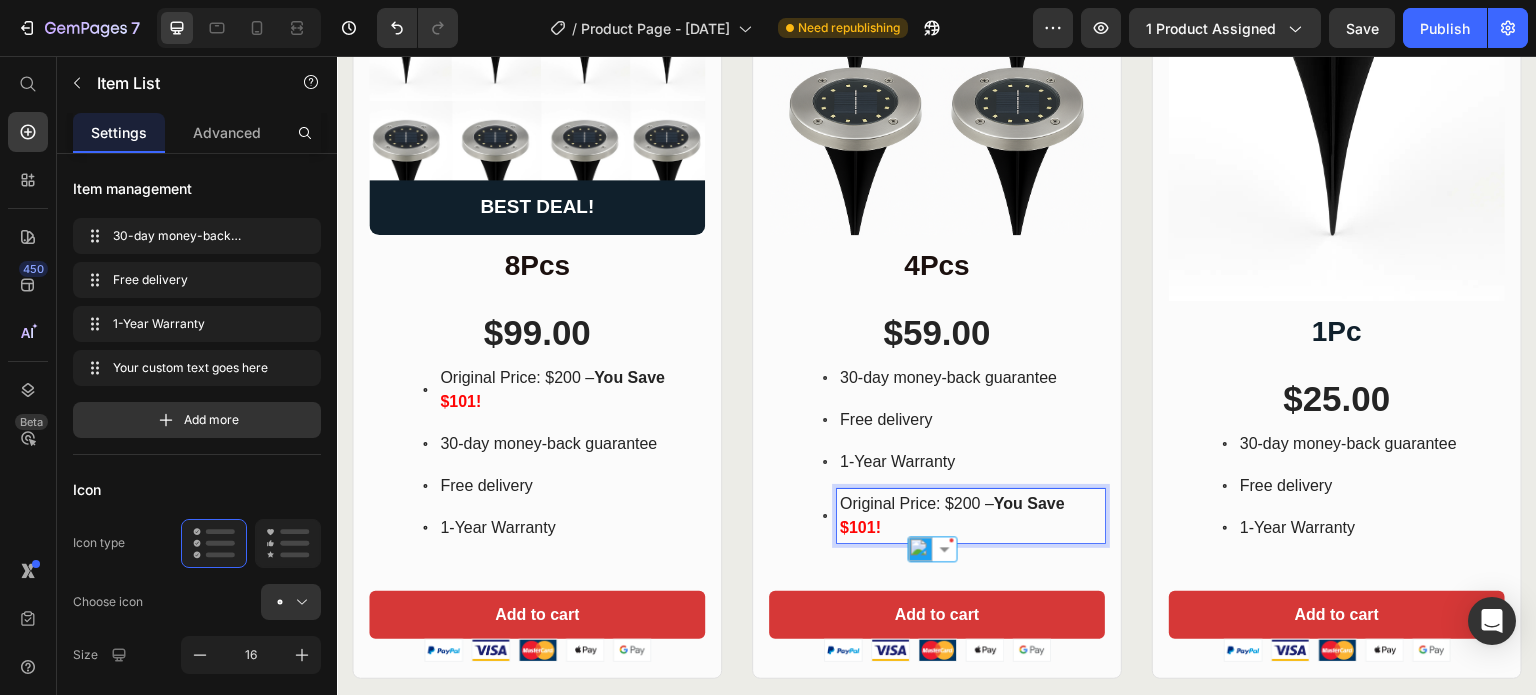 scroll, scrollTop: 1453, scrollLeft: 0, axis: vertical 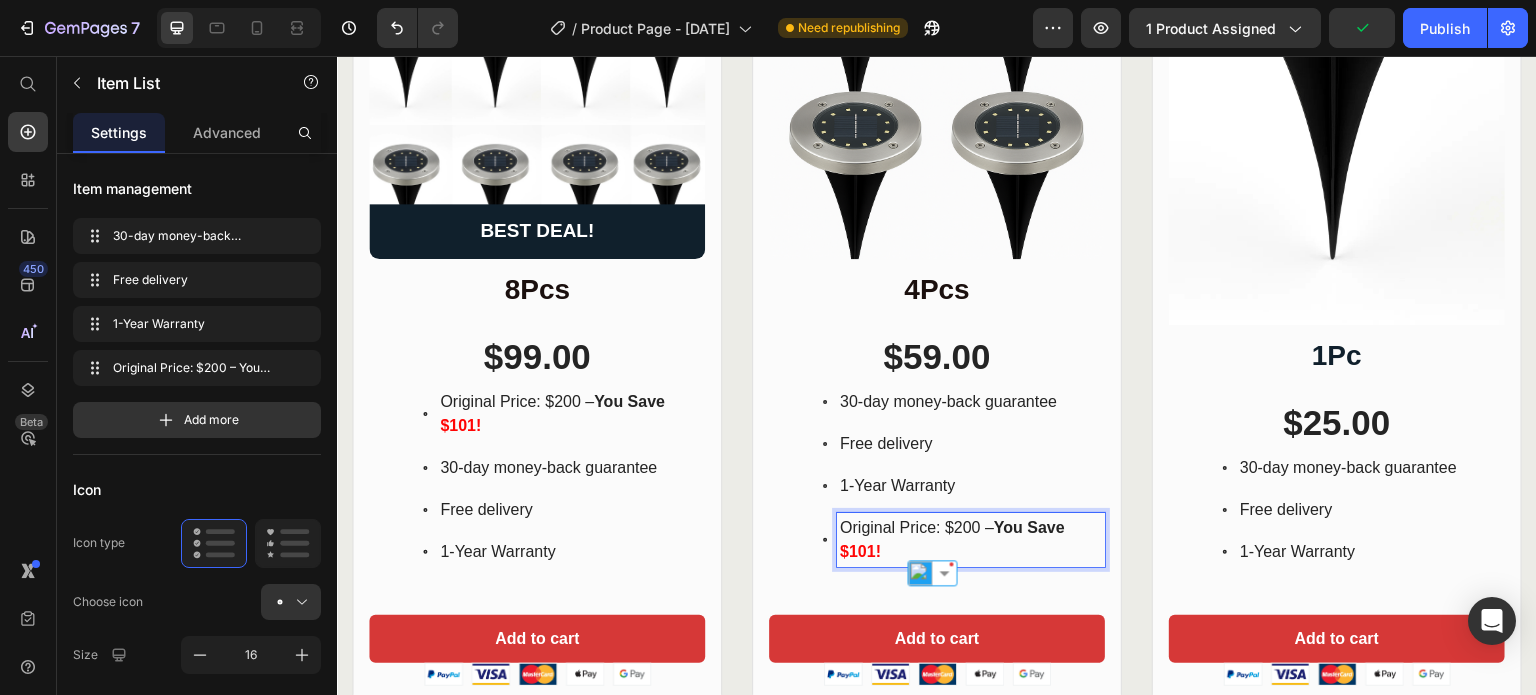 click on "$101!" at bounding box center (860, 551) 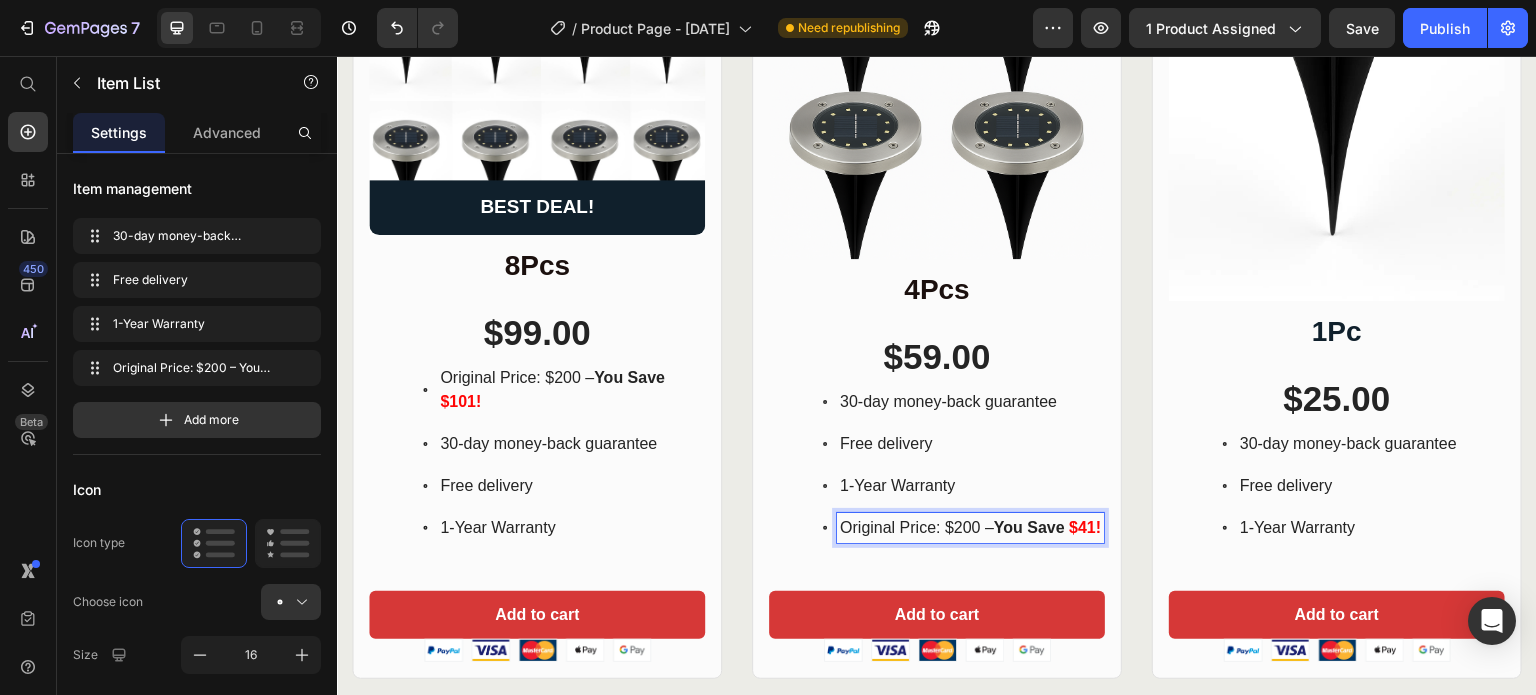 scroll, scrollTop: 1453, scrollLeft: 0, axis: vertical 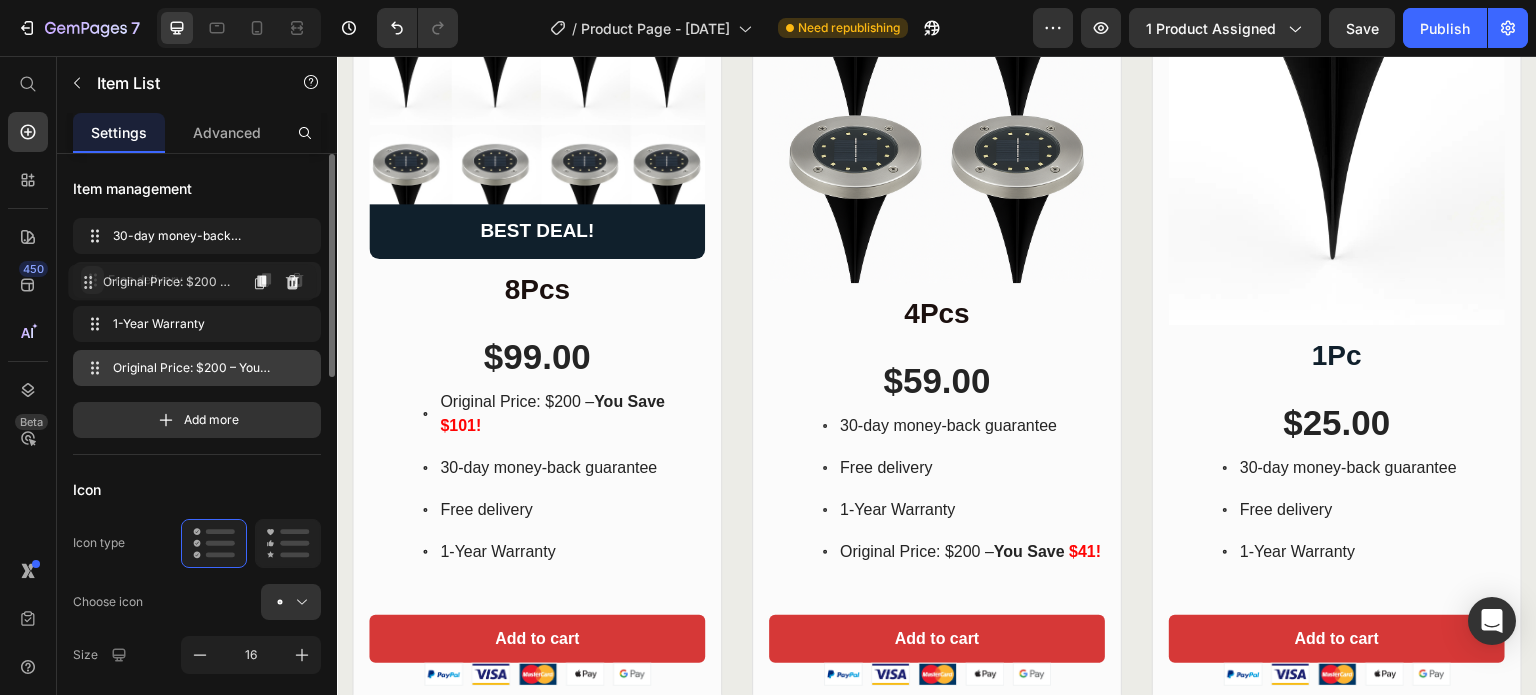 type 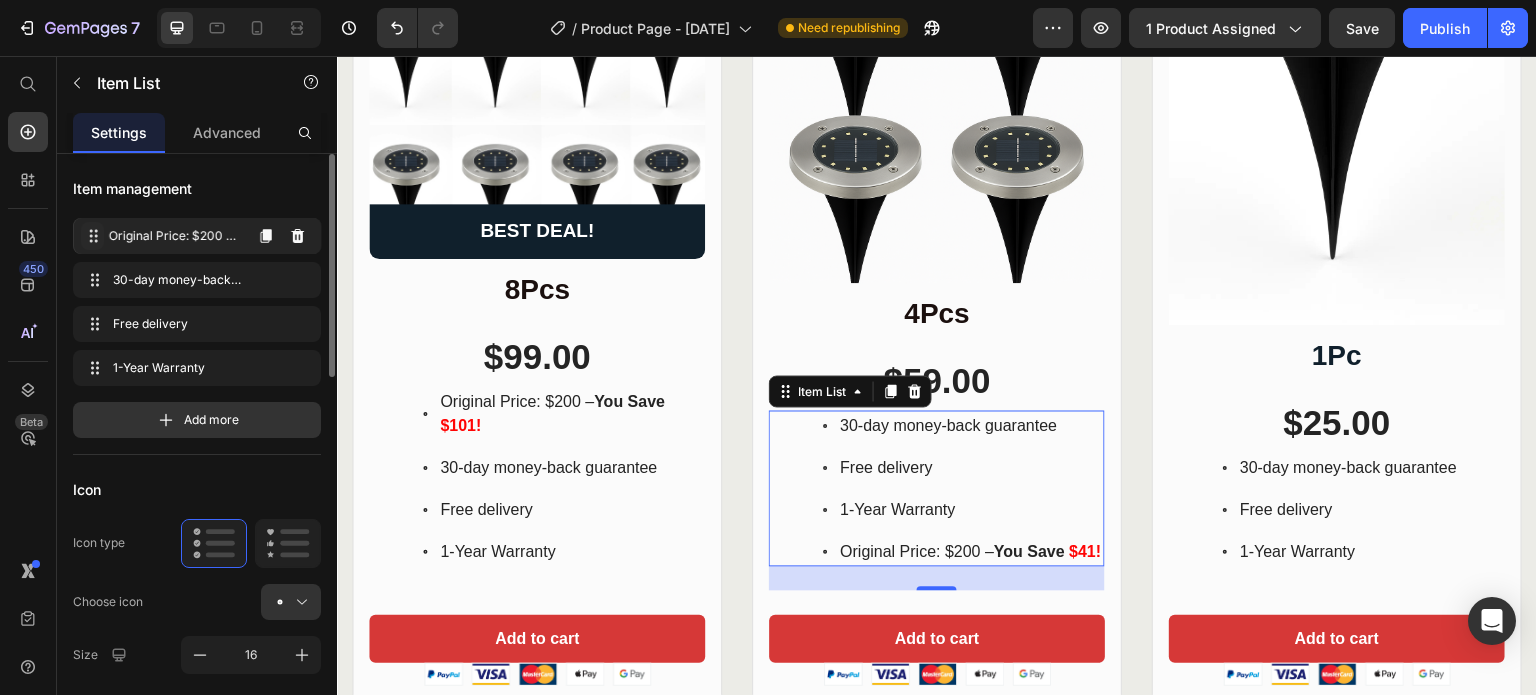 drag, startPoint x: 90, startPoint y: 368, endPoint x: 91, endPoint y: 236, distance: 132.00378 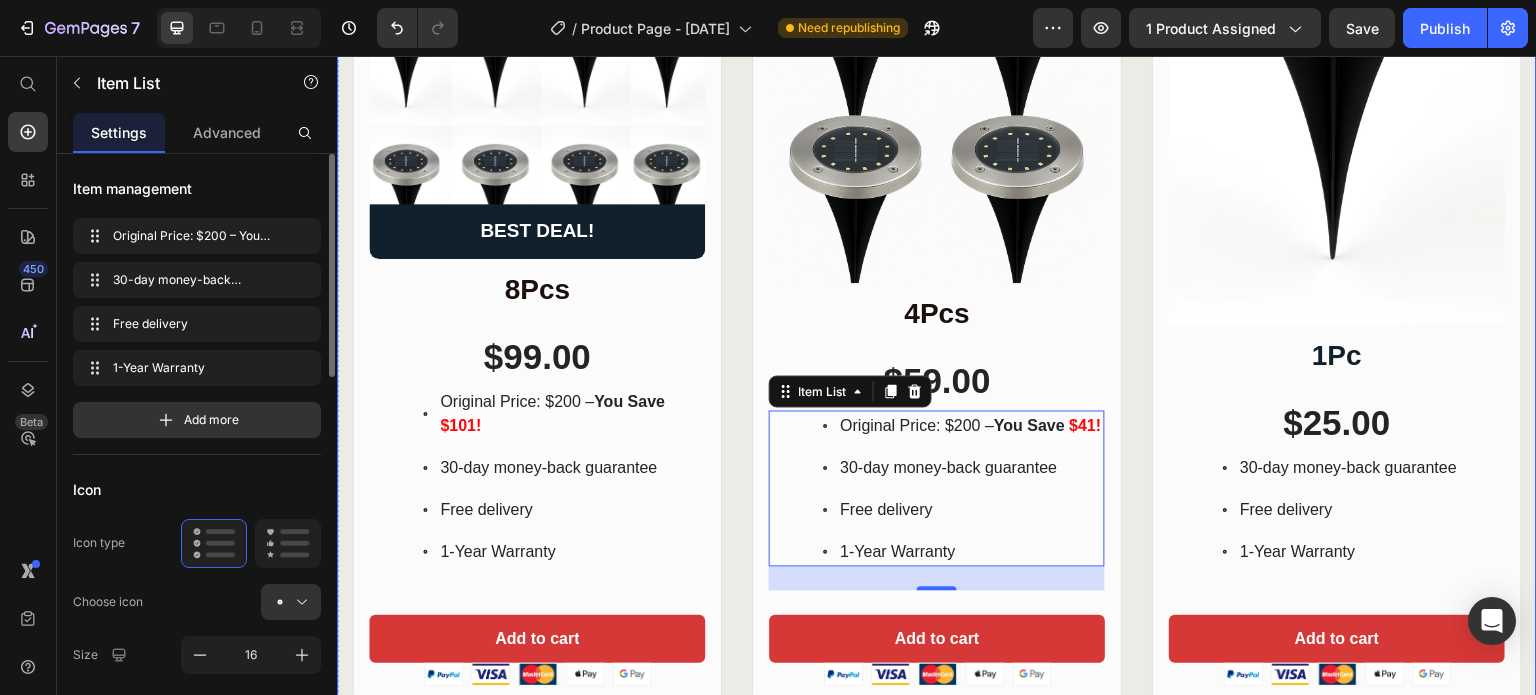 click on "Image Row 4Pcs  Heading $59.00 Product Price Row
Original Price: $200 –  You Save   $41!
30-day money-back guarantee
Free delivery
1-Year Warranty Item List   24 Add to cart Add to Cart Row Product Image Image Image Image Image Row Row Image BEST DEAL! Text Block Row Row 8Pcs Heading $99.00 Product Price Row
Original Price: $200 –  You Save   $101!
30-day money-back guarantee
Free delivery
1-Year Warranty Item List Add to cart Add to Cart Row Product Image Image Image Image Image Row Row Image Row 1Pc Heading $25.00 Product Price Row
30-day money-back guarantee
Free delivery
1-Year Warranty Item List Add to cart Add to Cart Row Product Image Image Image Image Image Row Row Row" at bounding box center [937, 254] 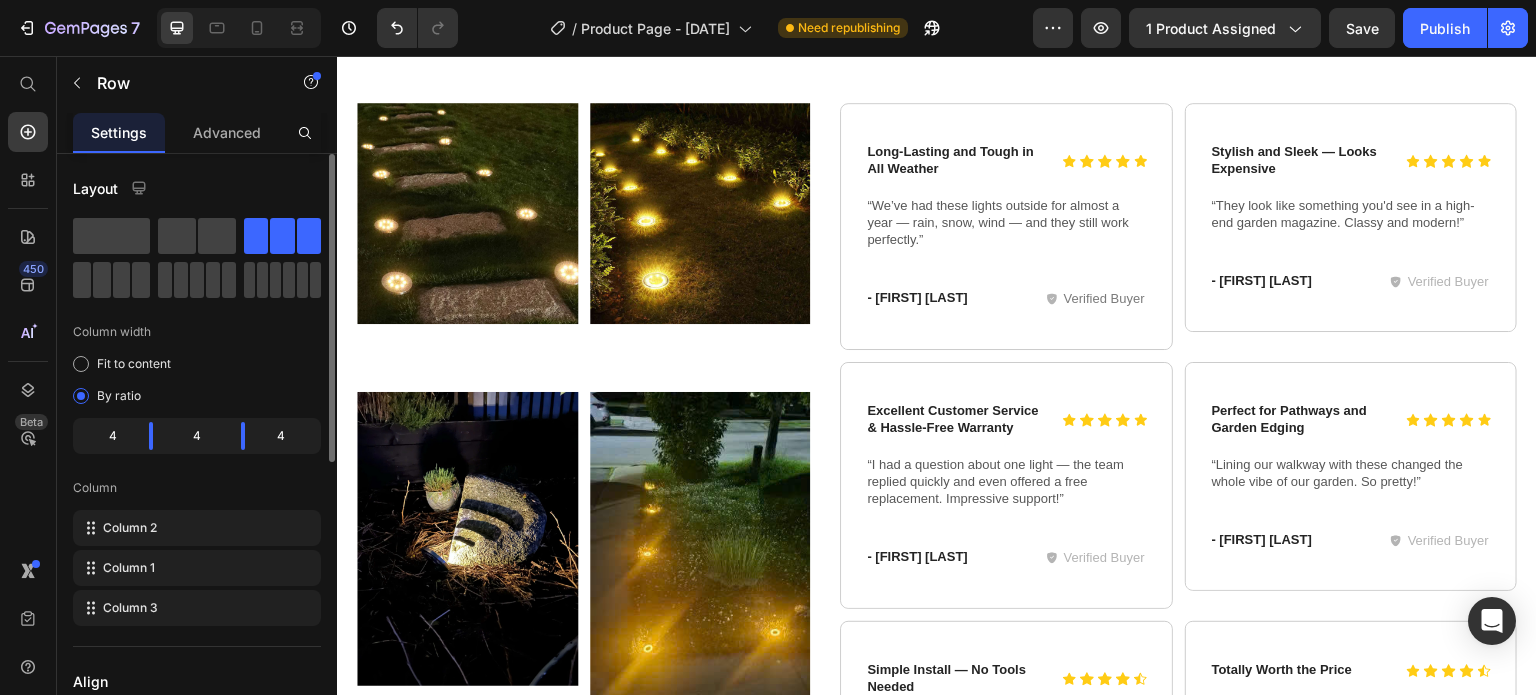 scroll, scrollTop: 7800, scrollLeft: 0, axis: vertical 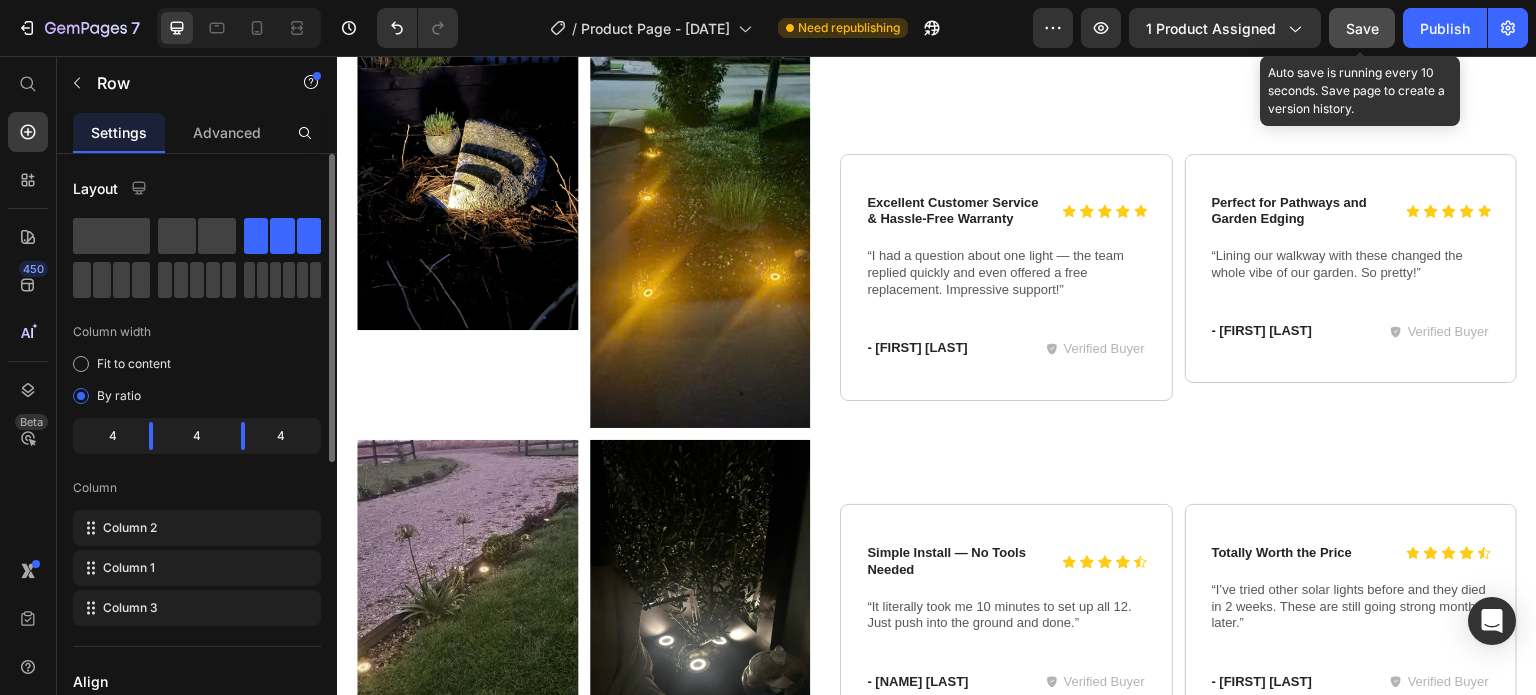 click on "Save" at bounding box center [1362, 28] 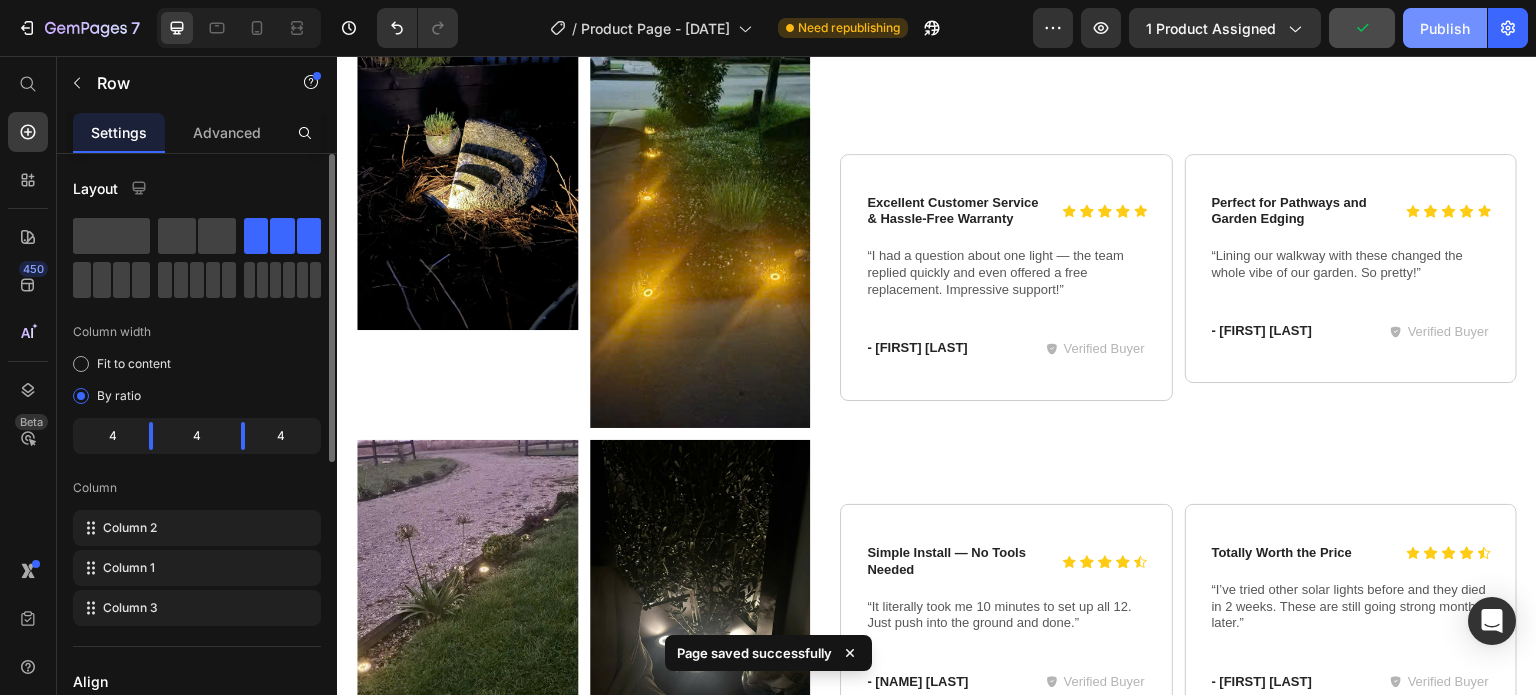 click on "Publish" at bounding box center [1445, 28] 